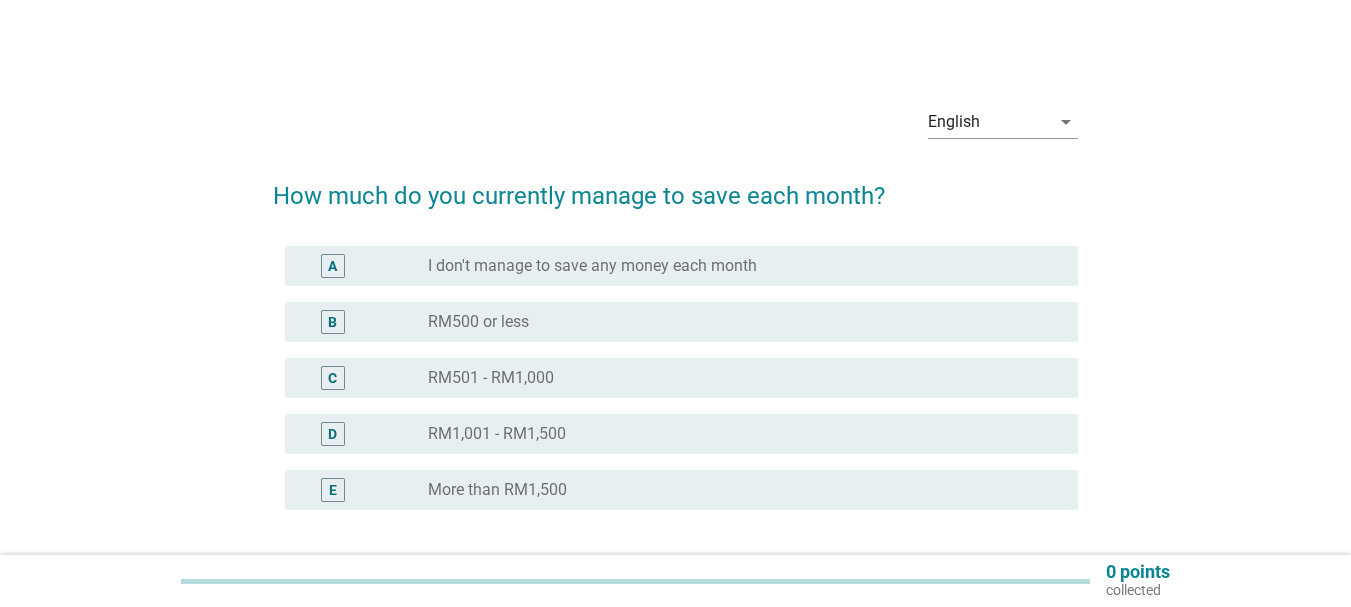 scroll, scrollTop: 0, scrollLeft: 0, axis: both 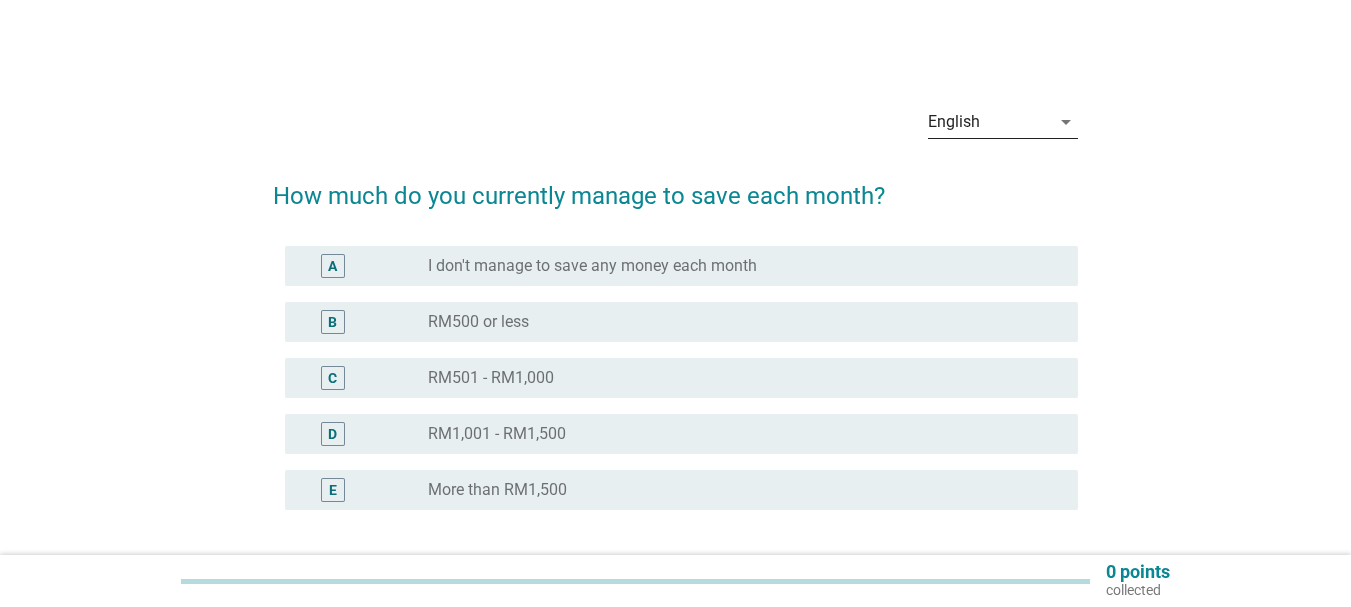 click on "English" at bounding box center [989, 122] 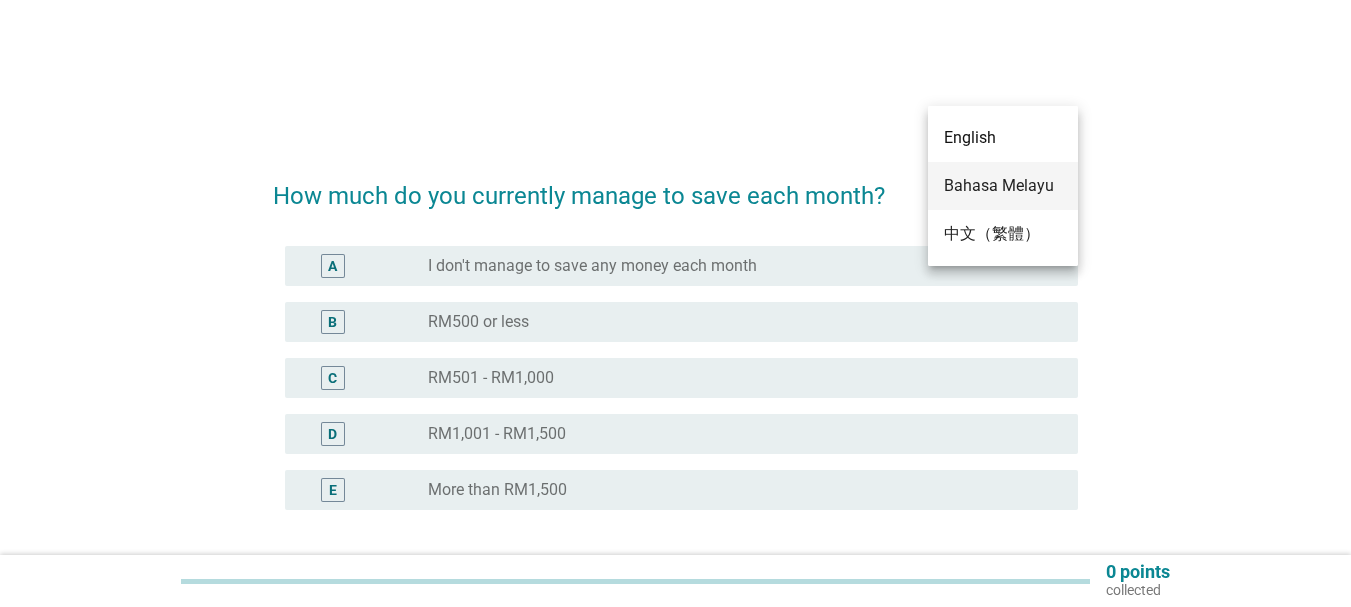 click on "Bahasa Melayu" at bounding box center (1003, 186) 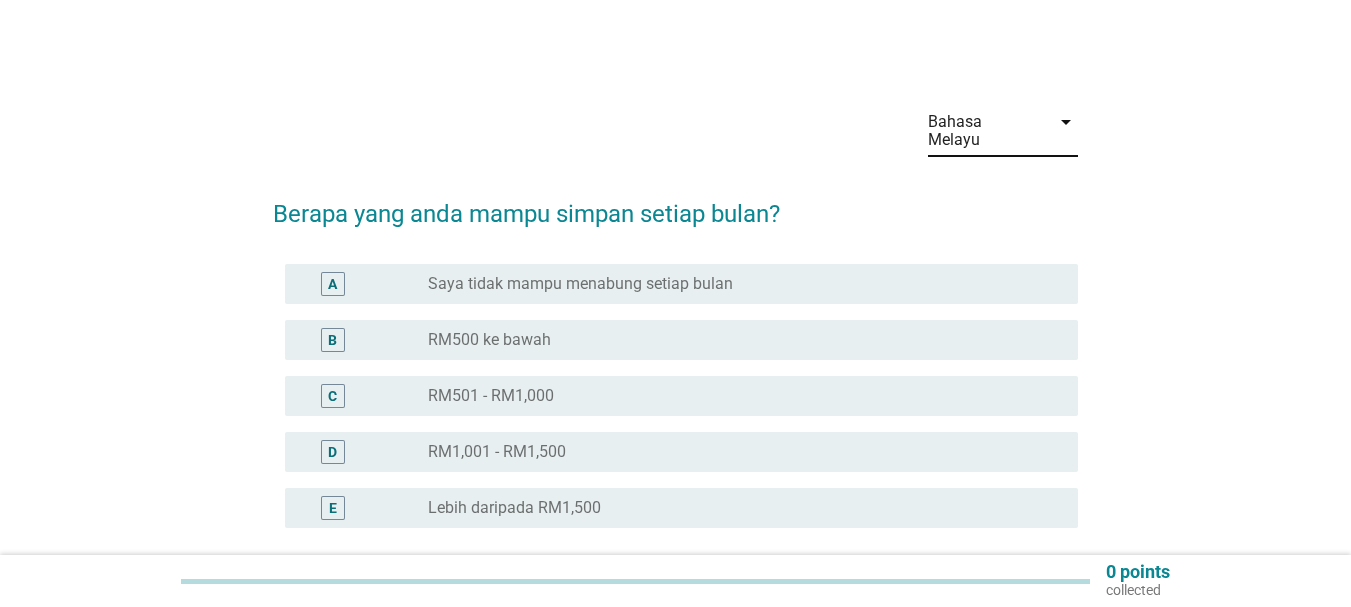 click on "B" at bounding box center [332, 340] 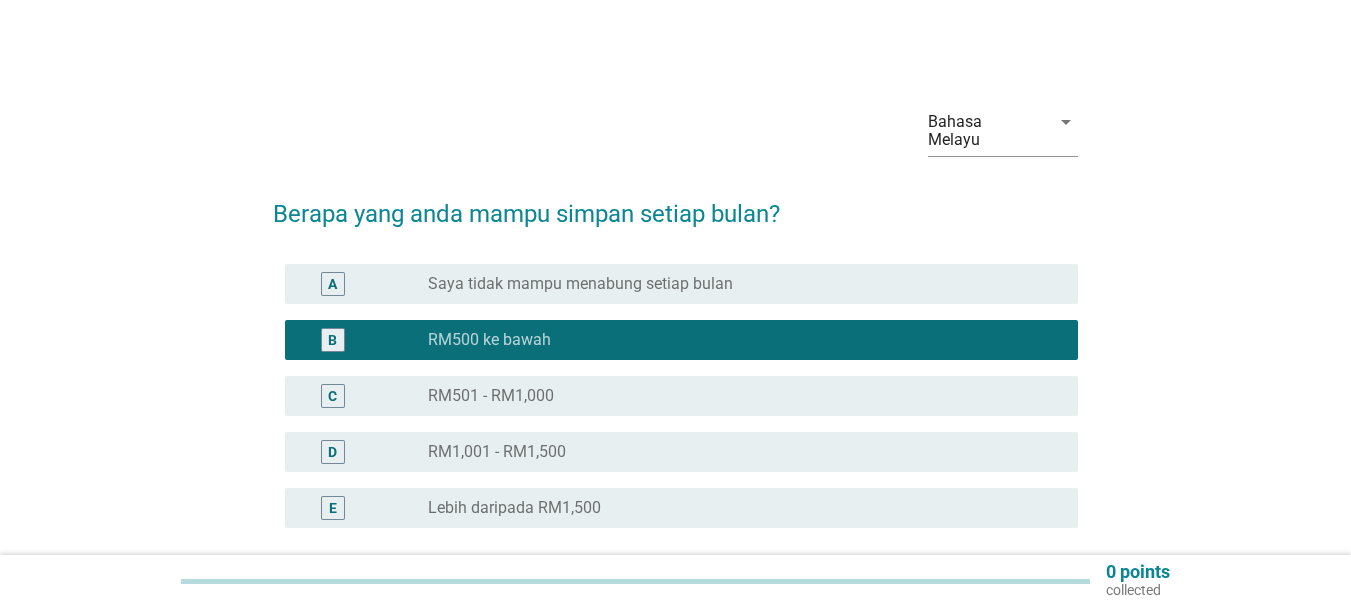 scroll, scrollTop: 165, scrollLeft: 0, axis: vertical 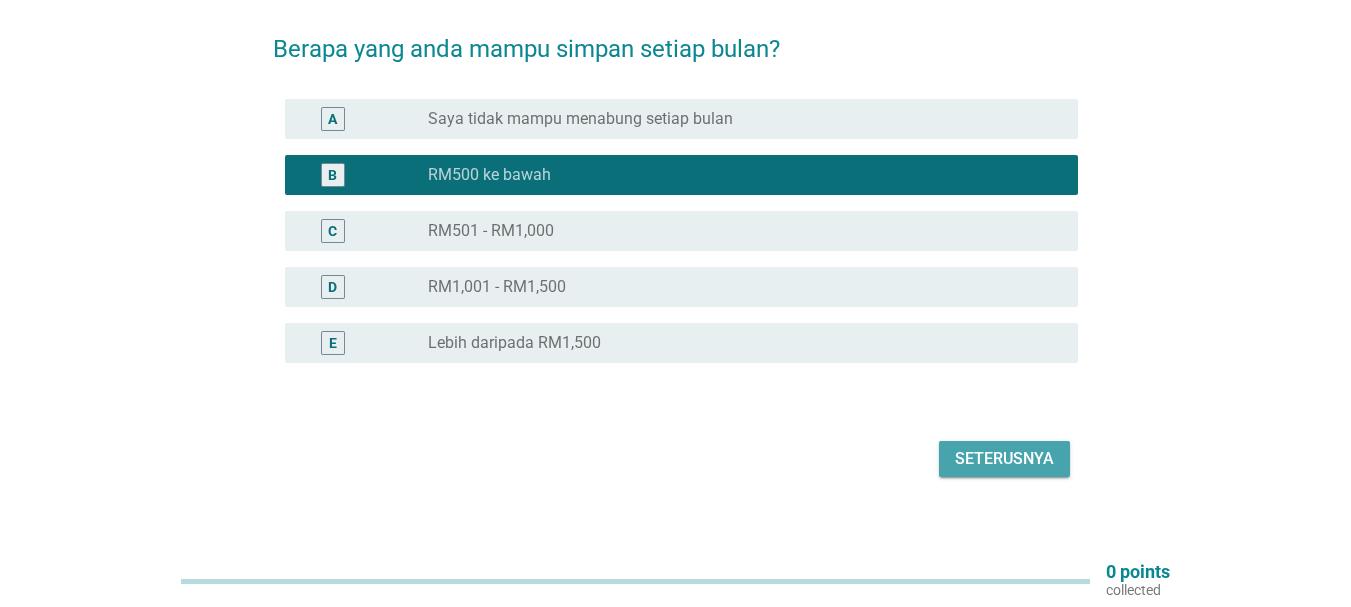 click on "Seterusnya" at bounding box center [1004, 459] 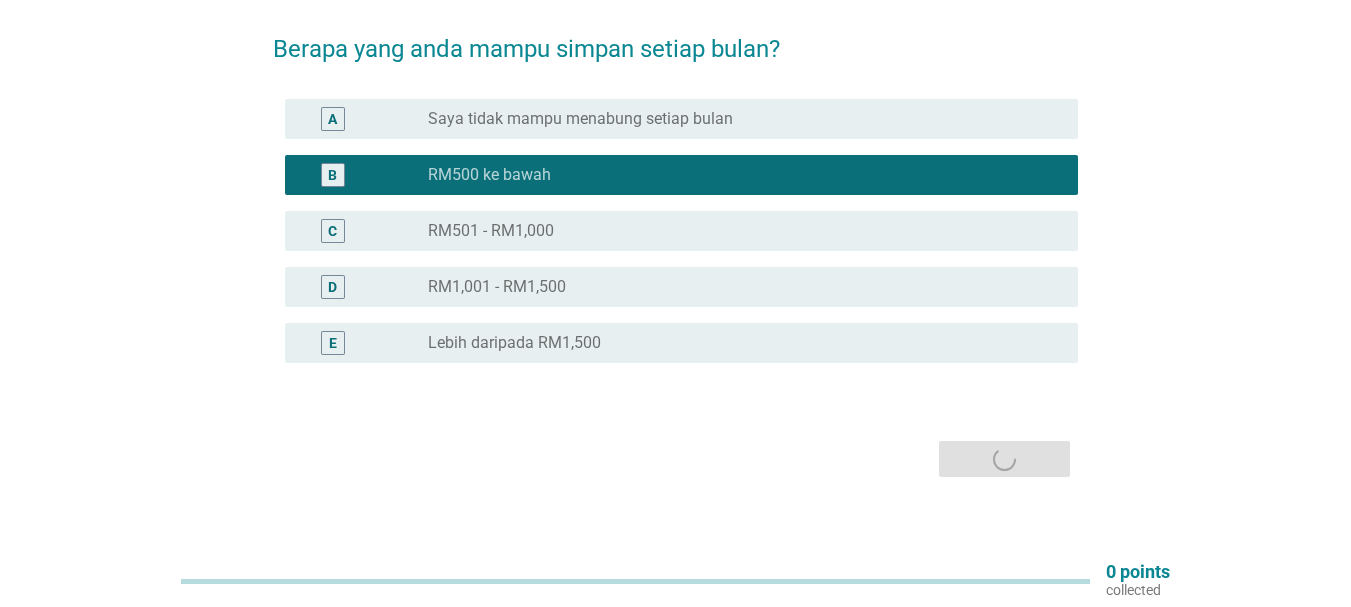 scroll, scrollTop: 0, scrollLeft: 0, axis: both 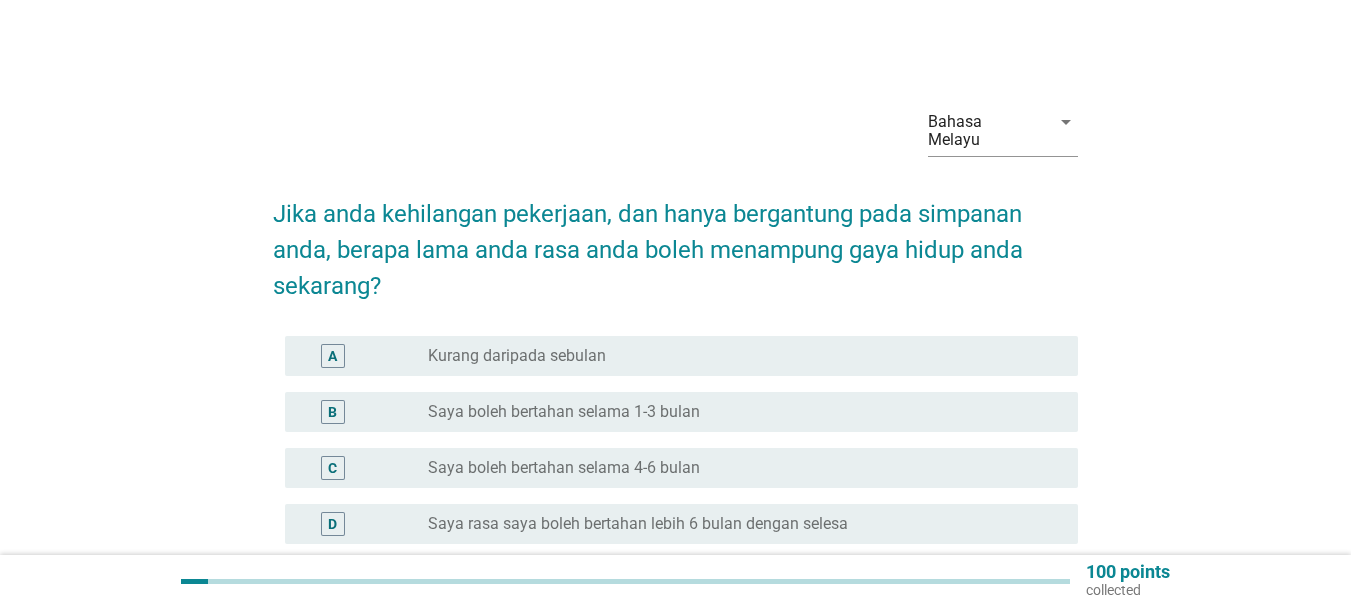 click on "B" at bounding box center [332, 412] 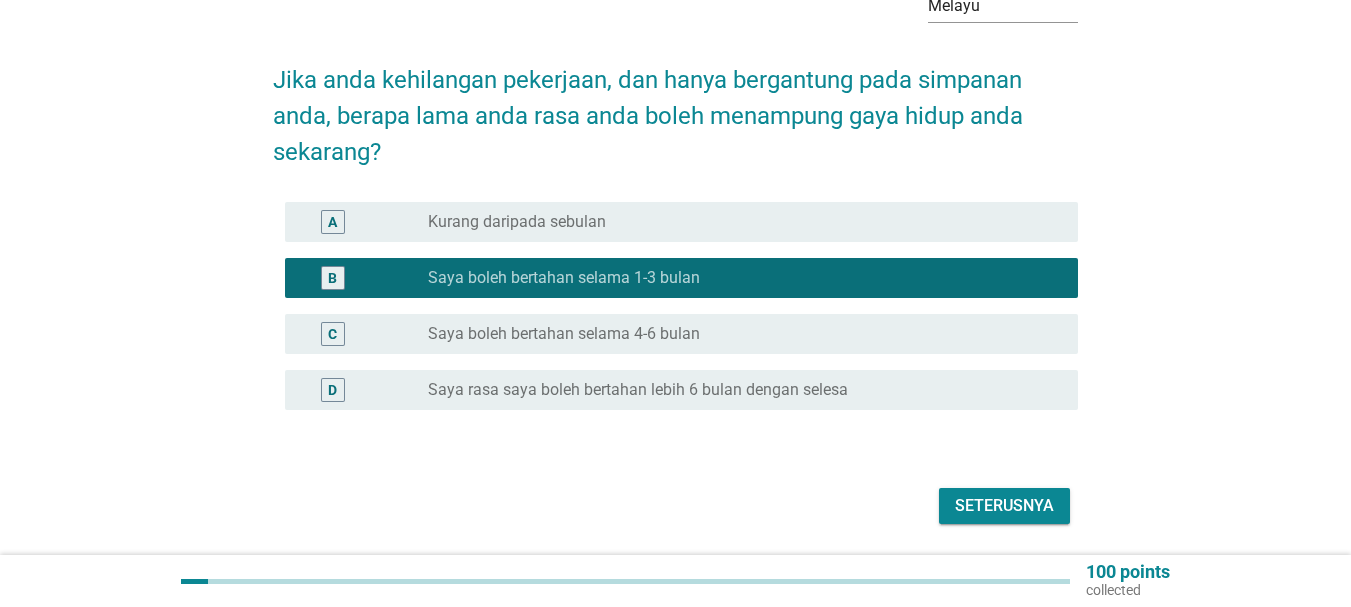 scroll, scrollTop: 181, scrollLeft: 0, axis: vertical 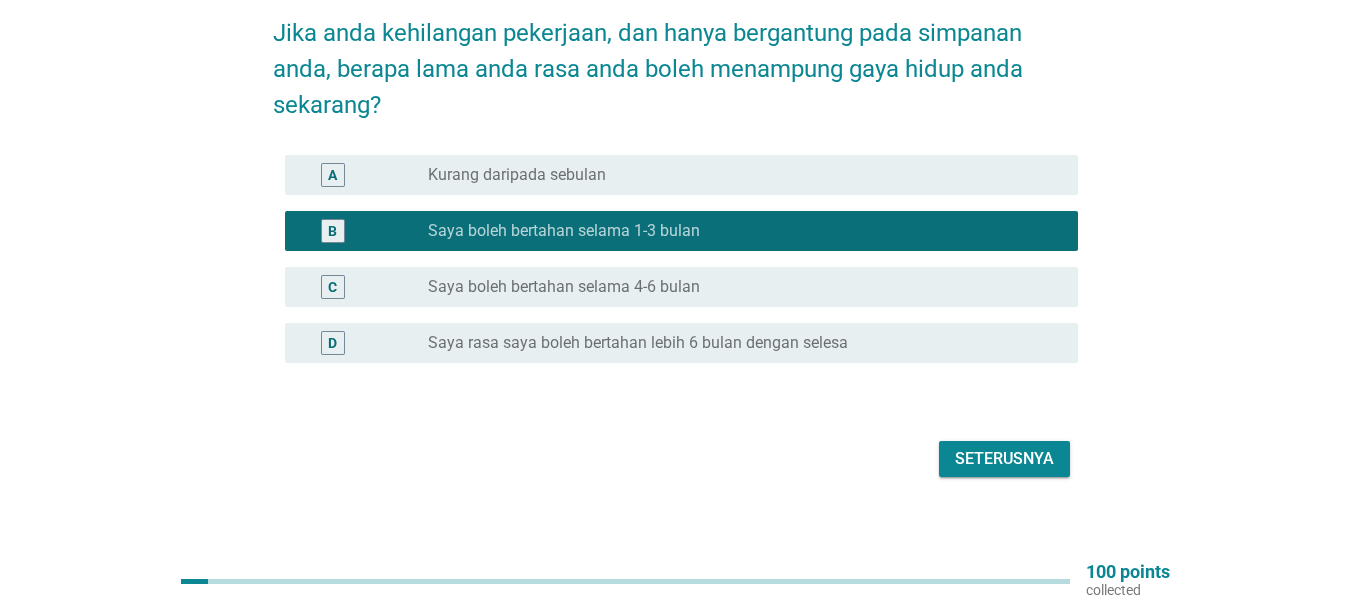click on "Seterusnya" at bounding box center [1004, 459] 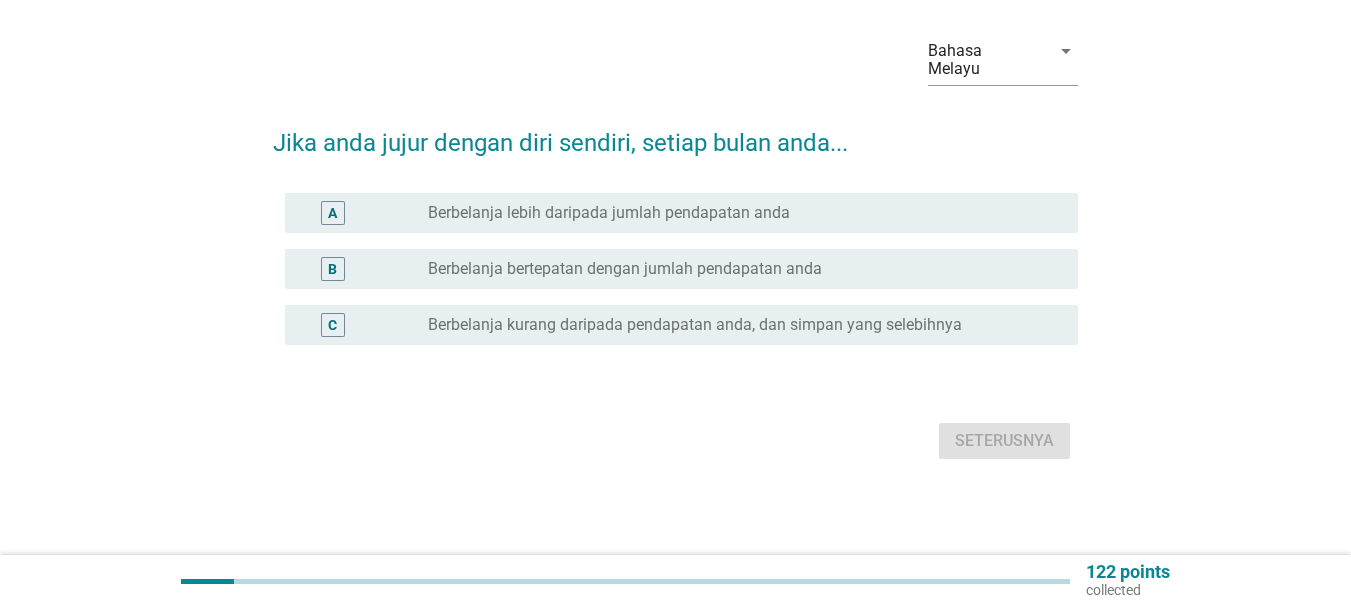 scroll, scrollTop: 0, scrollLeft: 0, axis: both 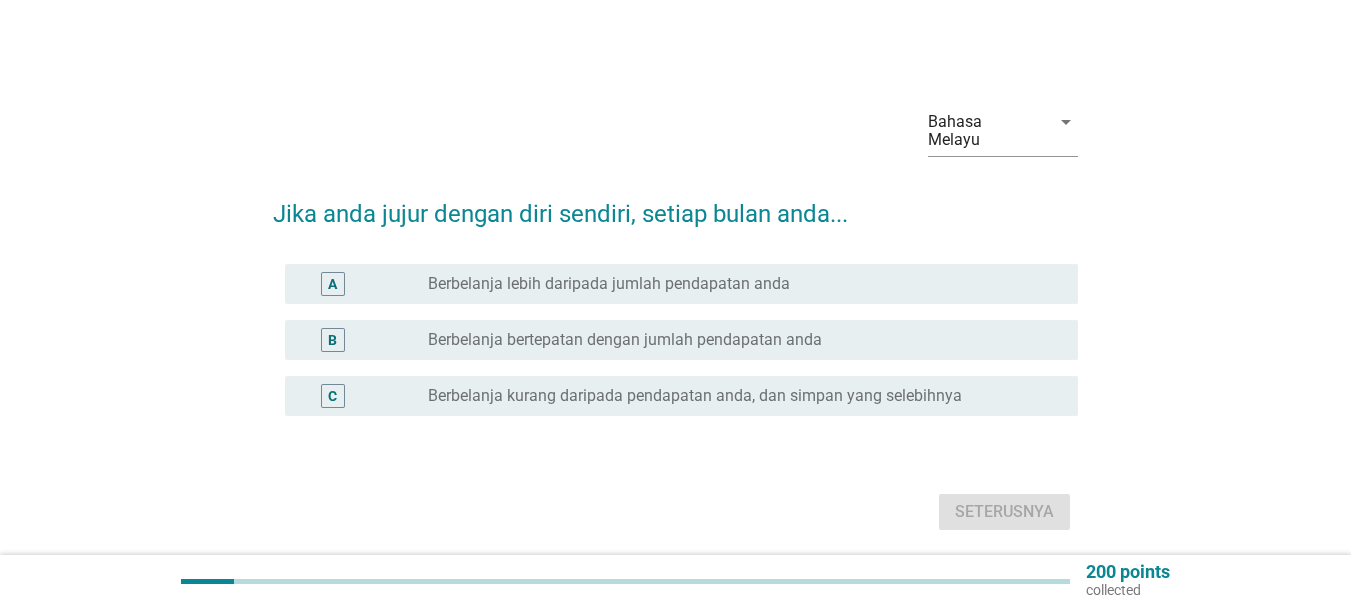 click on "Berbelanja bertepatan dengan jumlah pendapatan anda" at bounding box center (625, 340) 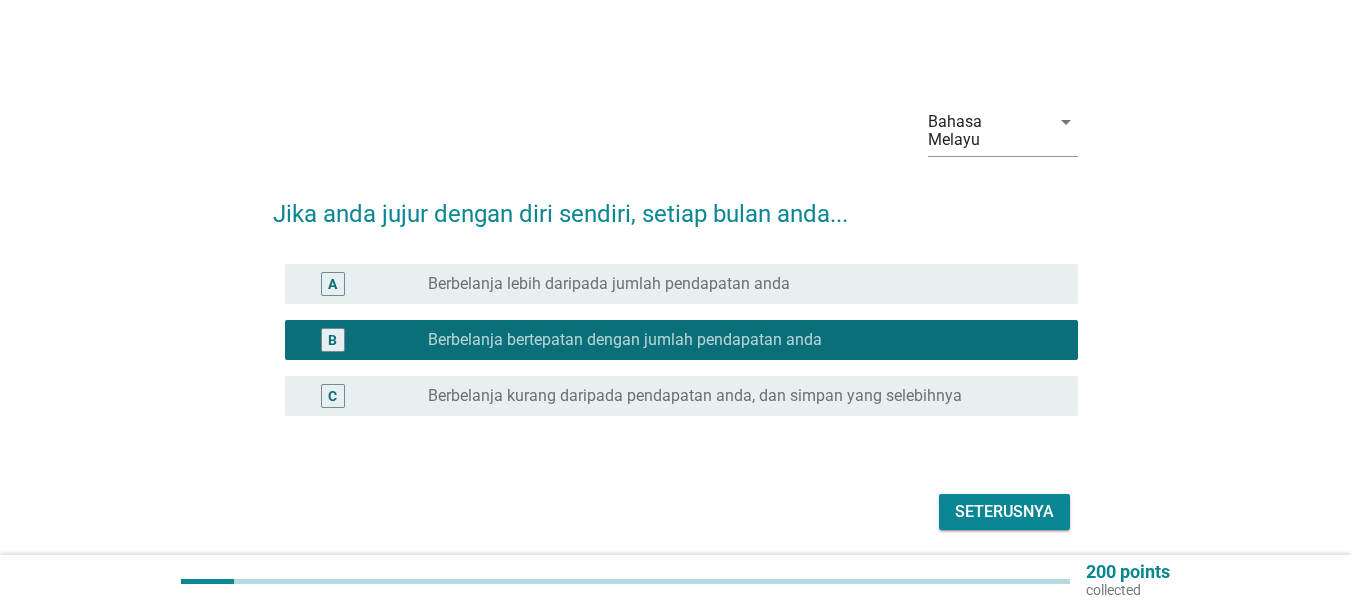 click on "Seterusnya" at bounding box center [1004, 512] 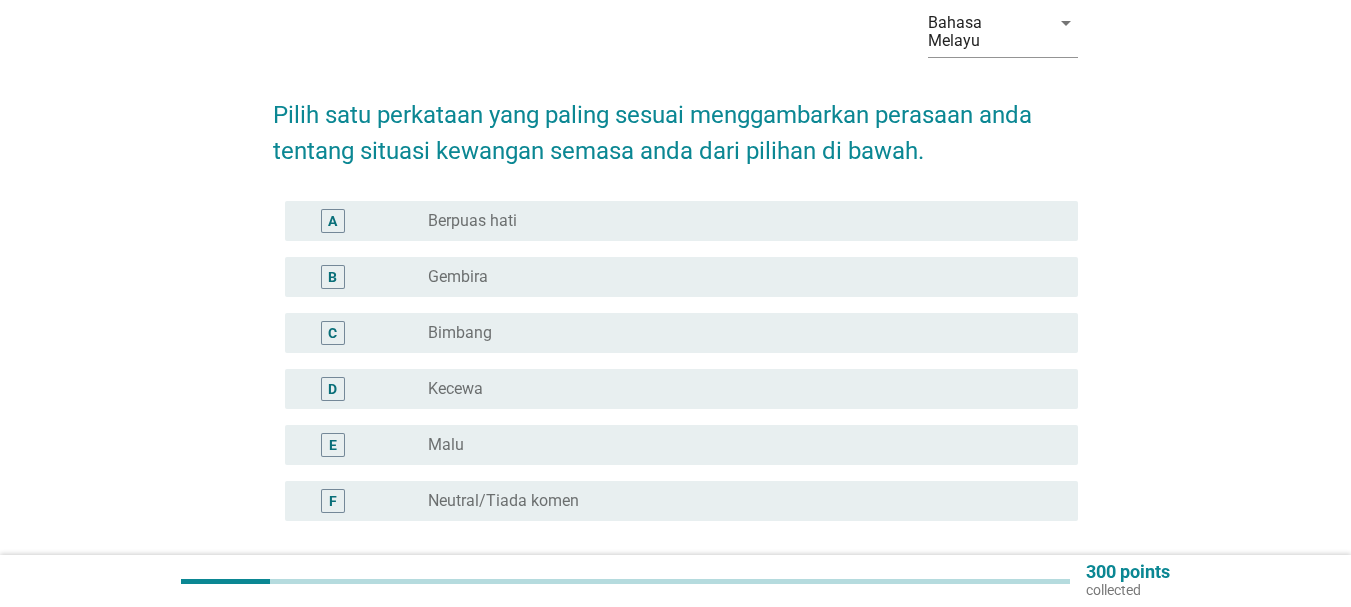 scroll, scrollTop: 257, scrollLeft: 0, axis: vertical 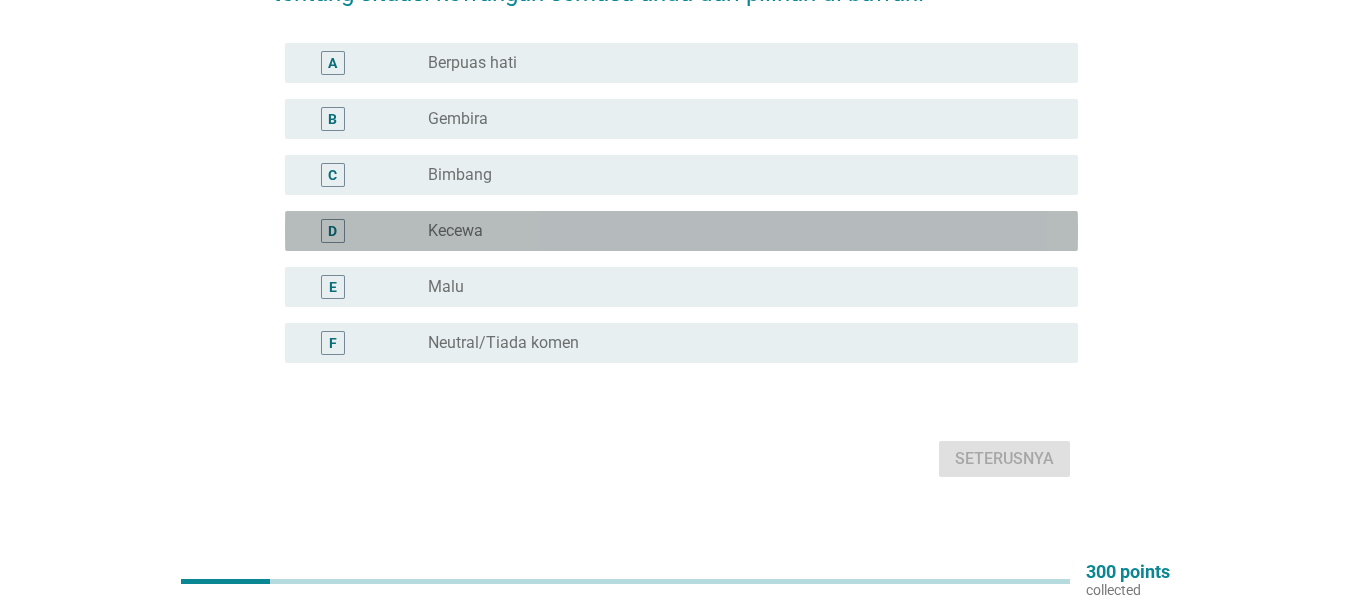 click on "D" at bounding box center (333, 231) 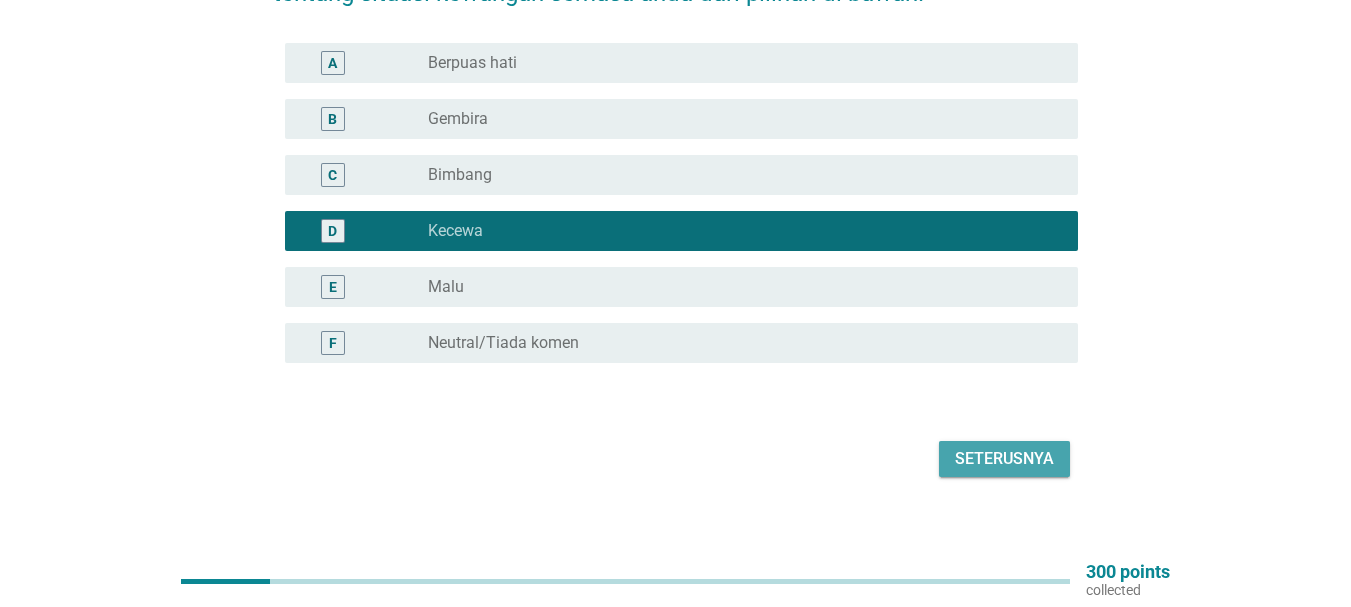 click on "Seterusnya" at bounding box center (1004, 459) 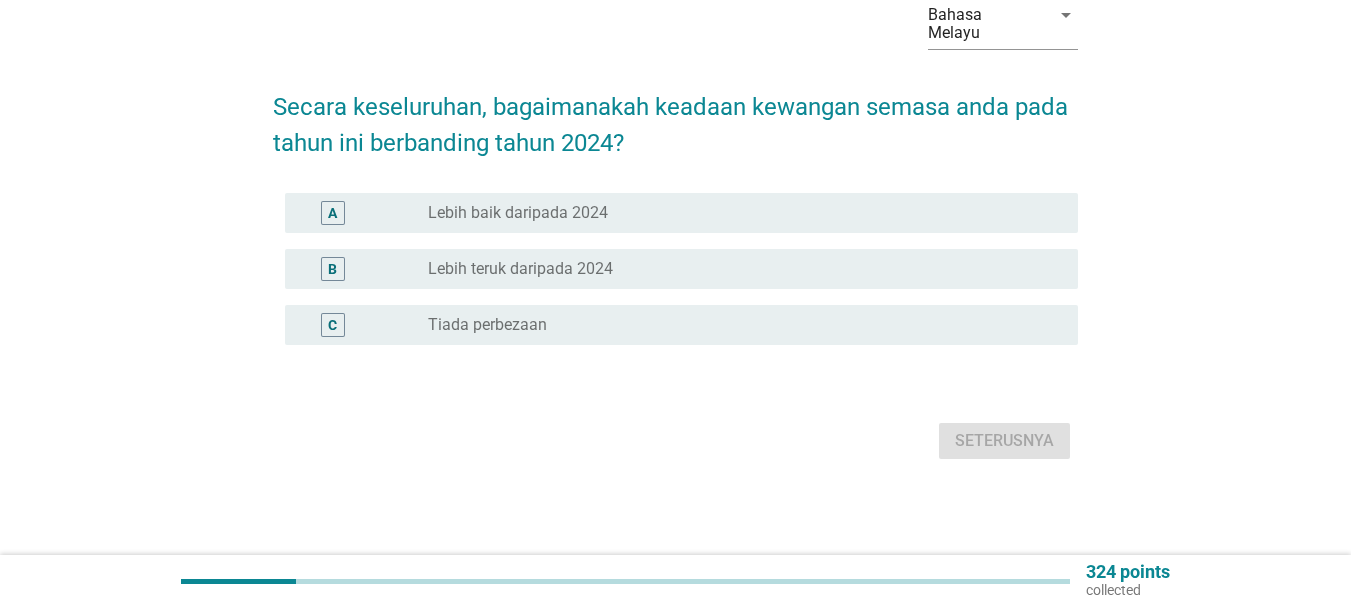 scroll, scrollTop: 0, scrollLeft: 0, axis: both 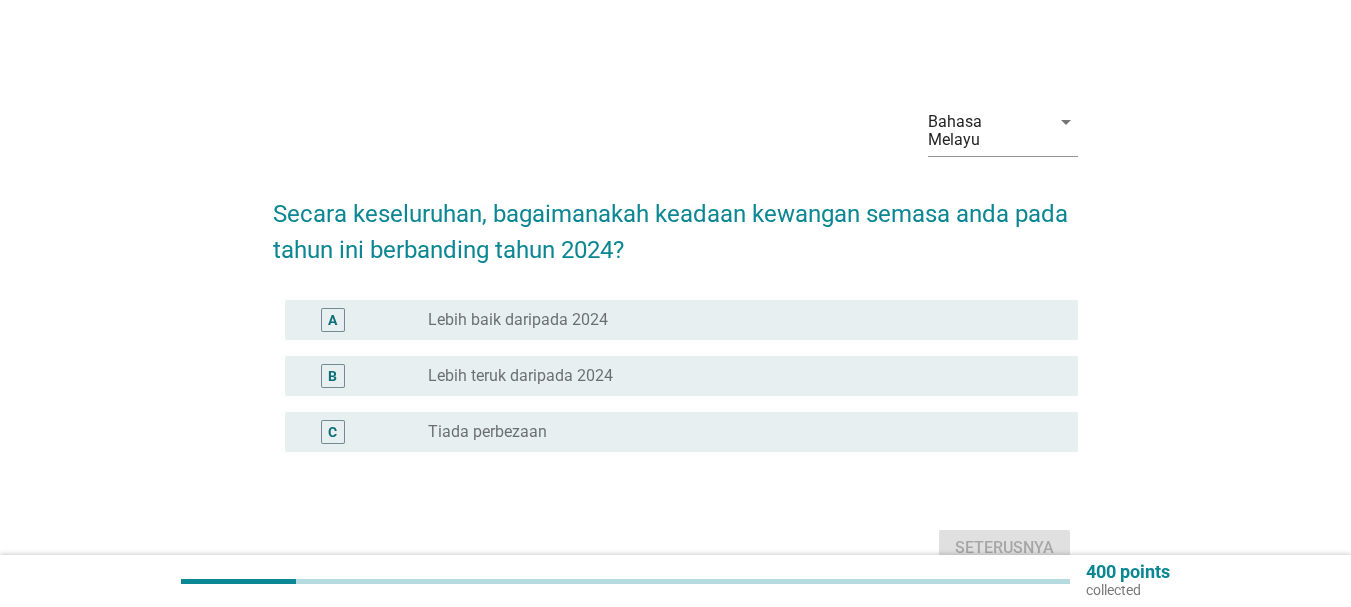 click on "B" at bounding box center (332, 376) 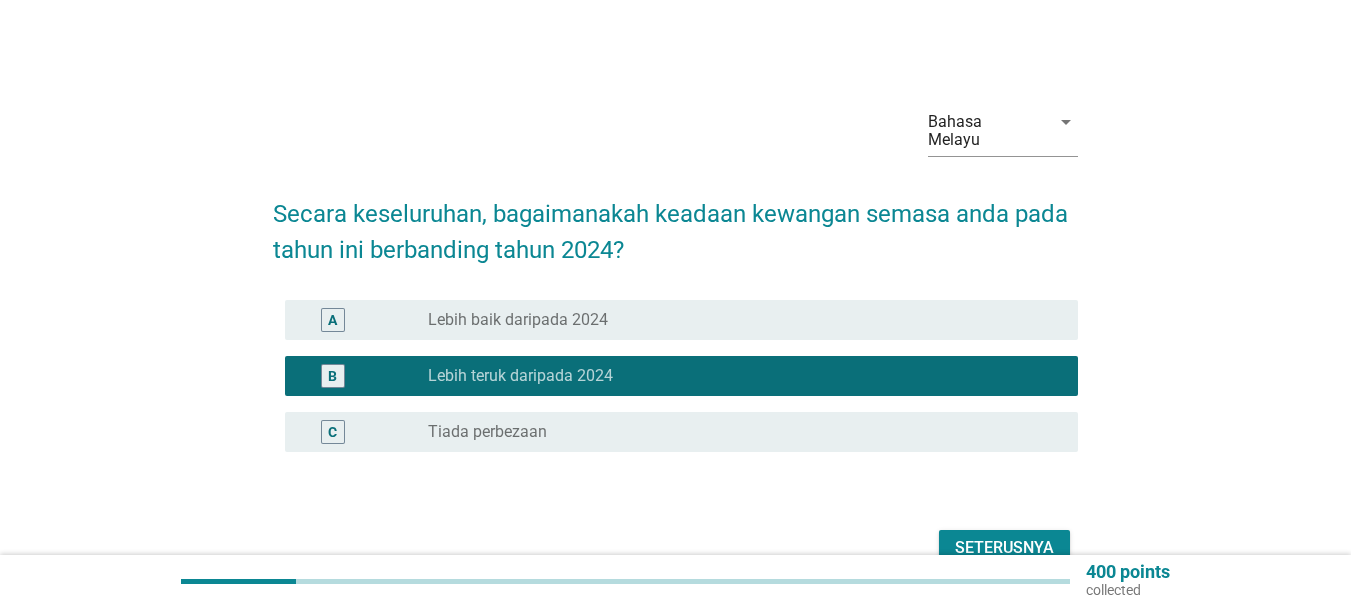 click on "C" at bounding box center [333, 432] 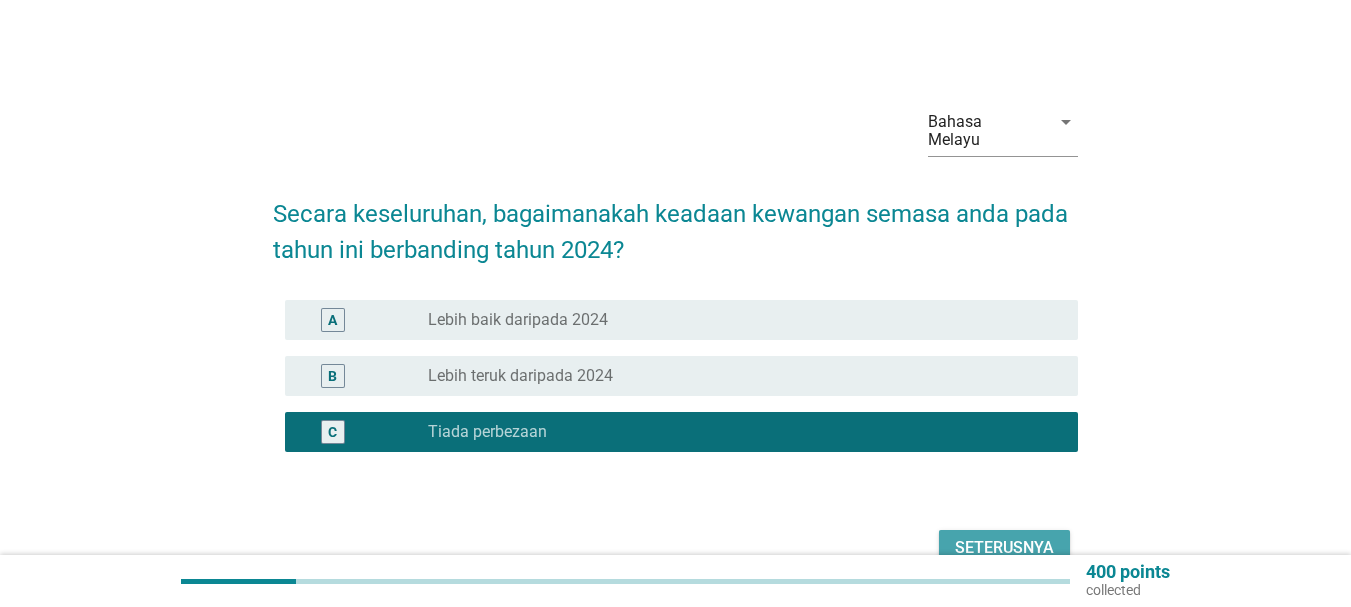 click on "Seterusnya" at bounding box center [1004, 548] 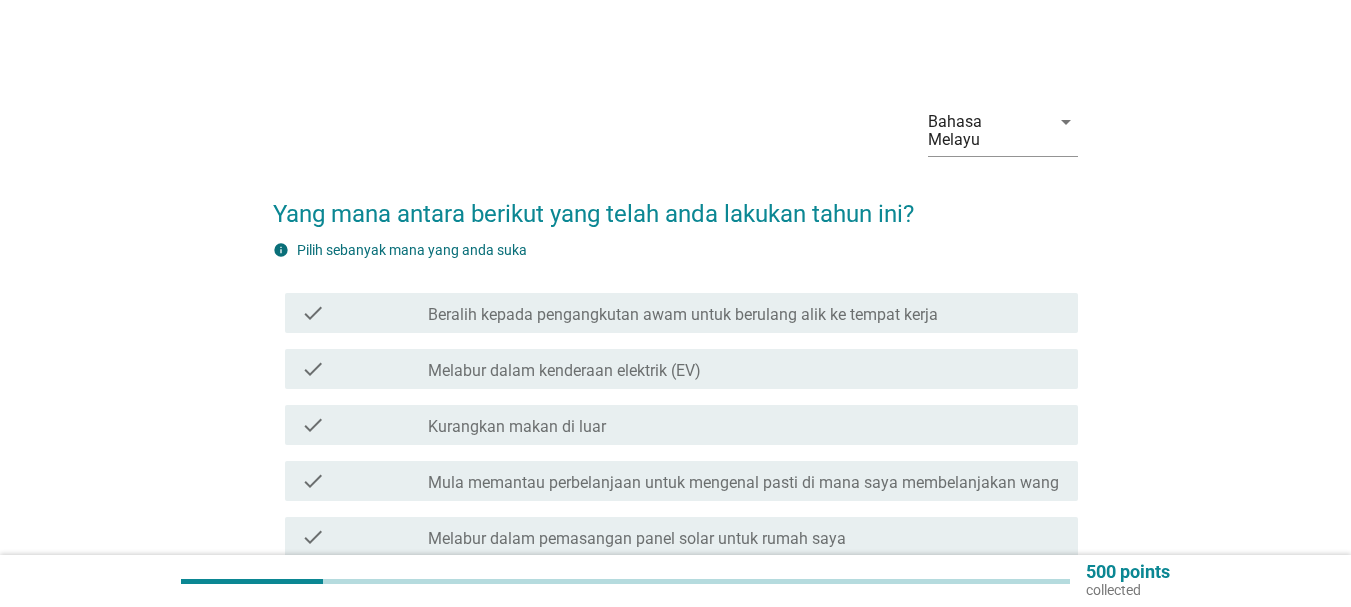 click on "Kurangkan makan di luar" at bounding box center (517, 427) 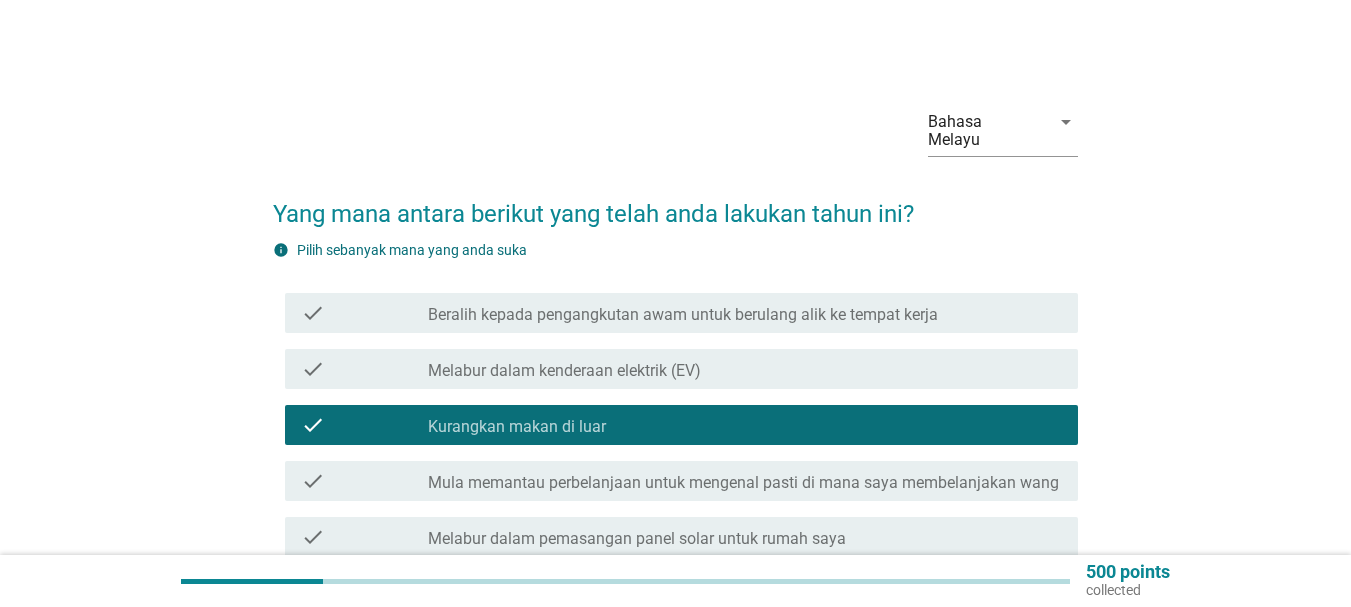 click on "Mula memantau perbelanjaan untuk mengenal pasti di mana saya membelanjakan wang" at bounding box center [743, 483] 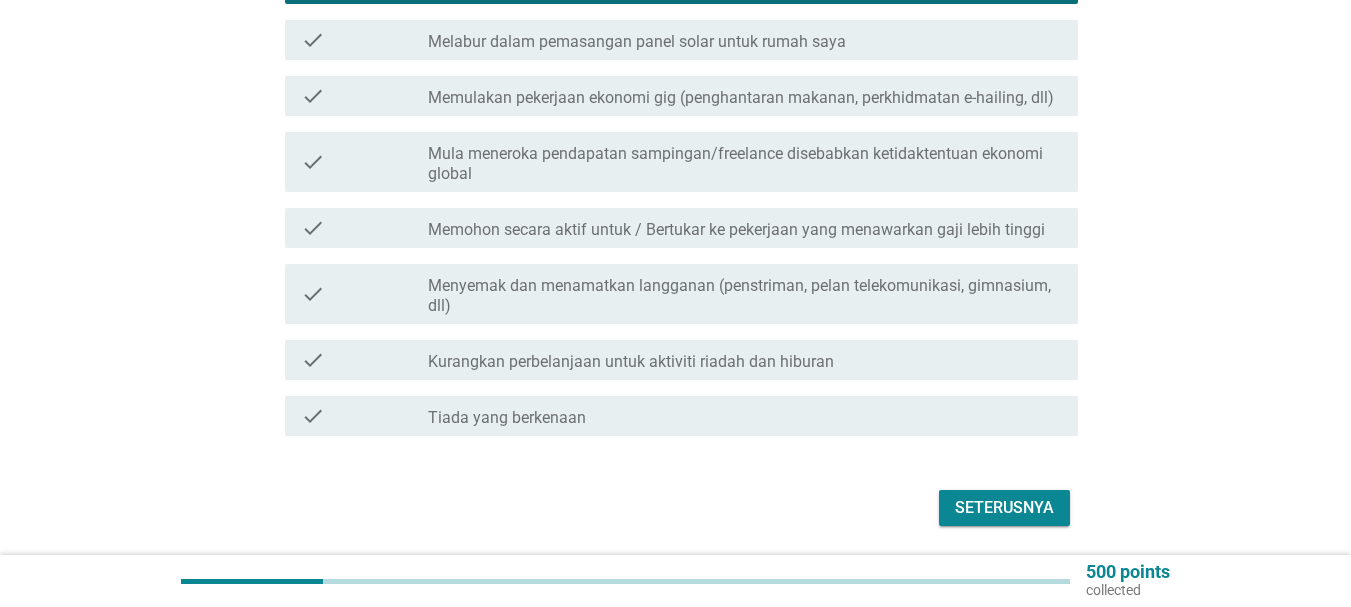 scroll, scrollTop: 500, scrollLeft: 0, axis: vertical 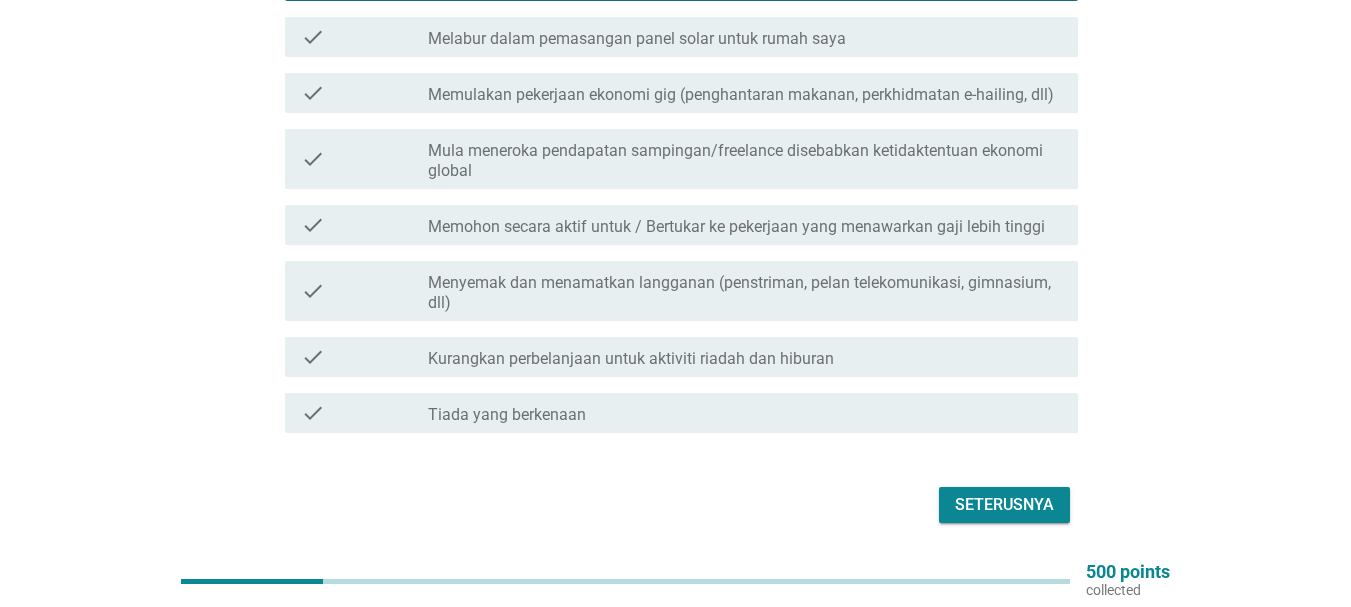 click on "Kurangkan perbelanjaan untuk aktiviti riadah dan hiburan" at bounding box center [631, 359] 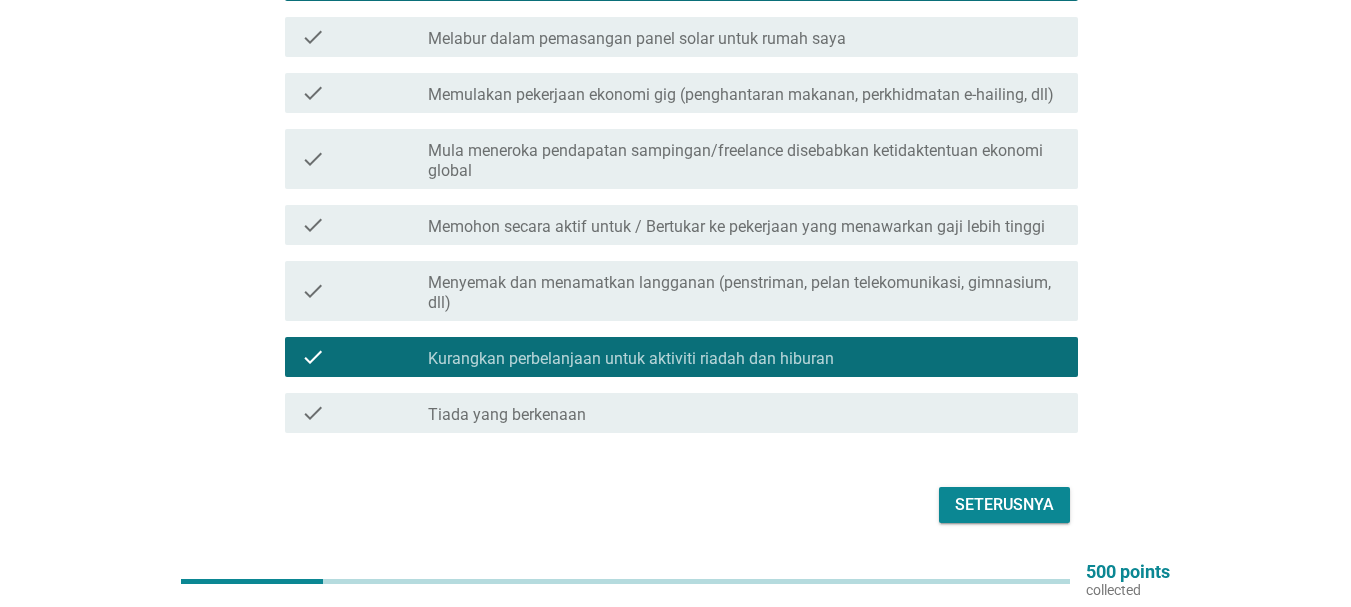 click on "Seterusnya" at bounding box center [1004, 505] 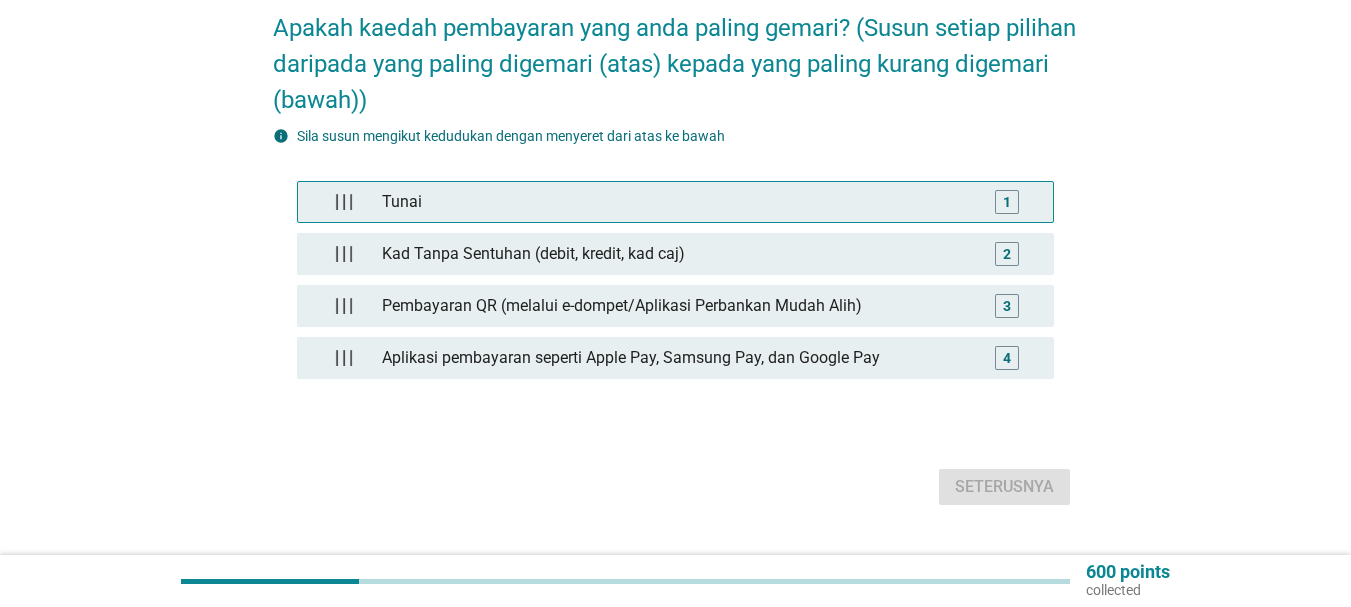 scroll, scrollTop: 214, scrollLeft: 0, axis: vertical 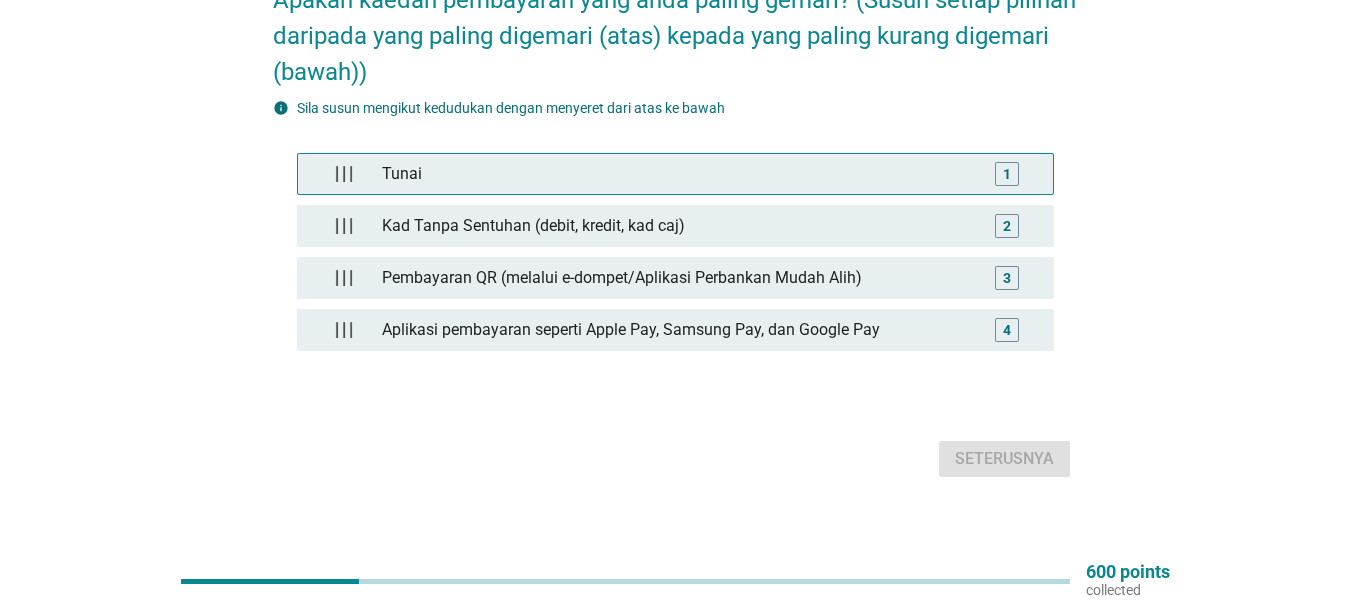 click on "Tunai" at bounding box center (675, 174) 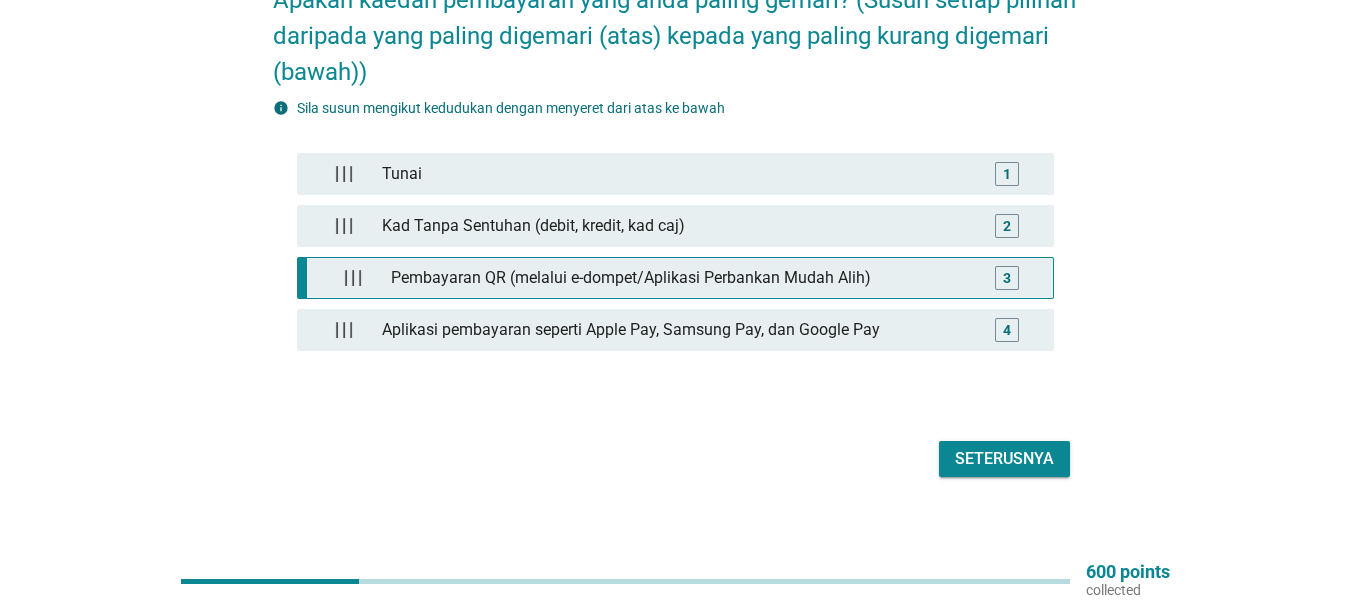 click on "Pembayaran QR (melalui e-dompet/Aplikasi Perbankan Mudah Alih)" at bounding box center [680, 278] 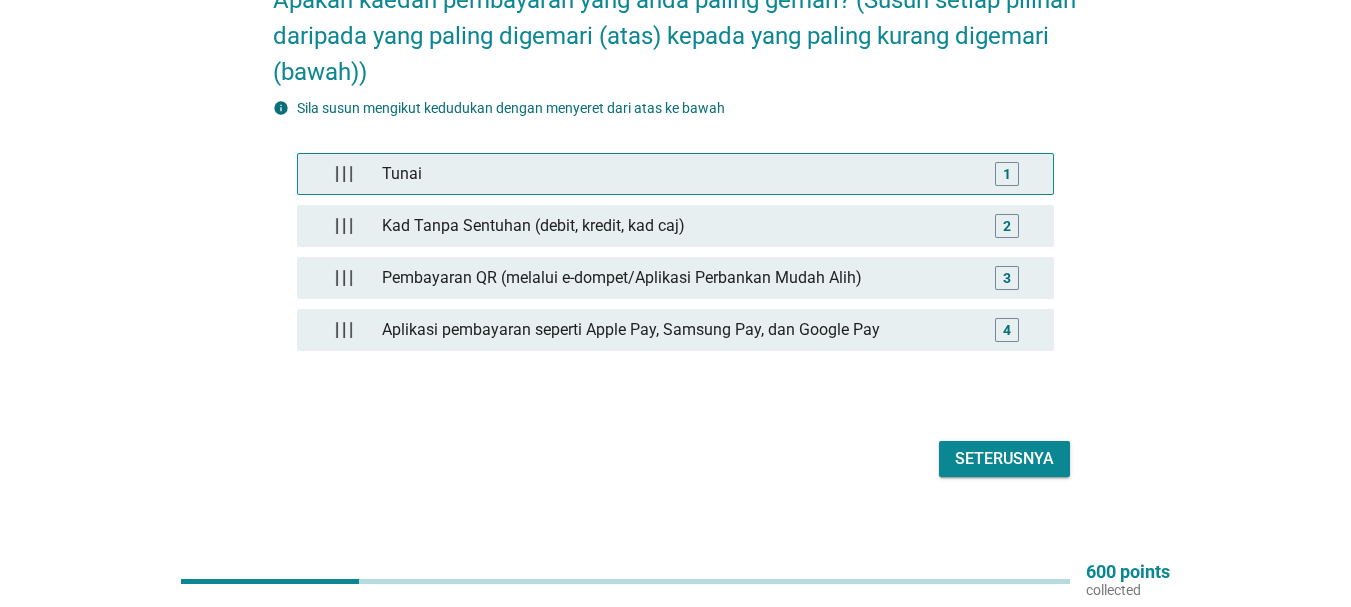 click on "Tunai" at bounding box center (675, 174) 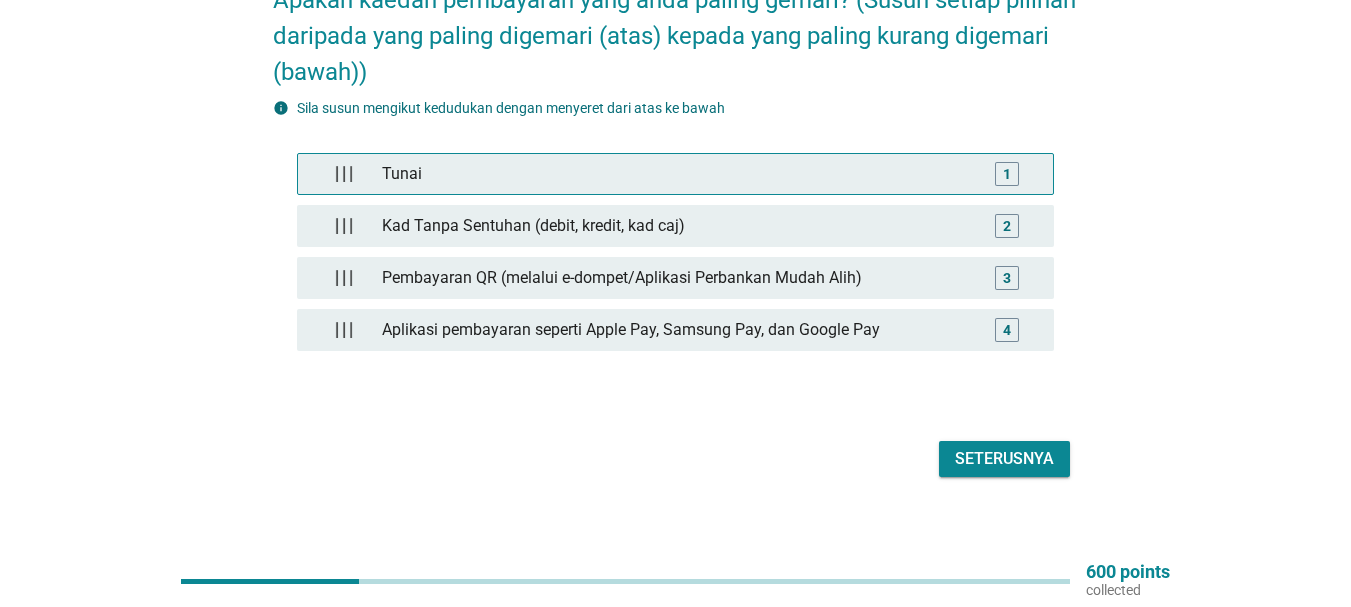 type 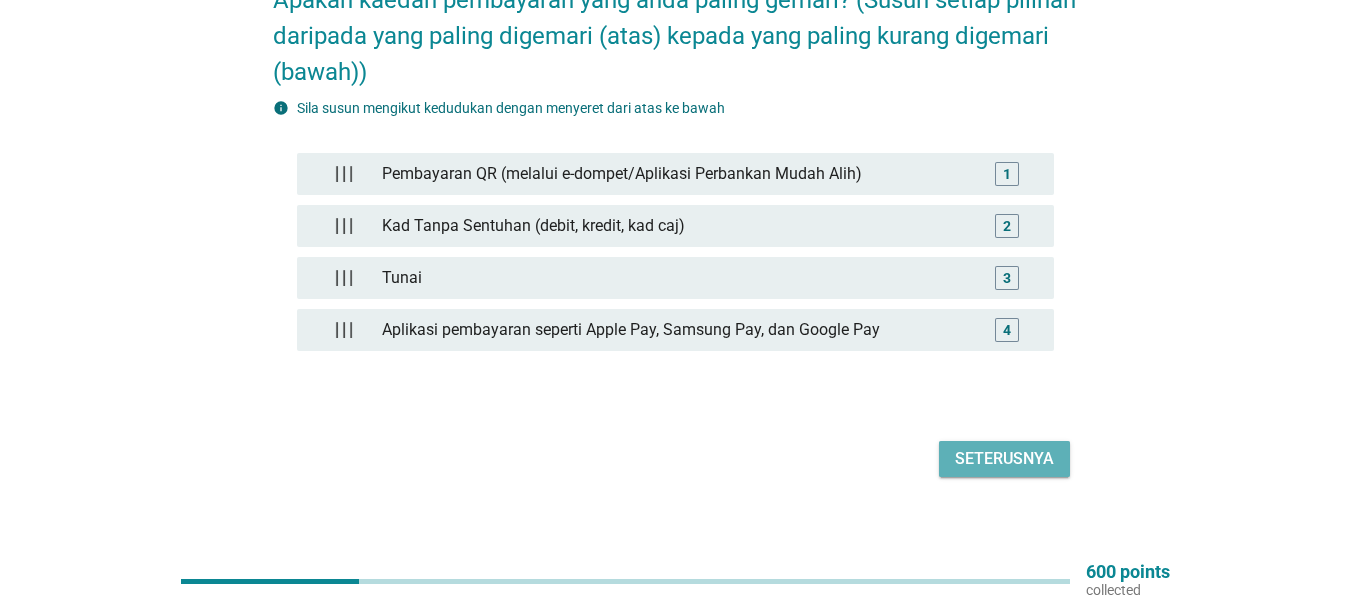 click on "Seterusnya" at bounding box center (1004, 459) 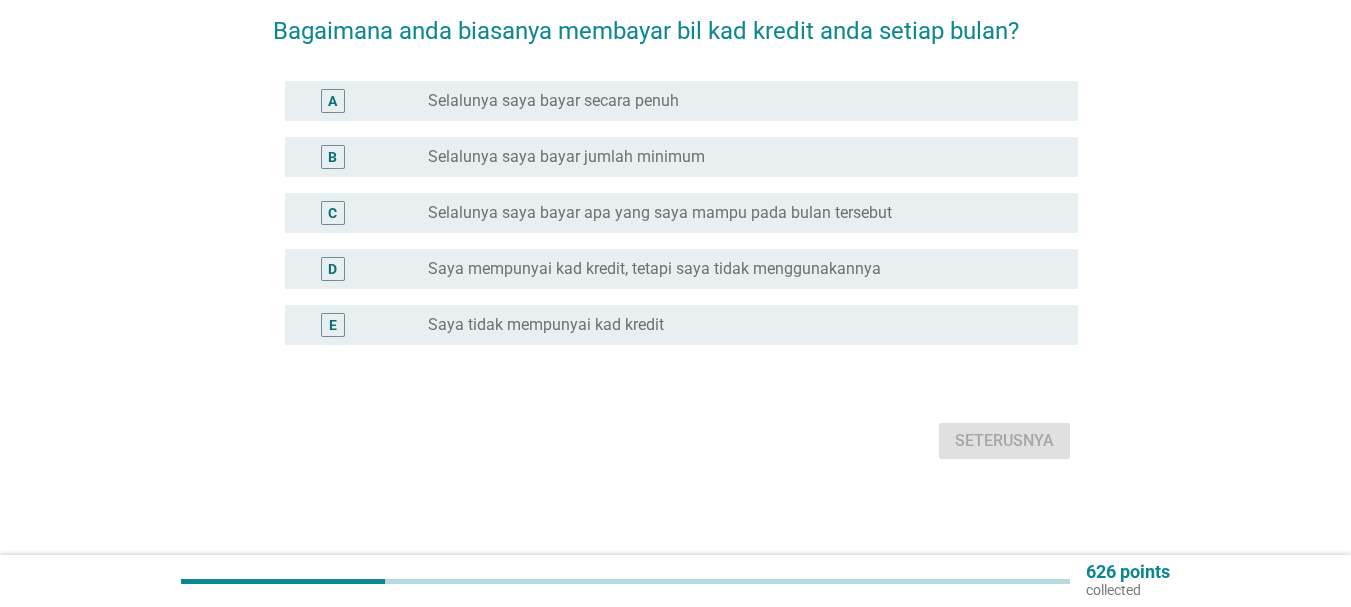 scroll, scrollTop: 0, scrollLeft: 0, axis: both 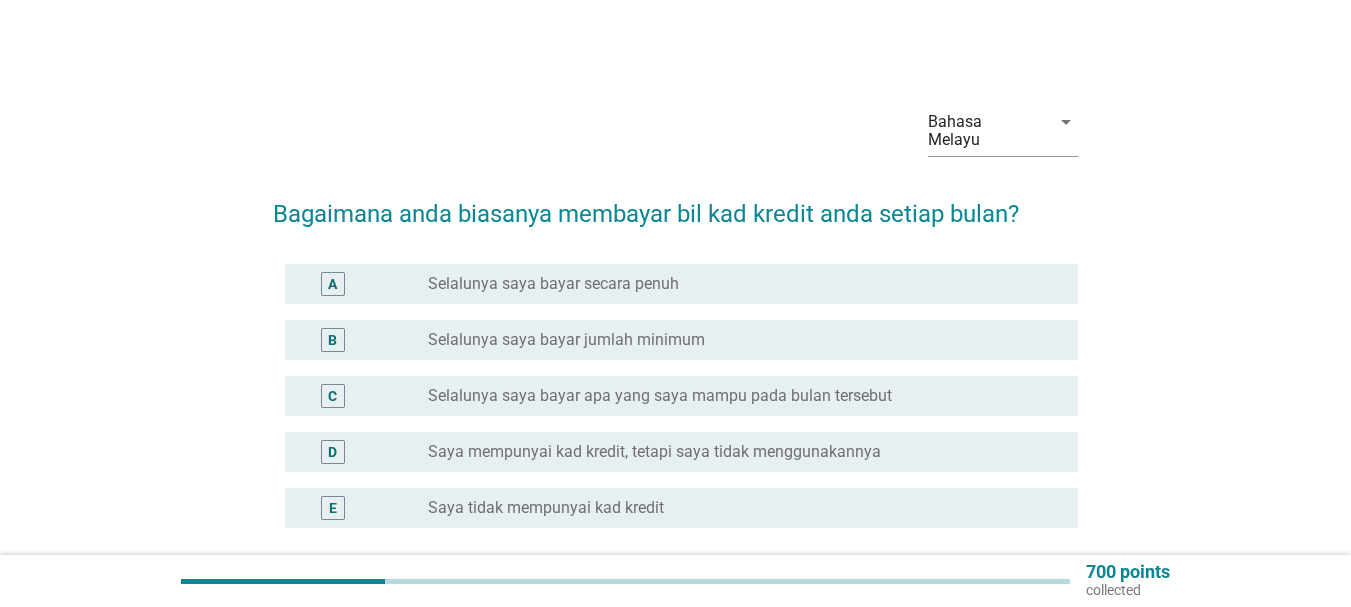 click on "Selalunya saya bayar secara penuh" at bounding box center (553, 284) 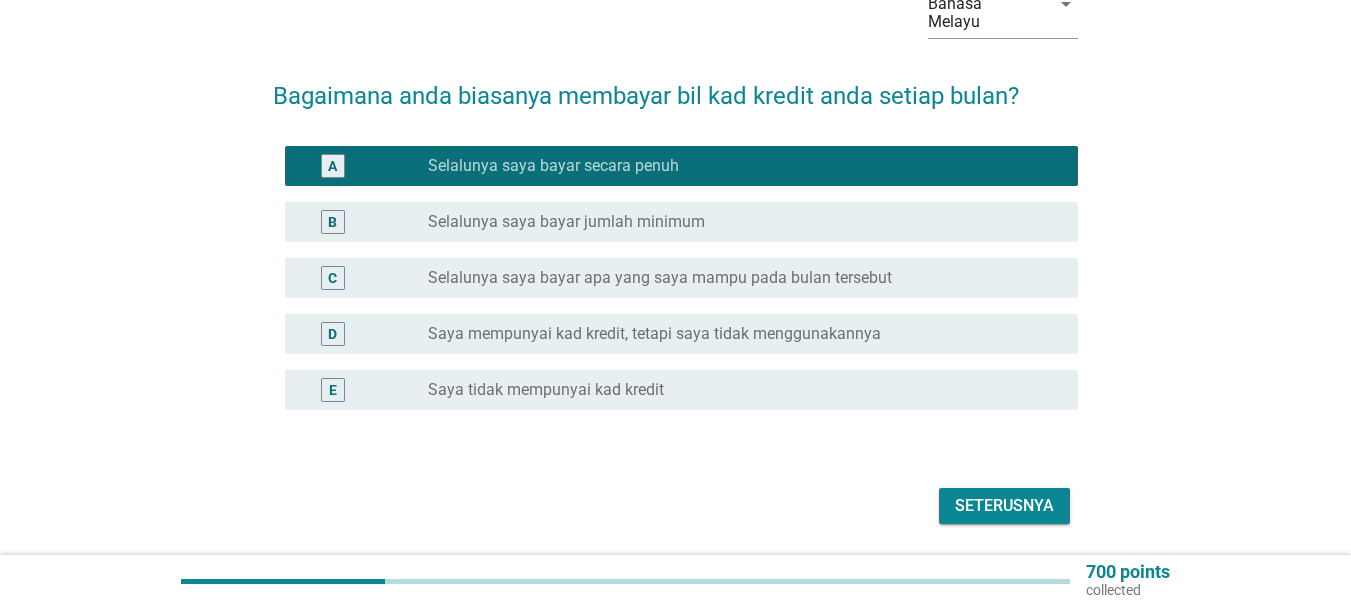 scroll, scrollTop: 165, scrollLeft: 0, axis: vertical 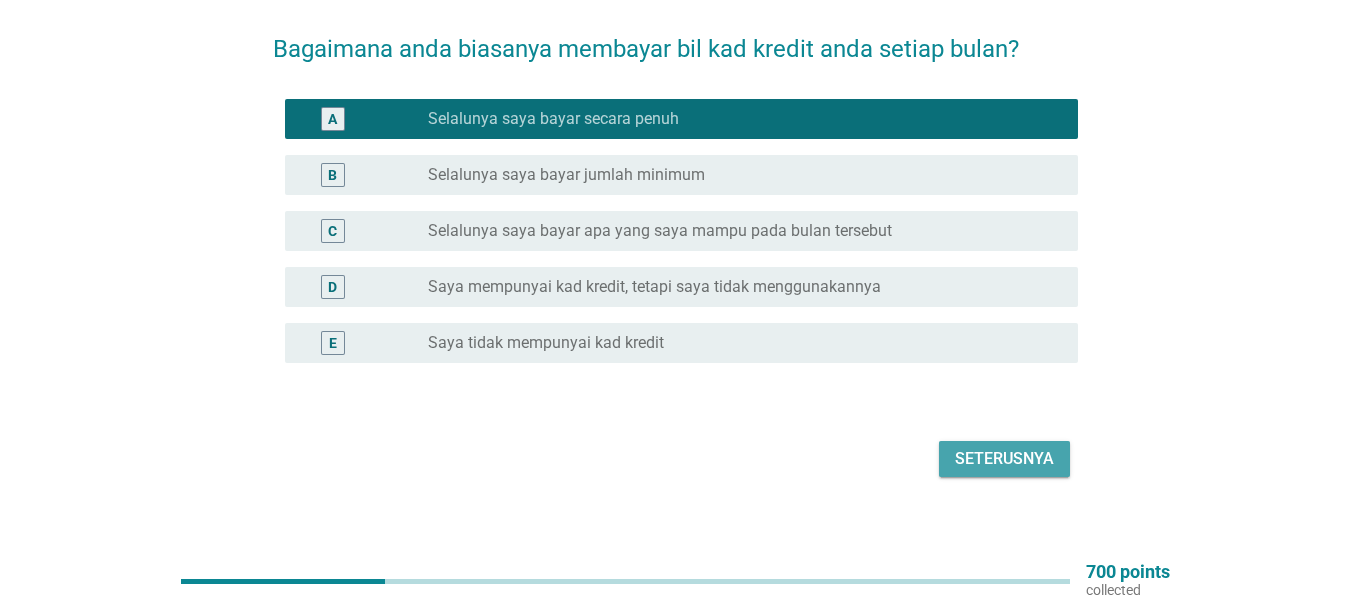 click on "Seterusnya" at bounding box center (1004, 459) 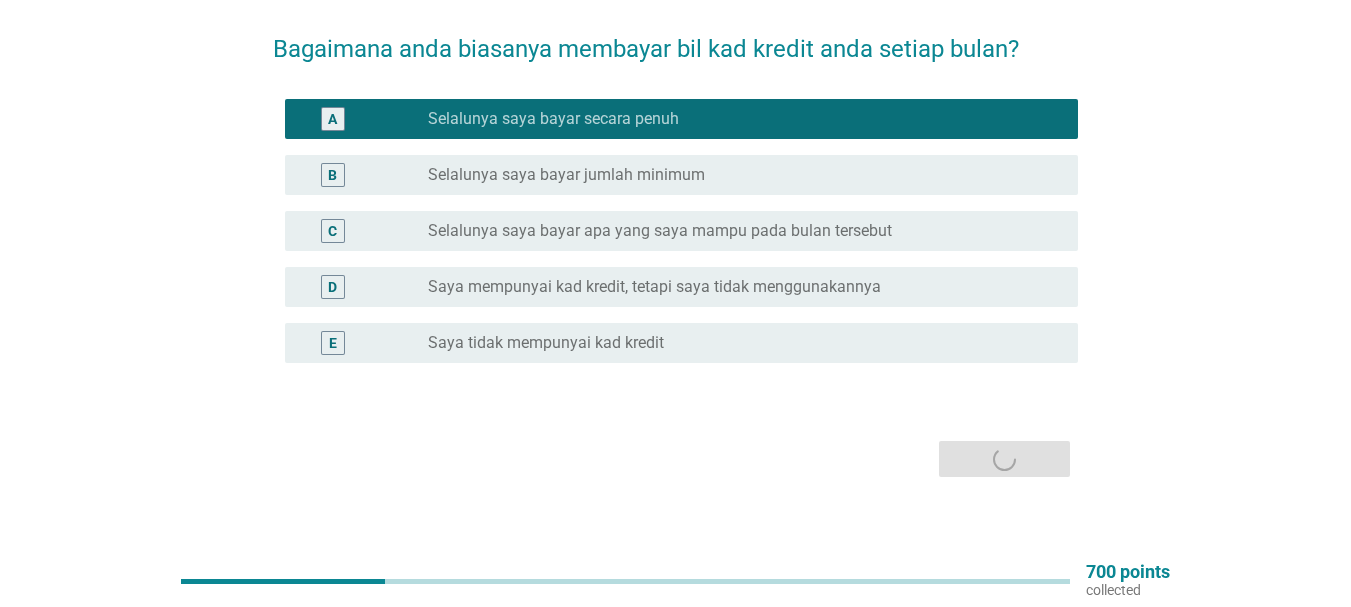 scroll, scrollTop: 0, scrollLeft: 0, axis: both 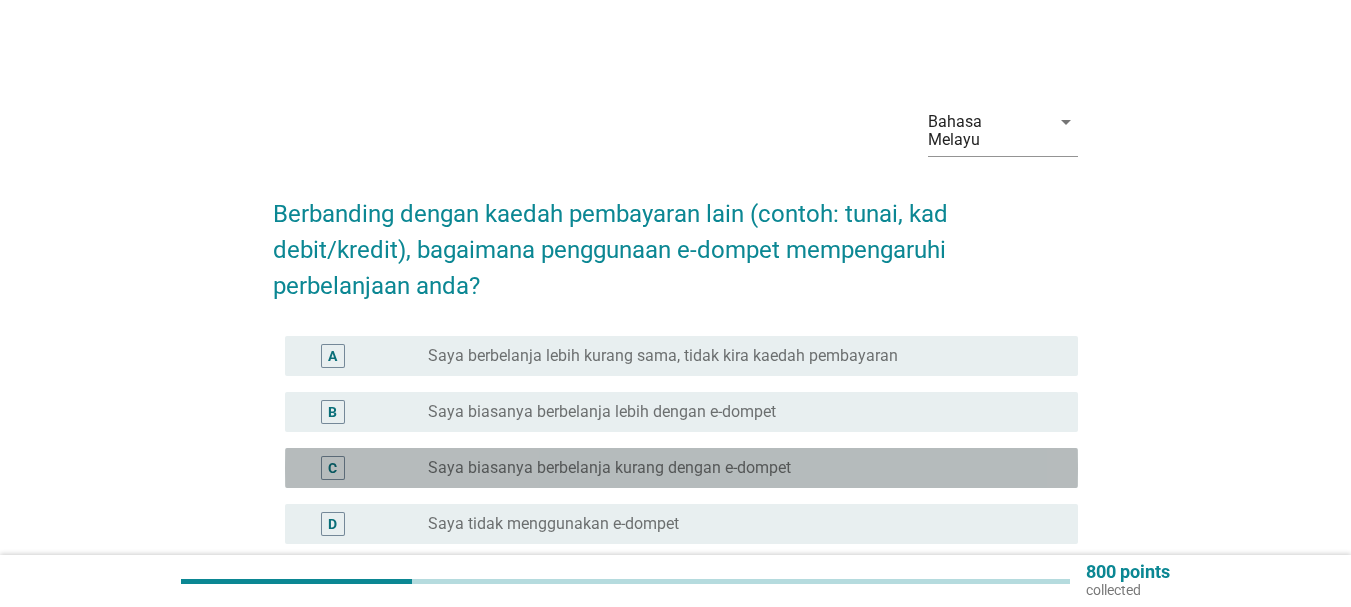 click on "Saya biasanya berbelanja kurang dengan e-dompet" at bounding box center [609, 468] 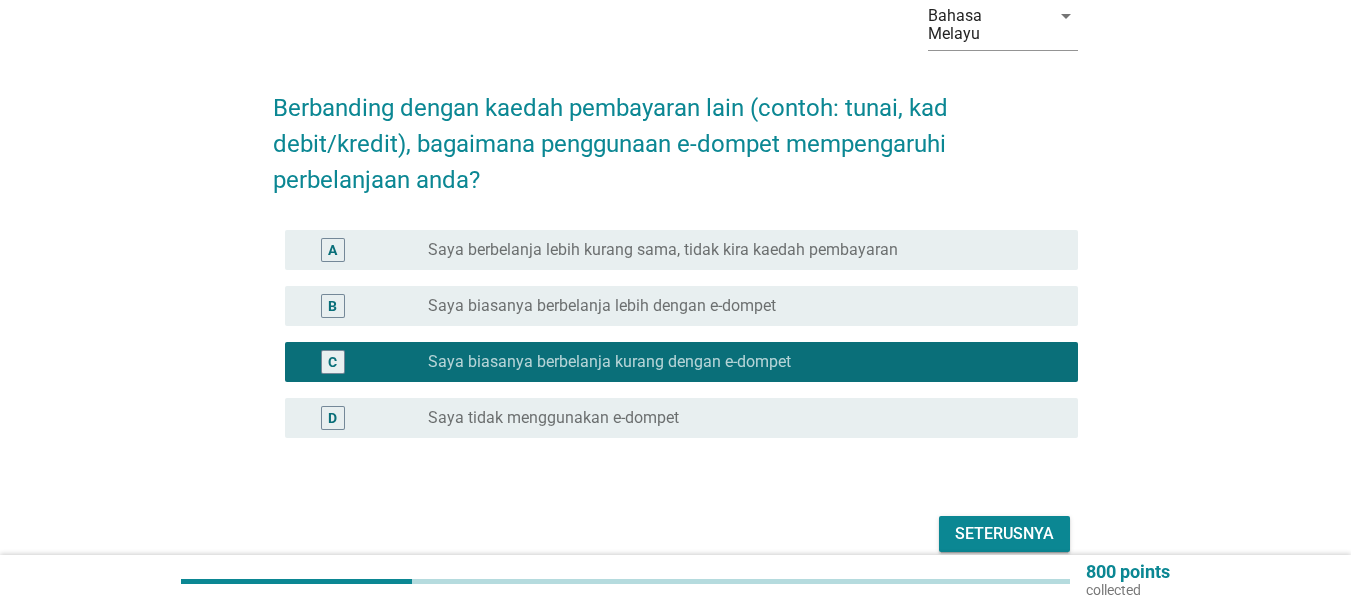 scroll, scrollTop: 181, scrollLeft: 0, axis: vertical 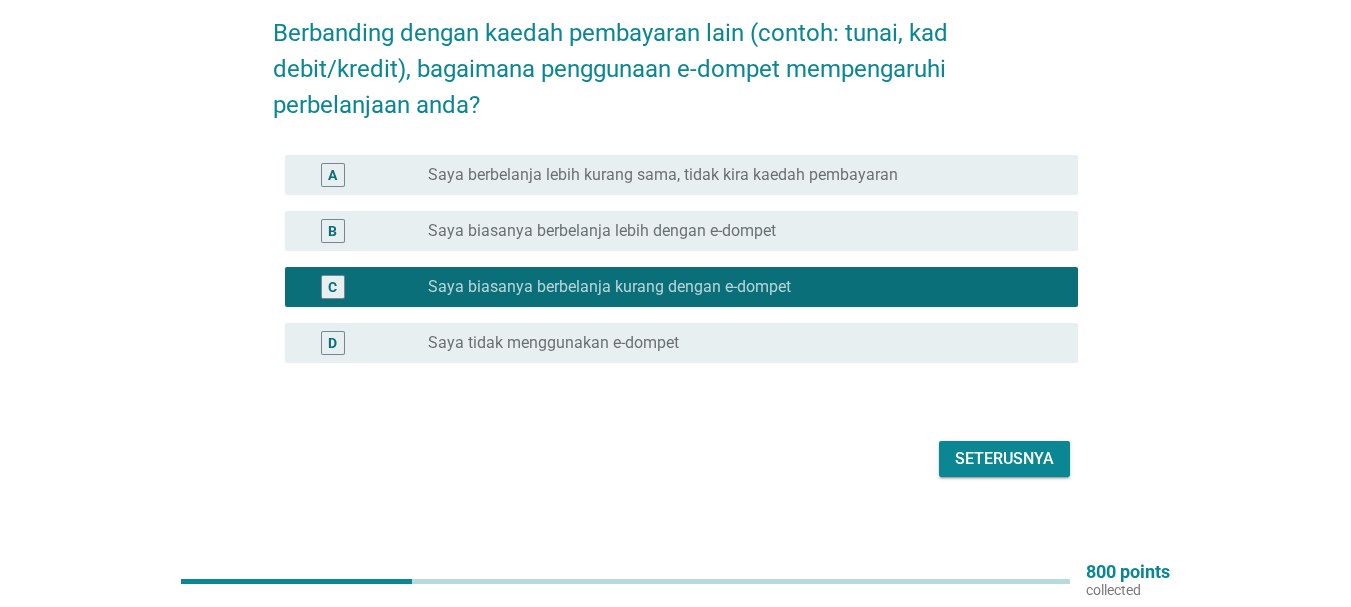 click on "Seterusnya" at bounding box center [1004, 459] 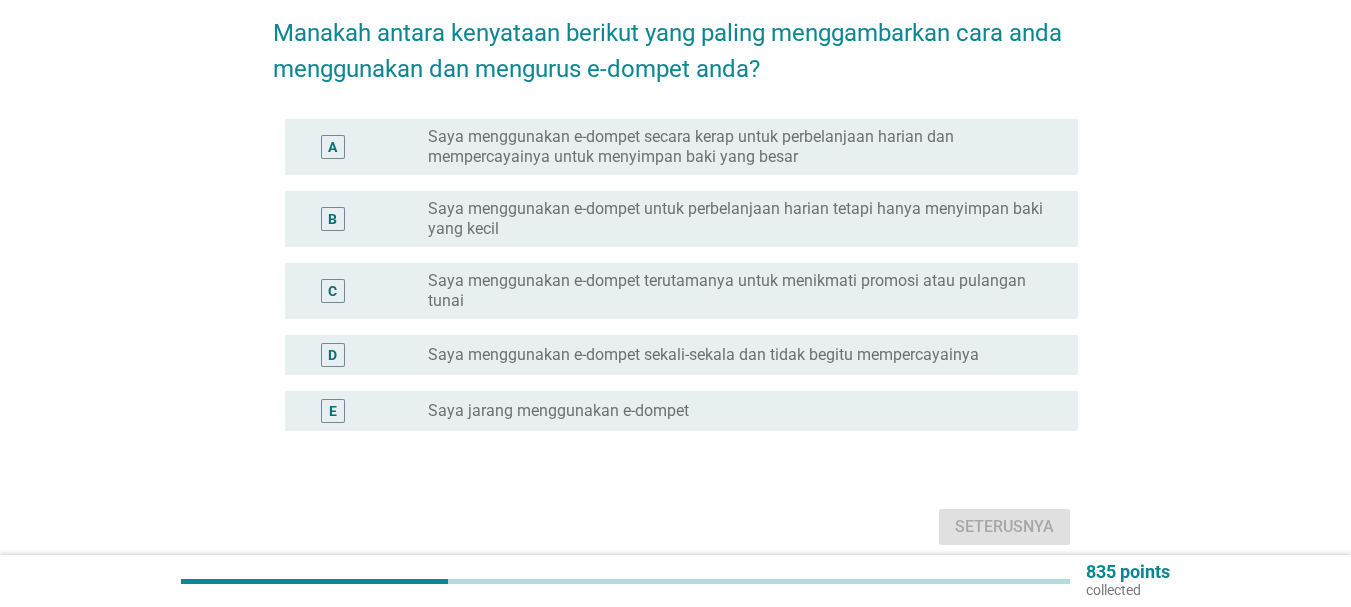 scroll, scrollTop: 0, scrollLeft: 0, axis: both 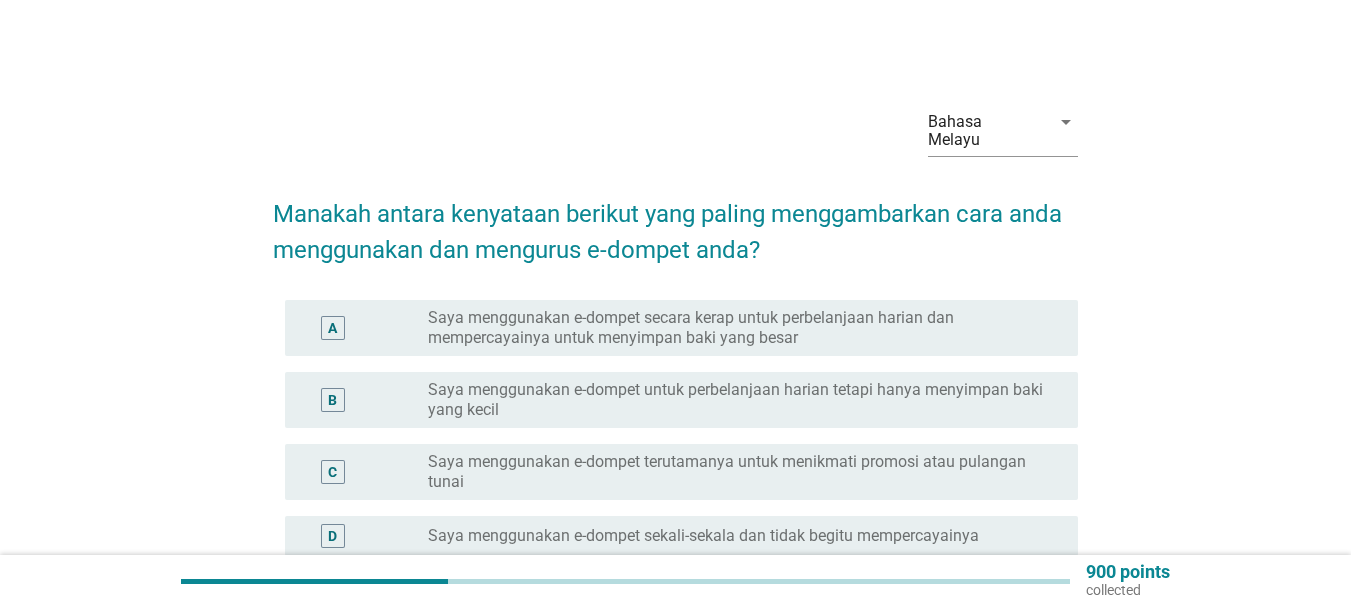 click on "Saya menggunakan e-dompet untuk perbelanjaan harian tetapi hanya menyimpan baki yang kecil" at bounding box center [737, 400] 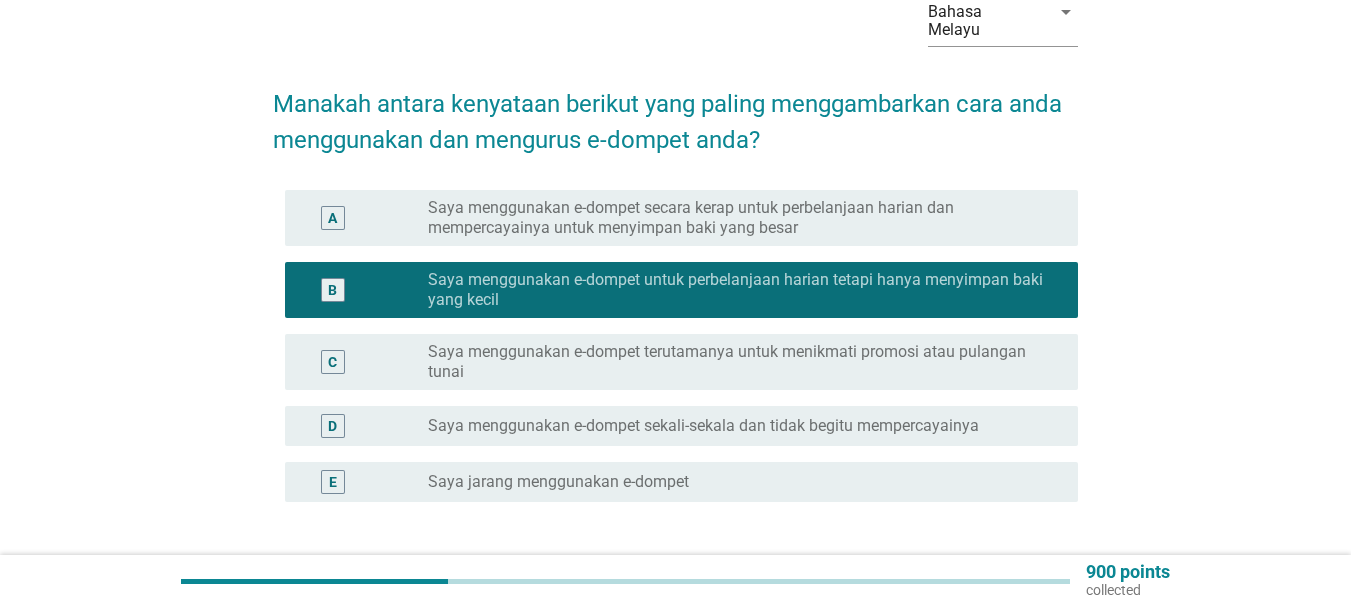 scroll, scrollTop: 200, scrollLeft: 0, axis: vertical 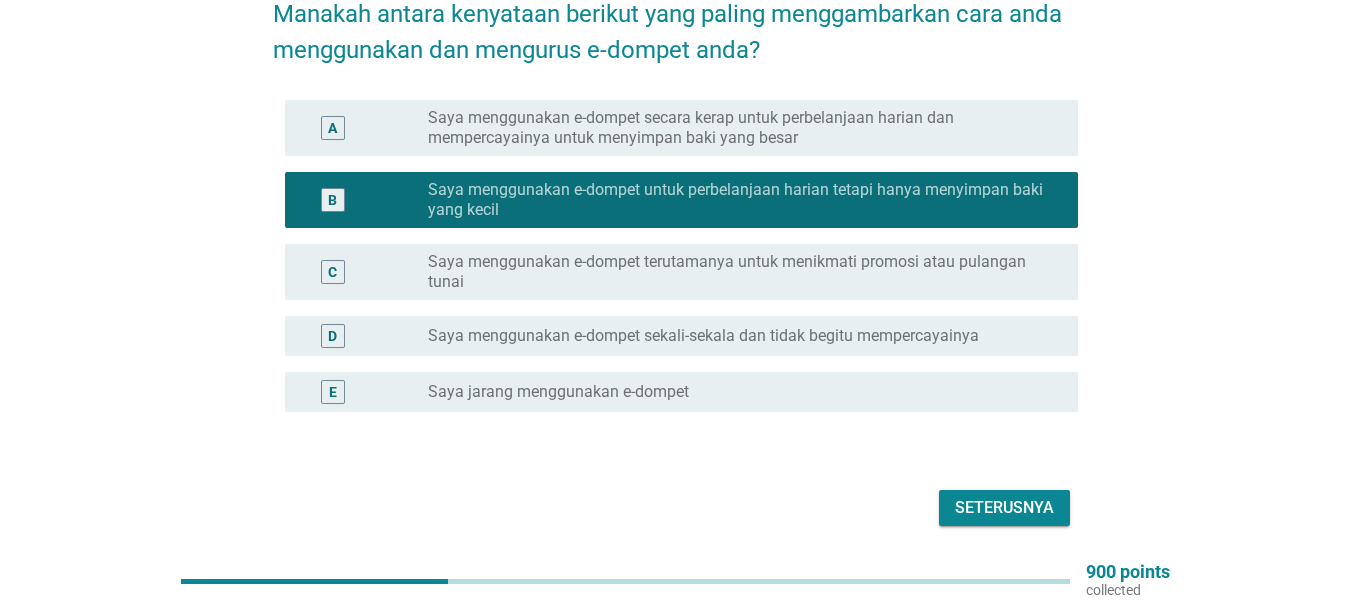 click on "Seterusnya" at bounding box center (1004, 508) 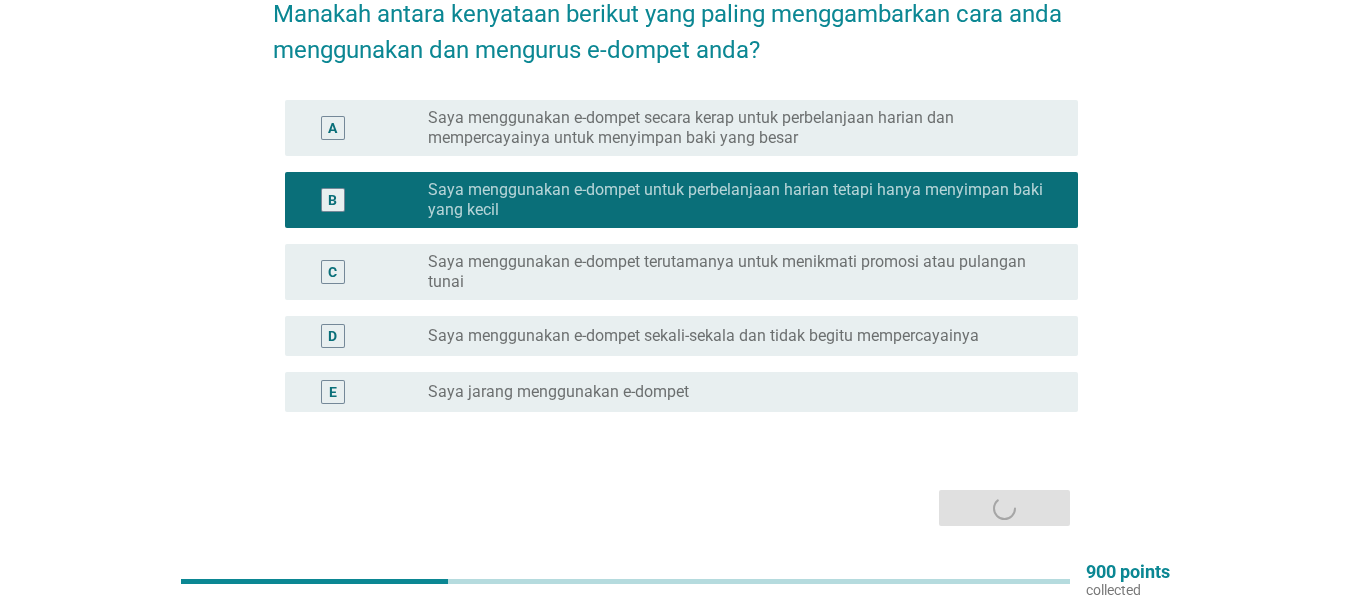 scroll, scrollTop: 0, scrollLeft: 0, axis: both 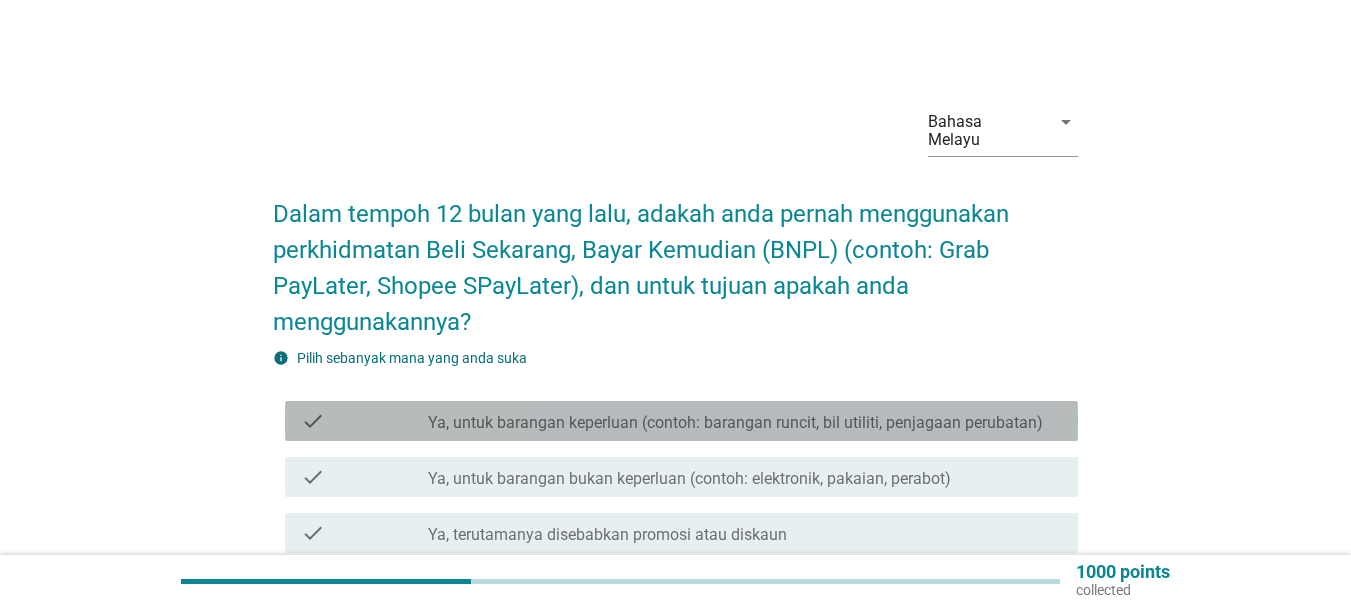 click on "Ya, untuk barangan keperluan (contoh: barangan runcit, bil utiliti, penjagaan perubatan)" at bounding box center [735, 423] 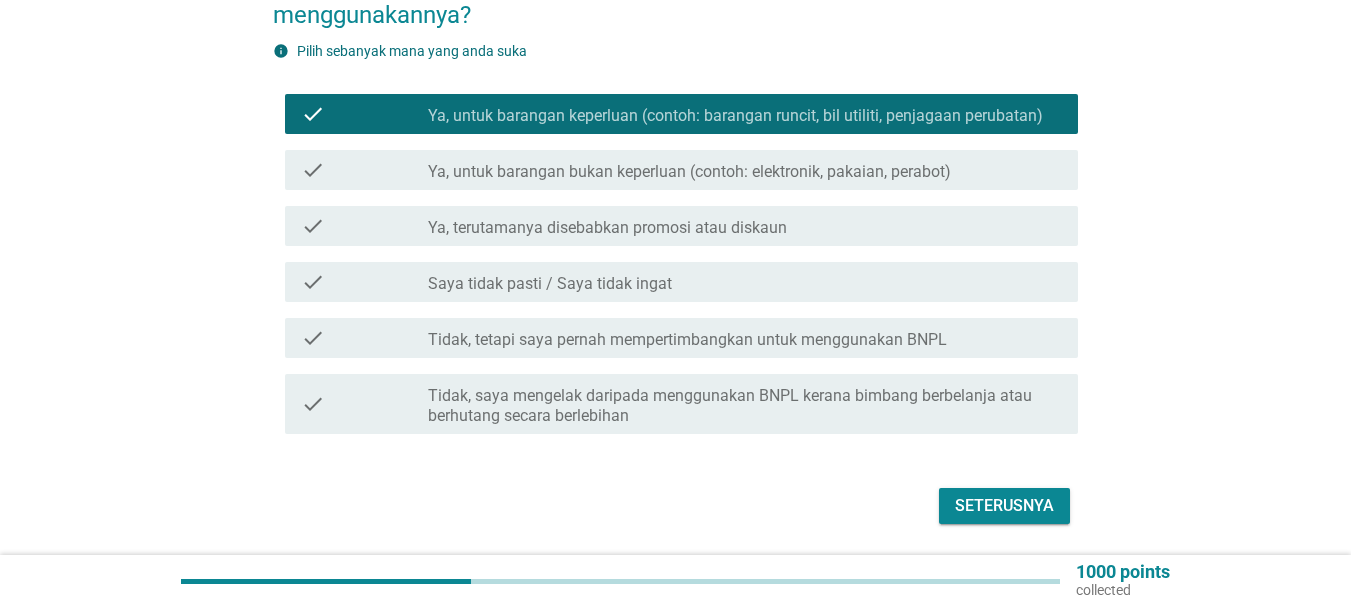 scroll, scrollTop: 354, scrollLeft: 0, axis: vertical 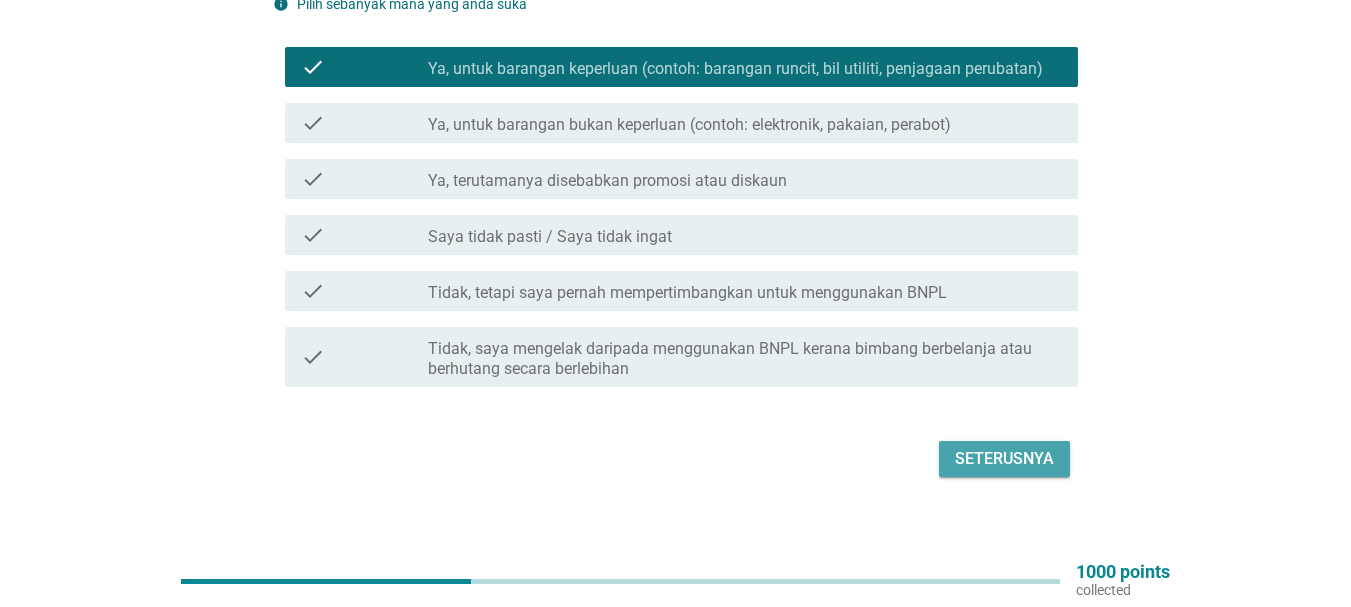 click on "Seterusnya" at bounding box center [1004, 459] 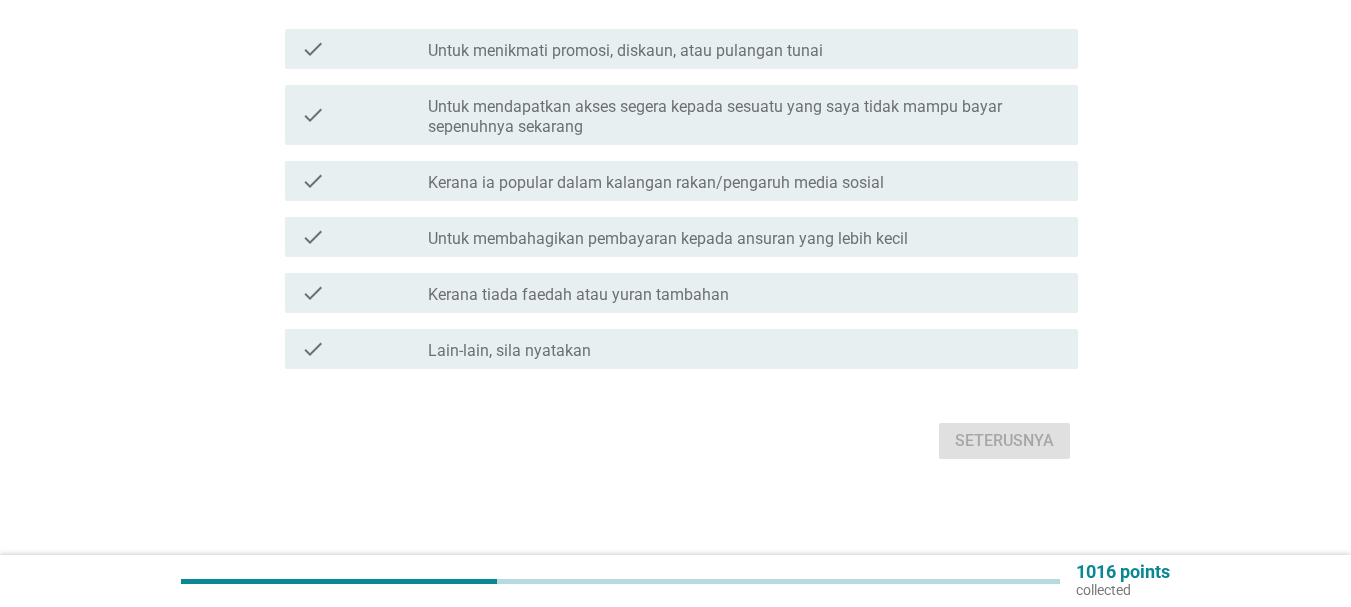 scroll, scrollTop: 0, scrollLeft: 0, axis: both 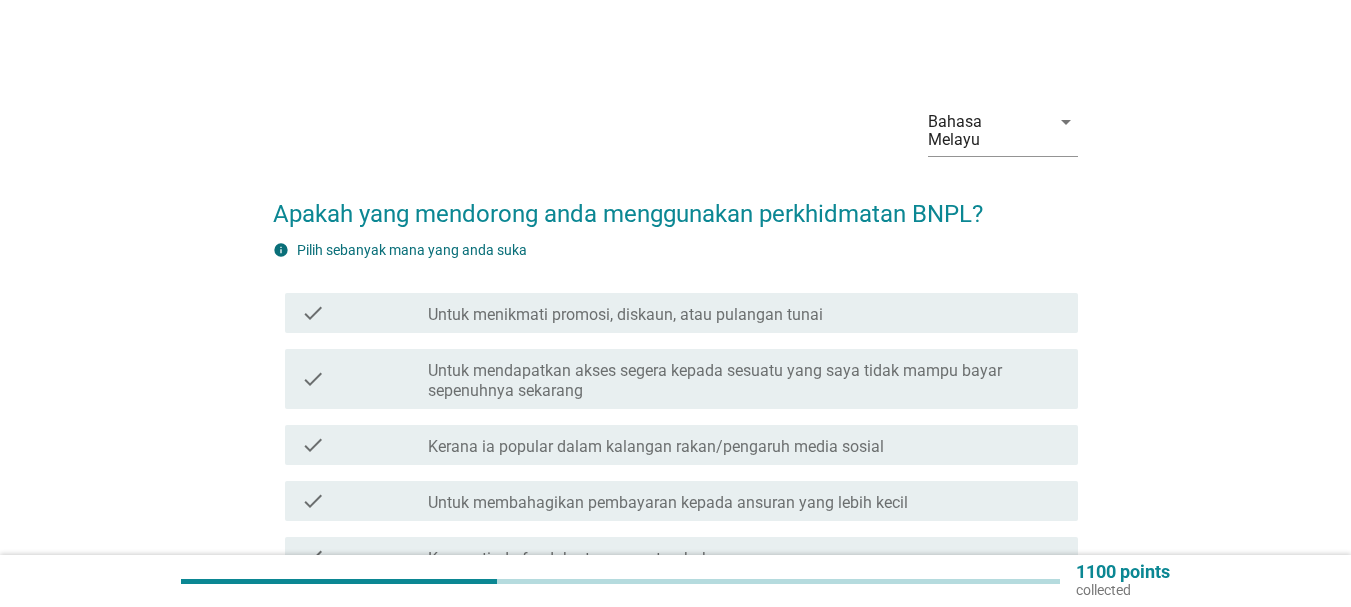 click on "Untuk membahagikan pembayaran kepada ansuran yang lebih kecil" at bounding box center (668, 503) 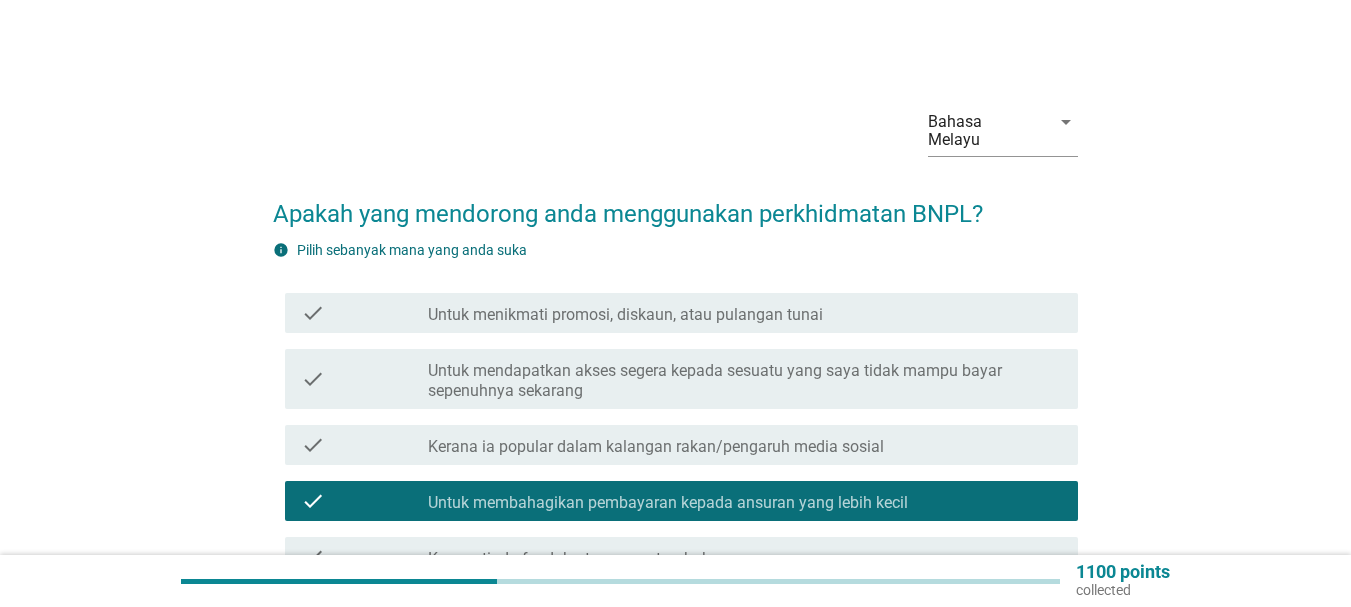 scroll, scrollTop: 200, scrollLeft: 0, axis: vertical 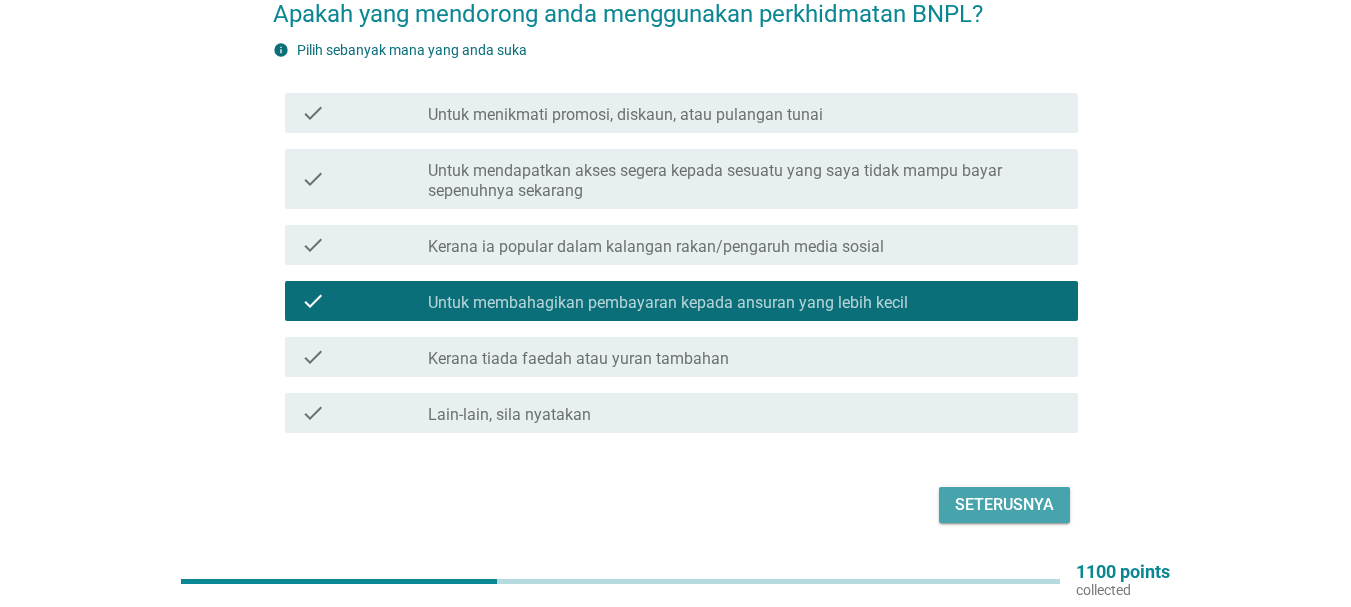 click on "Seterusnya" at bounding box center (1004, 505) 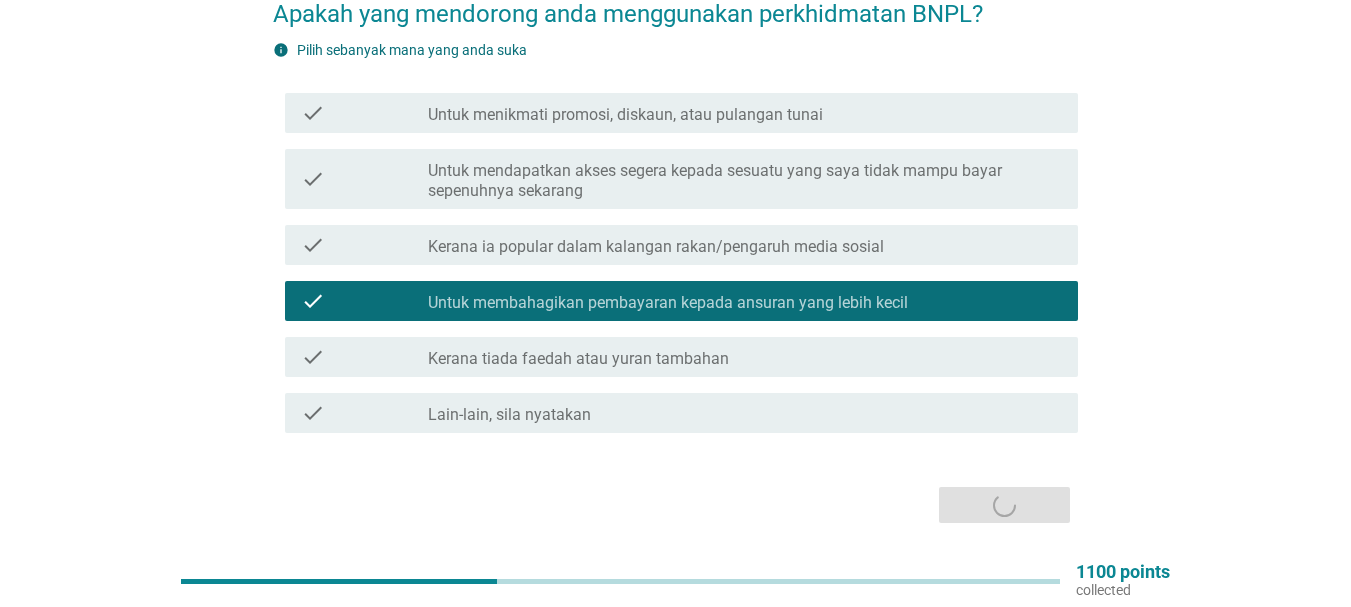 scroll, scrollTop: 0, scrollLeft: 0, axis: both 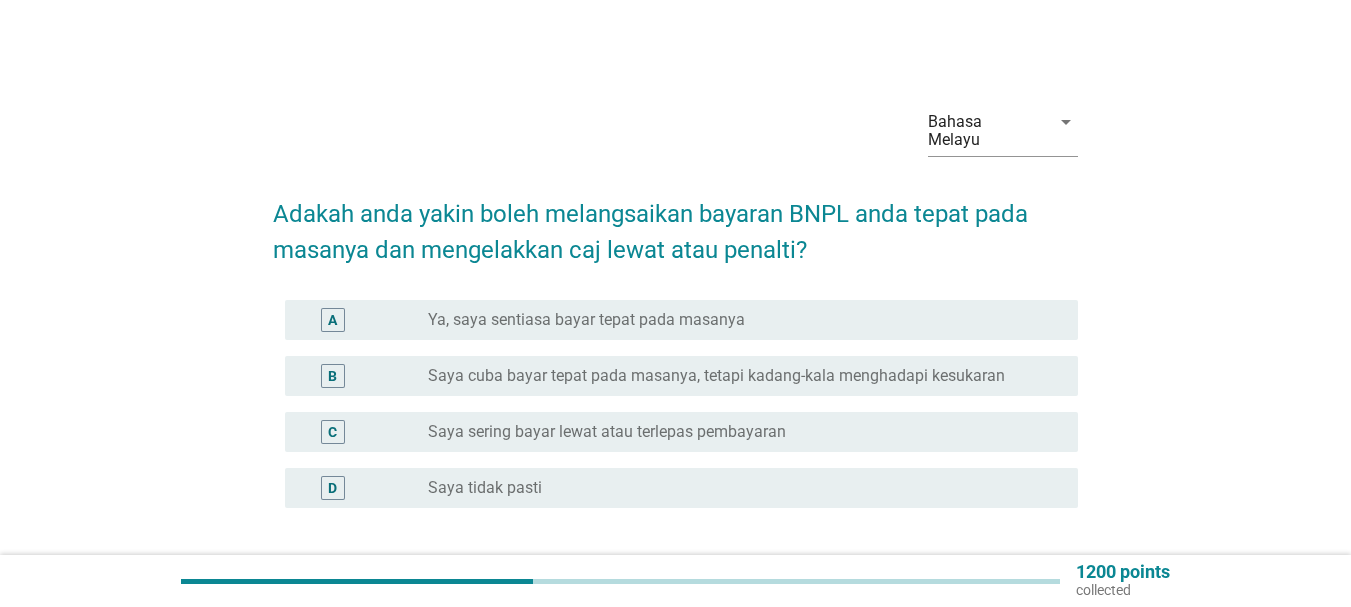 click on "B     radio_button_unchecked Saya cuba bayar tepat pada masanya, tetapi kadang-kala menghadapi kesukaran" at bounding box center (681, 376) 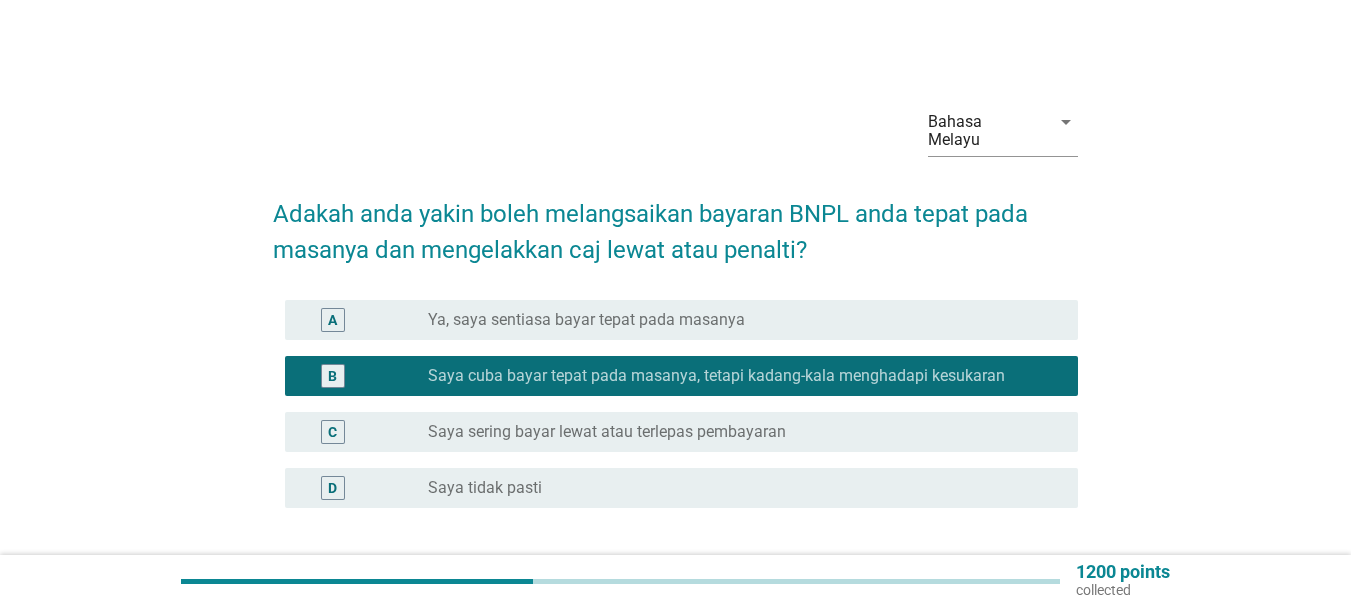 click on "Ya, saya sentiasa bayar tepat pada masanya" at bounding box center [586, 320] 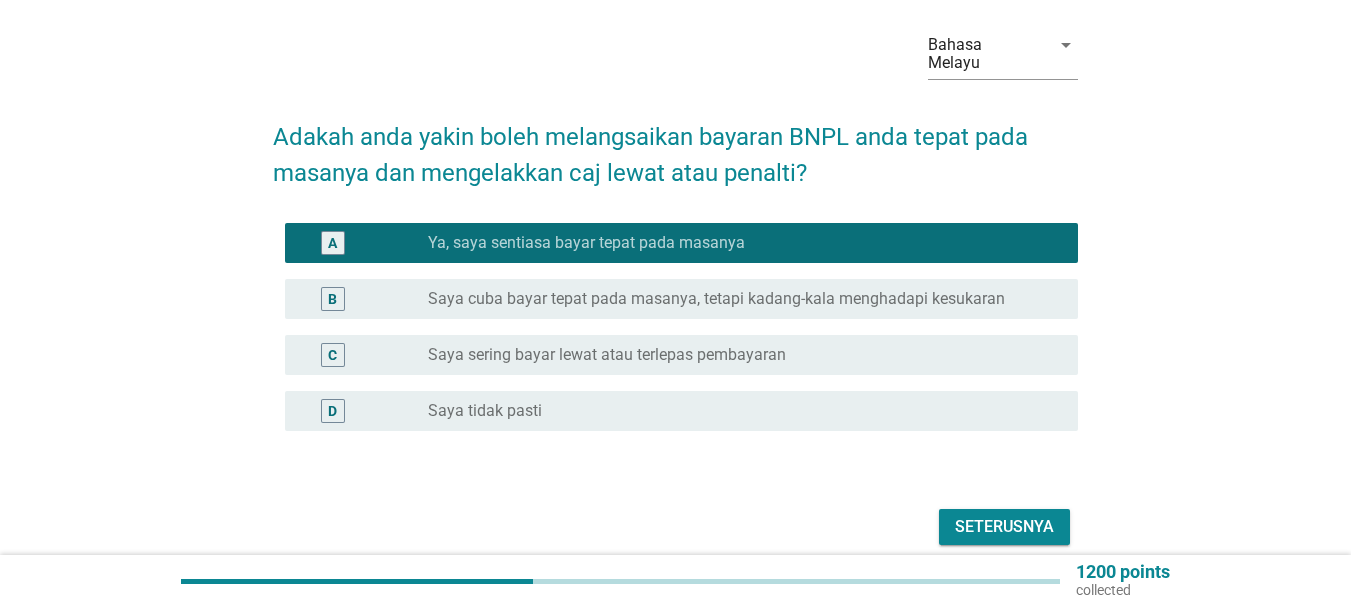 scroll, scrollTop: 145, scrollLeft: 0, axis: vertical 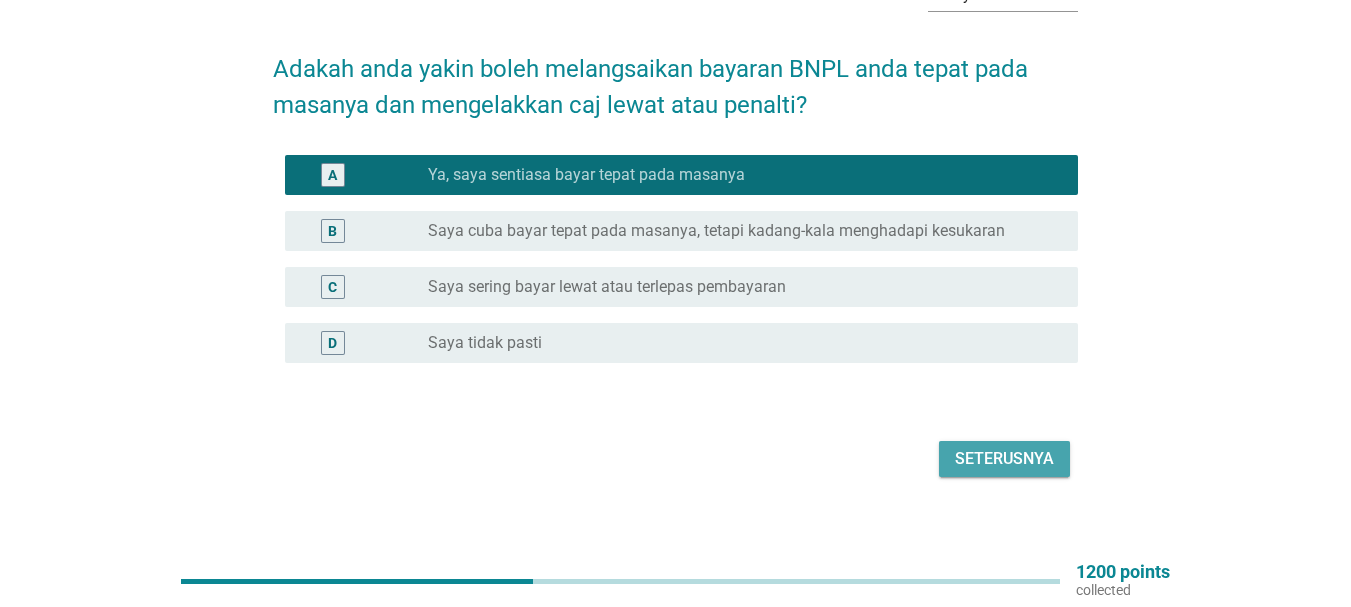 click on "Seterusnya" at bounding box center [1004, 459] 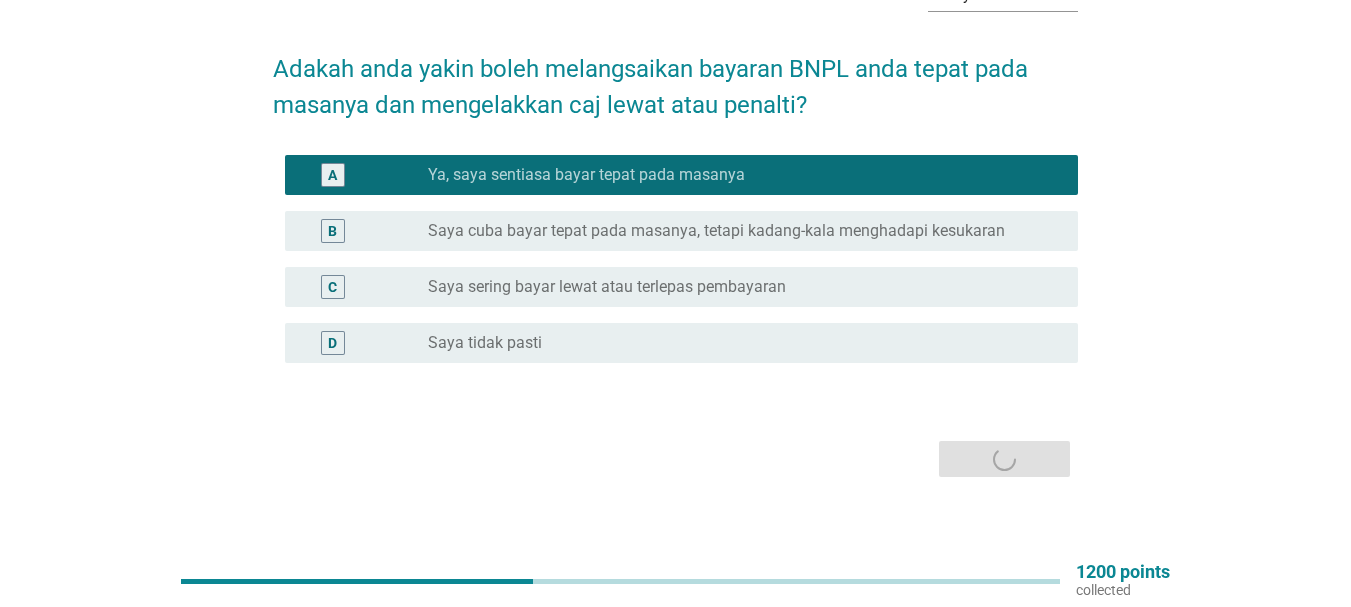 scroll, scrollTop: 0, scrollLeft: 0, axis: both 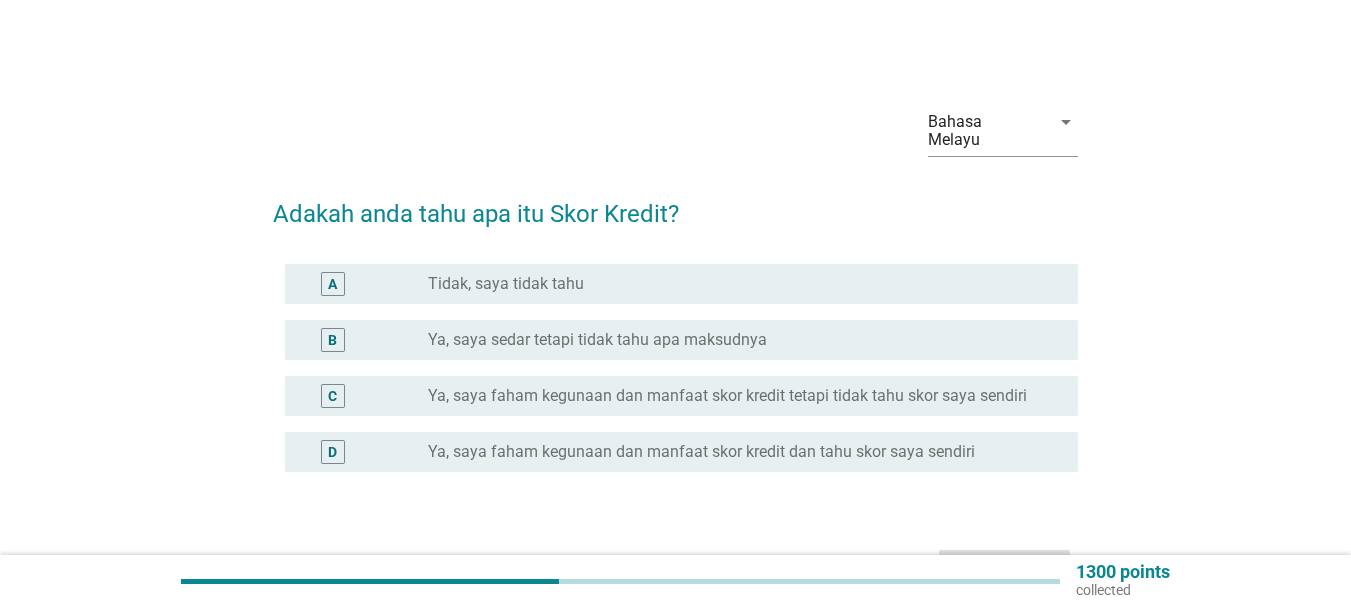 click on "Tidak, saya tidak tahu" at bounding box center (506, 284) 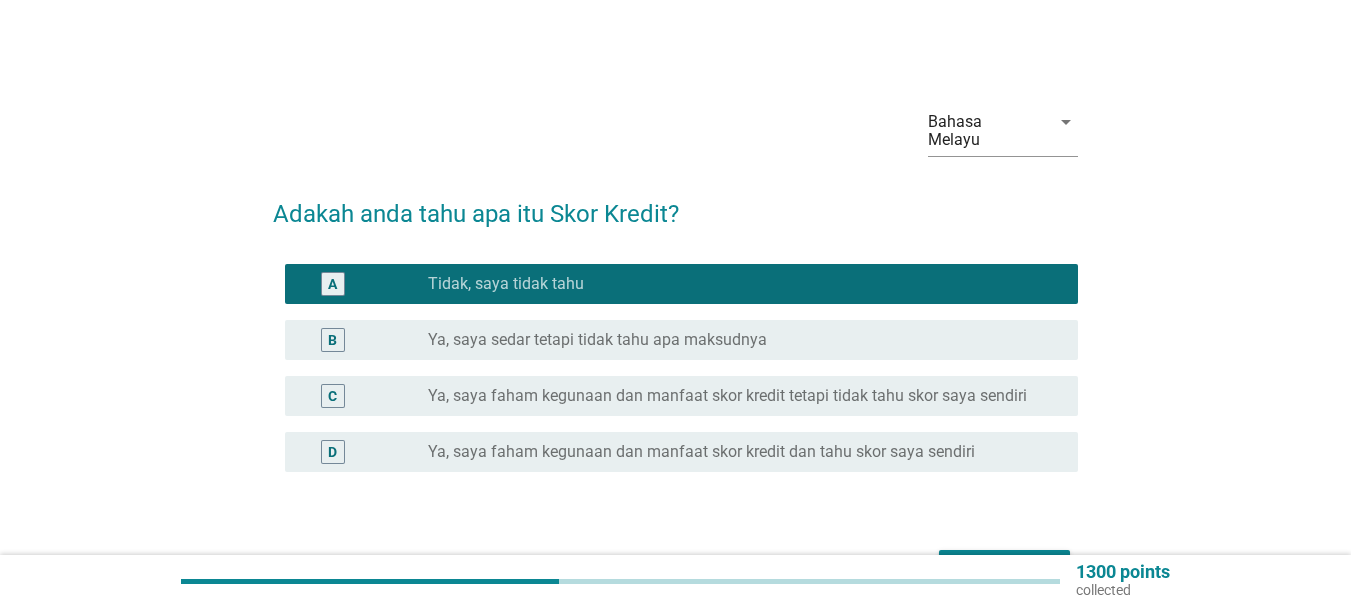 click on "Seterusnya" at bounding box center [1004, 568] 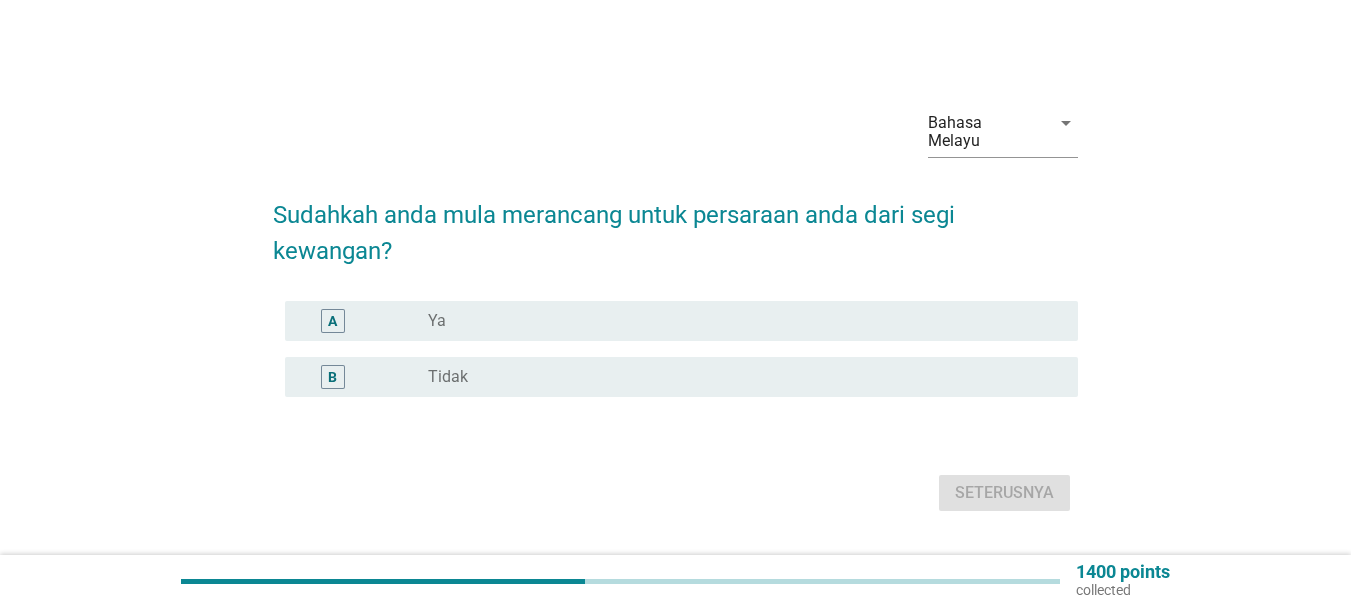 click on "A     radio_button_unchecked Ya" at bounding box center [681, 321] 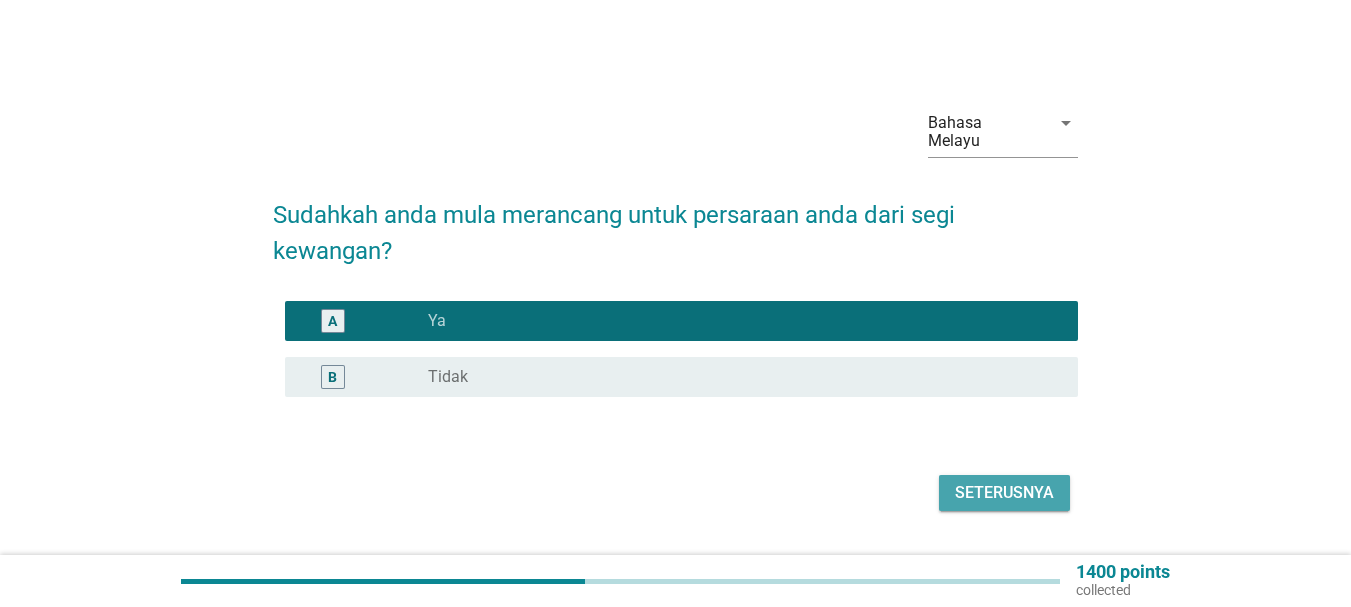 click on "Seterusnya" at bounding box center [1004, 493] 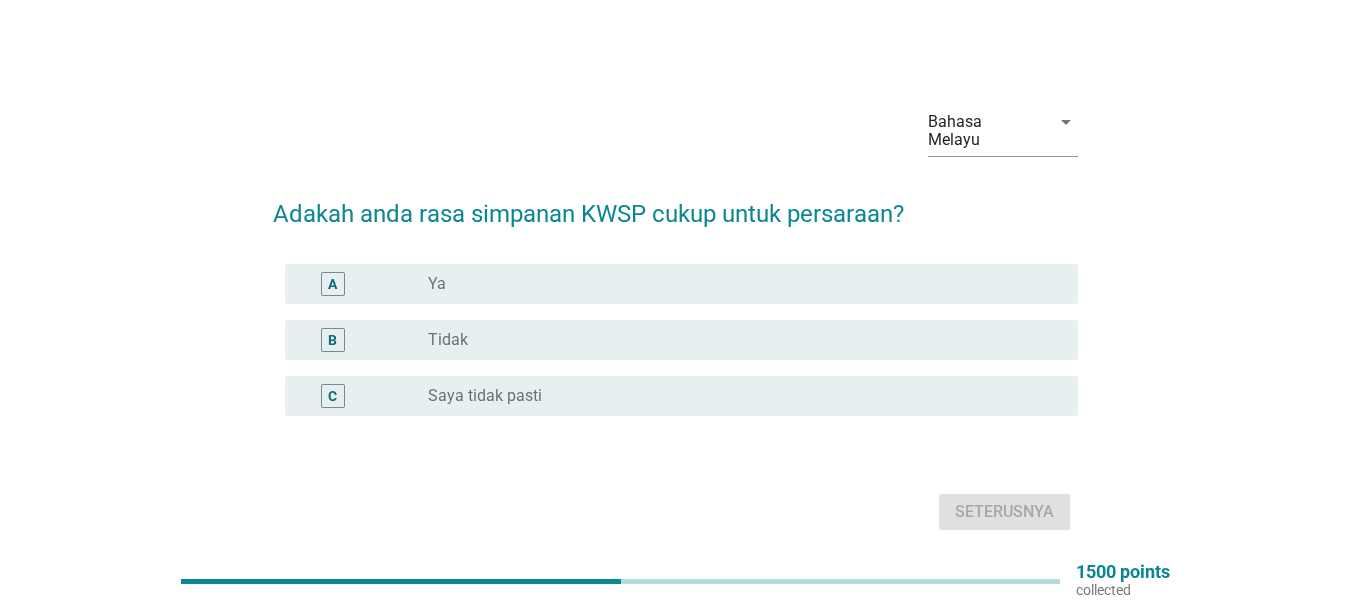 click on "radio_button_unchecked Ya" at bounding box center [737, 284] 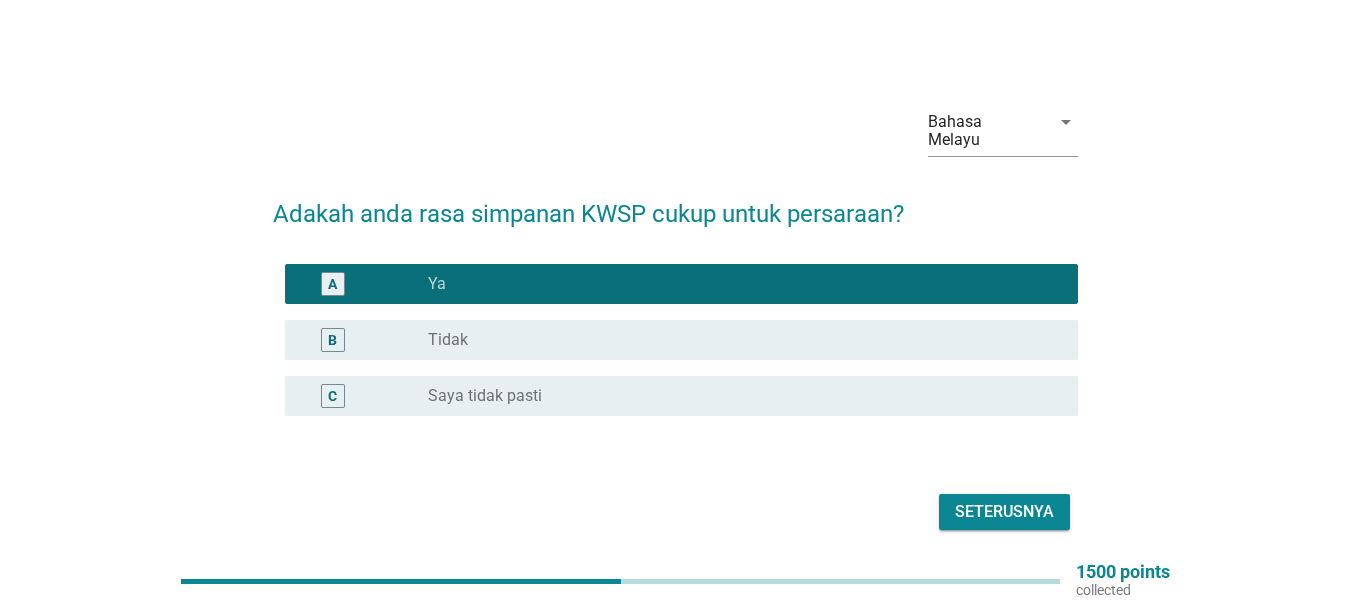 click on "Seterusnya" at bounding box center (1004, 512) 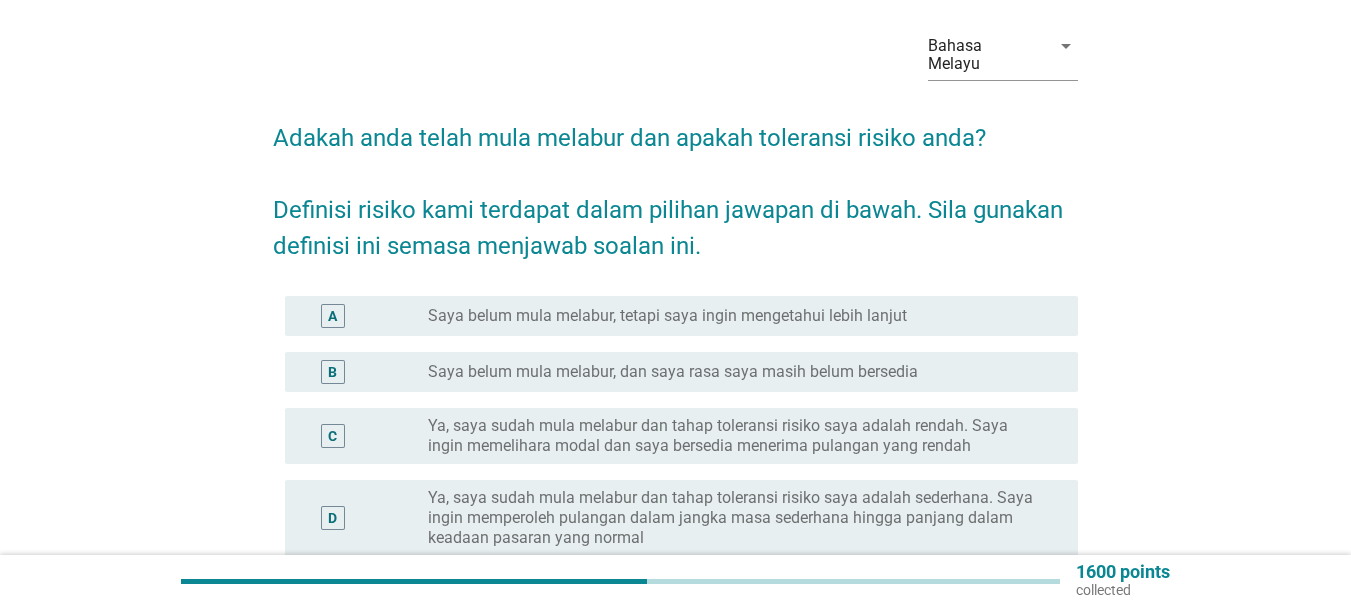scroll, scrollTop: 200, scrollLeft: 0, axis: vertical 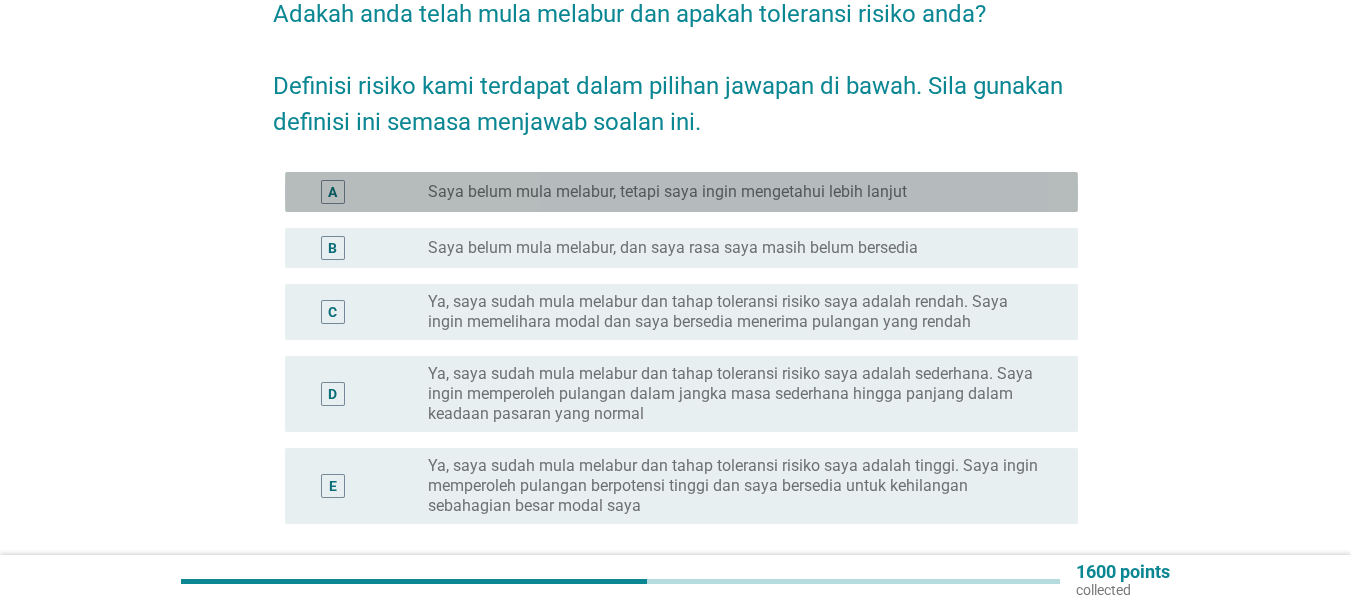 click on "Saya belum mula melabur, tetapi saya ingin mengetahui lebih lanjut" at bounding box center [667, 192] 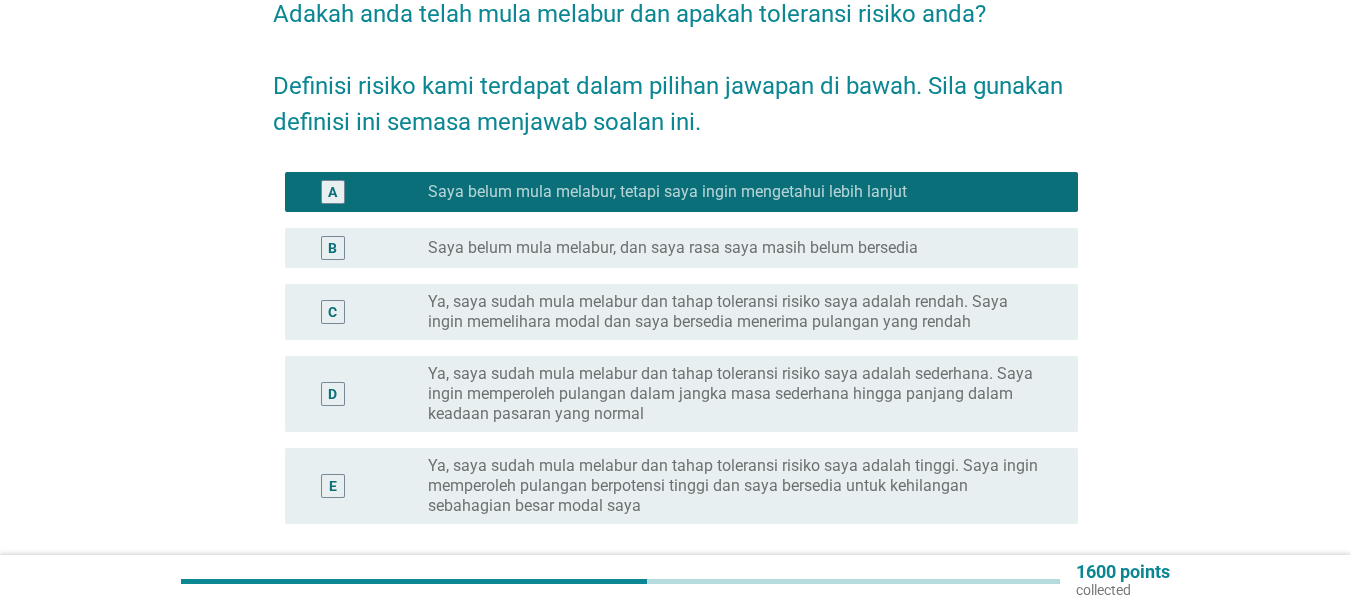 click on "Ya, saya sudah mula melabur dan tahap toleransi risiko saya adalah rendah. Saya ingin memelihara modal dan saya bersedia menerima pulangan yang rendah" at bounding box center [737, 312] 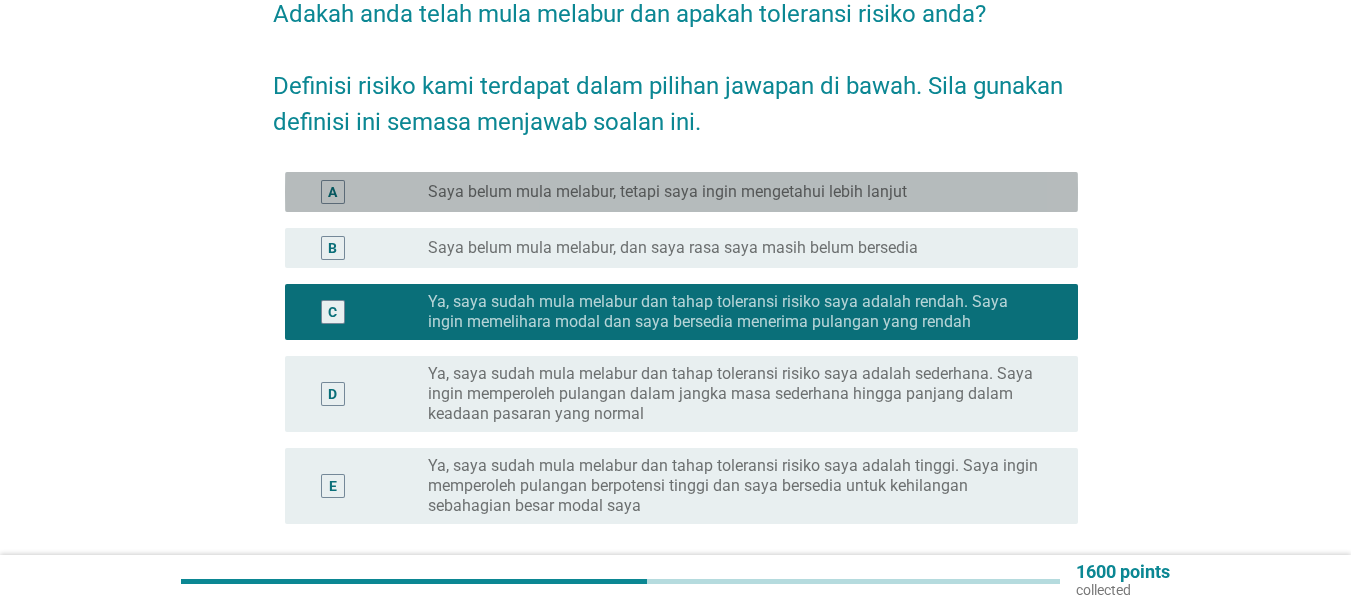 click on "Saya belum mula melabur, tetapi saya ingin mengetahui lebih lanjut" at bounding box center [667, 192] 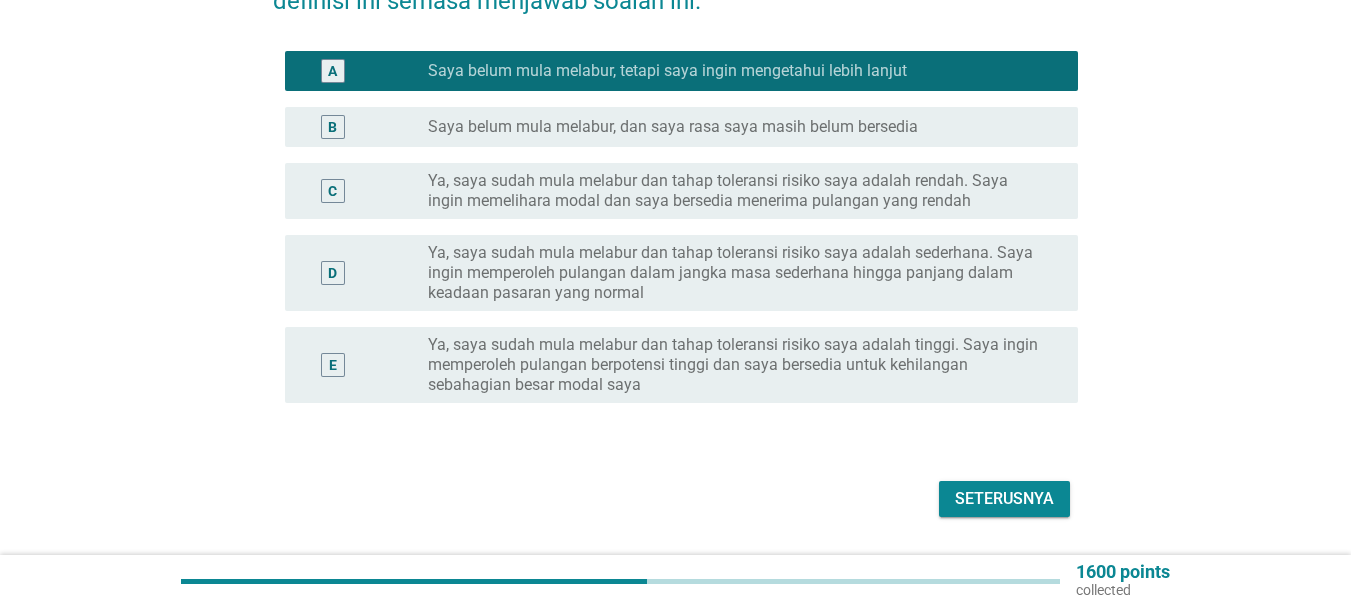 scroll, scrollTop: 361, scrollLeft: 0, axis: vertical 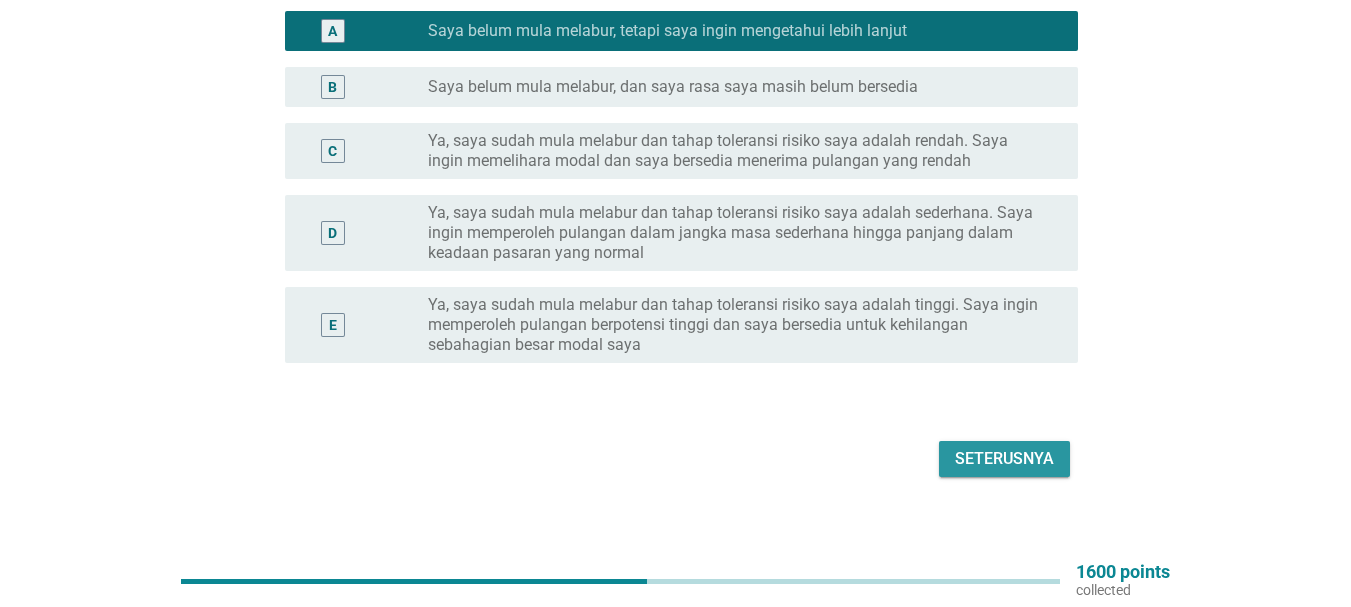 click on "Seterusnya" at bounding box center [1004, 459] 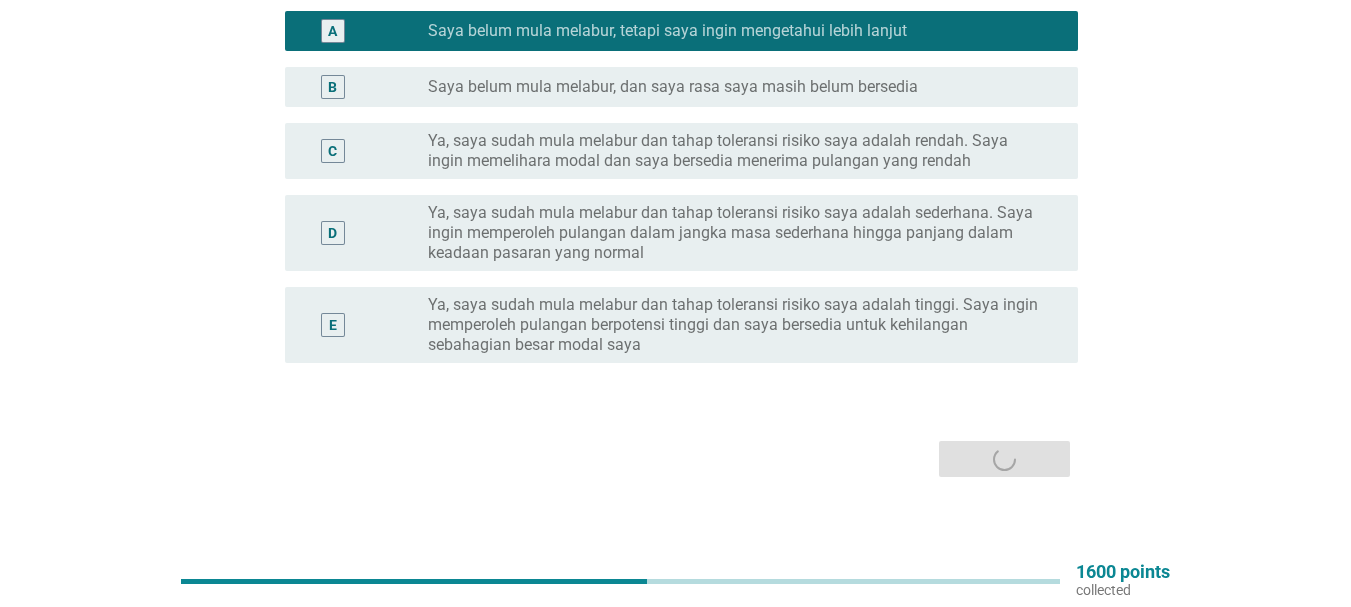 scroll, scrollTop: 0, scrollLeft: 0, axis: both 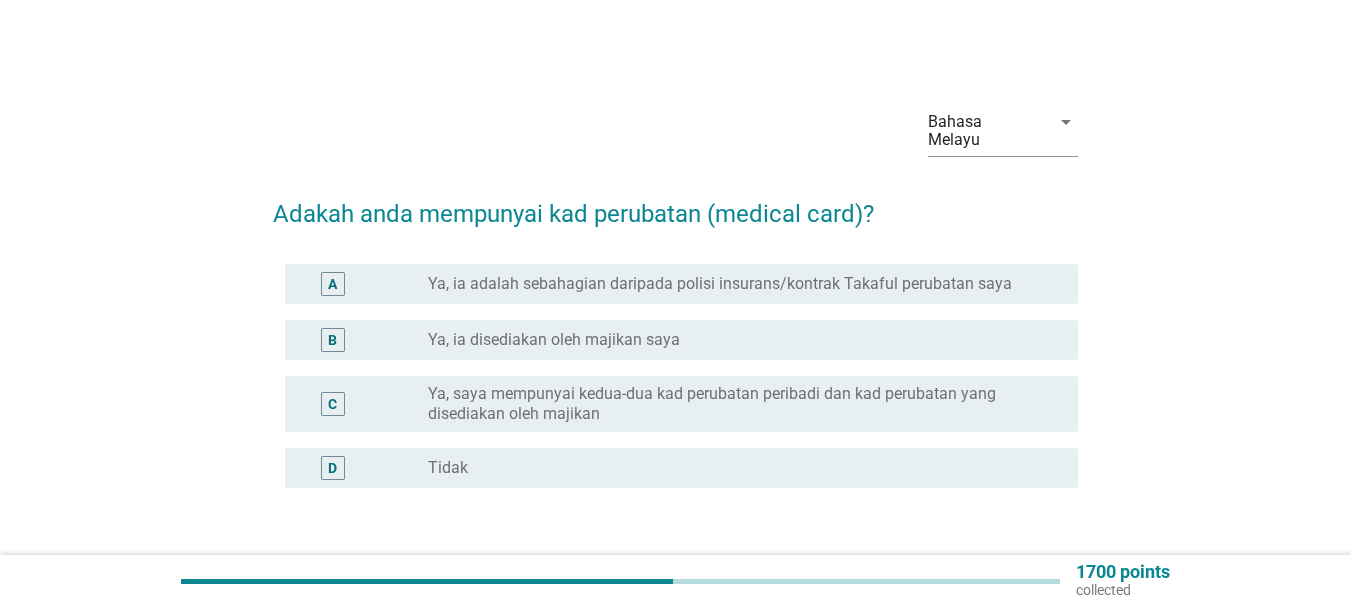 click on "Tidak" at bounding box center [448, 468] 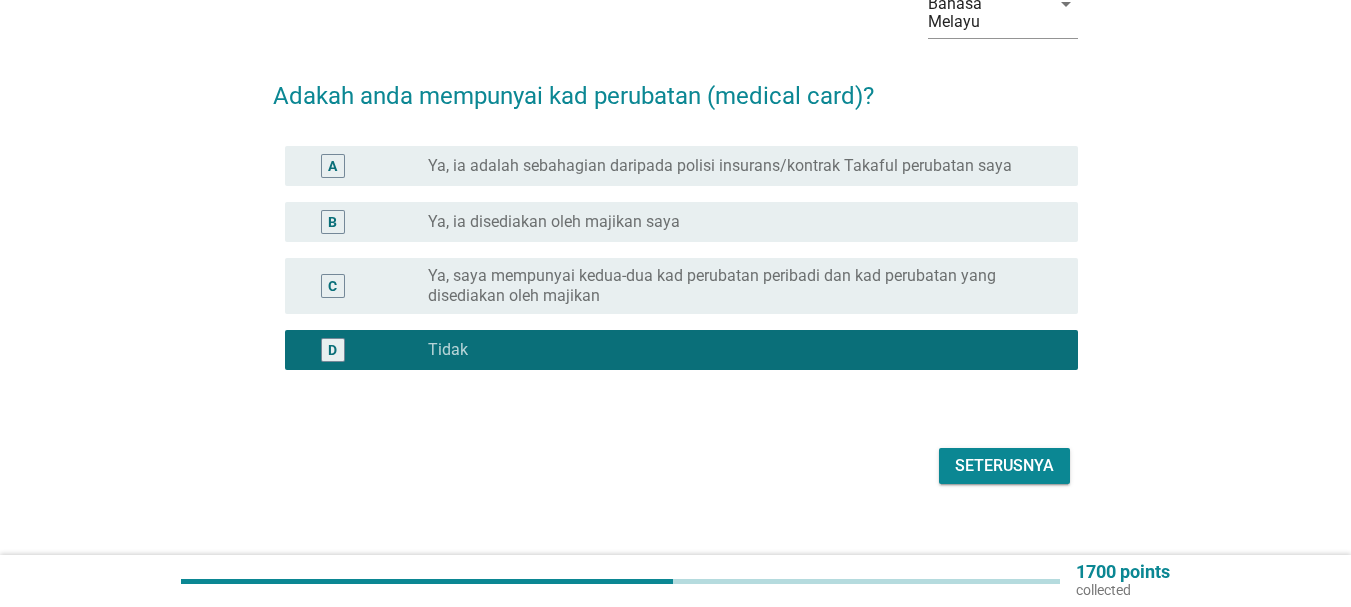 scroll, scrollTop: 125, scrollLeft: 0, axis: vertical 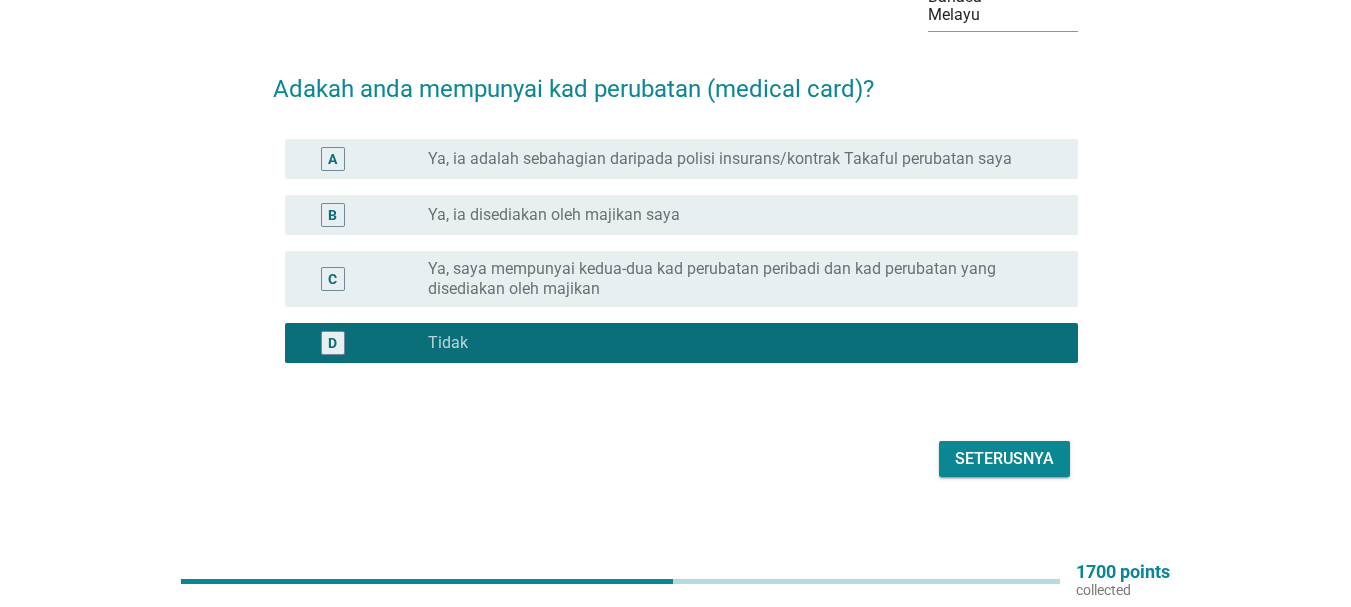 click on "Bahasa Melayu arrow_drop_down   Adakah anda mempunyai kad perubatan (medical card)?     A     radio_button_unchecked Ya, ia adalah sebahagian daripada polisi insurans/kontrak Takaful perubatan saya   B     radio_button_unchecked Ya, ia disediakan oleh majikan saya   C     radio_button_unchecked Ya, saya mempunyai kedua-dua kad perubatan peribadi dan kad perubatan yang disediakan oleh majikan   D     radio_button_checked Tidak     Seterusnya" at bounding box center (675, 224) 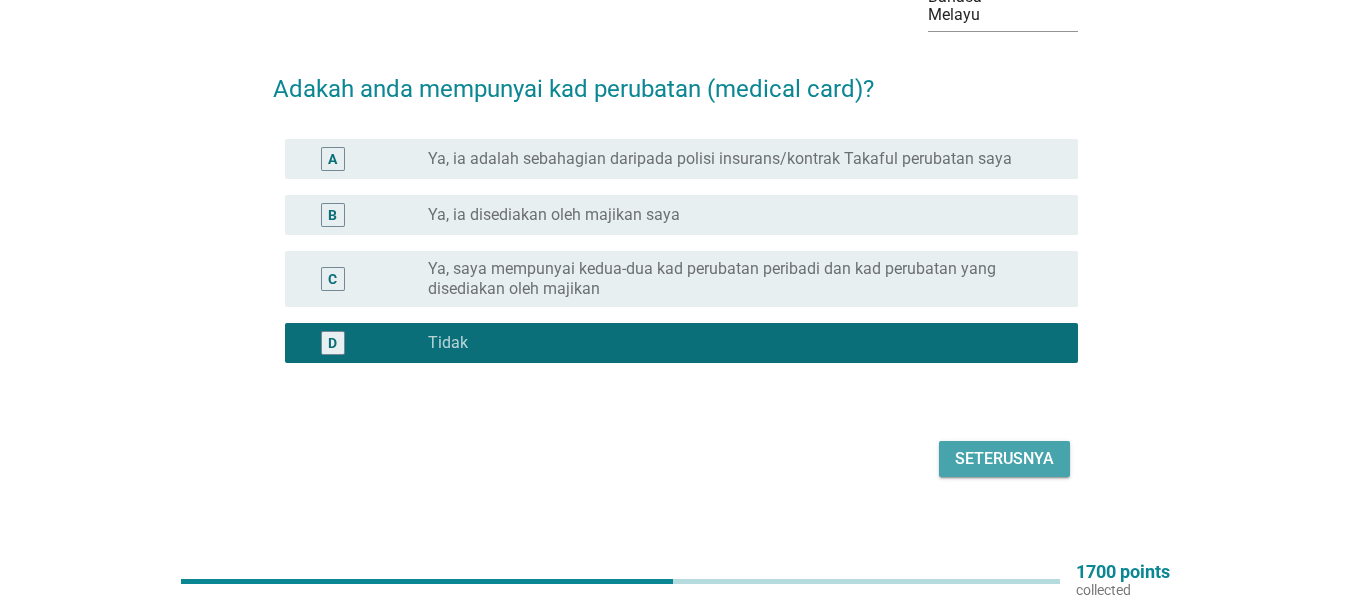 click on "Seterusnya" at bounding box center [1004, 459] 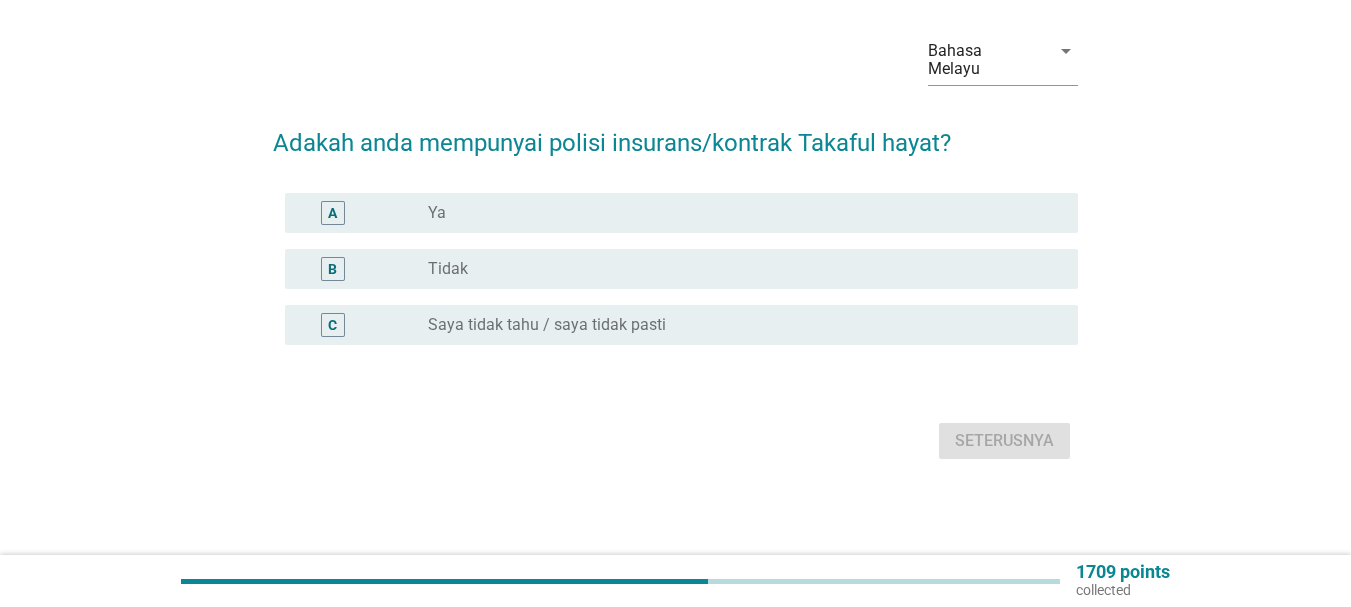 scroll, scrollTop: 0, scrollLeft: 0, axis: both 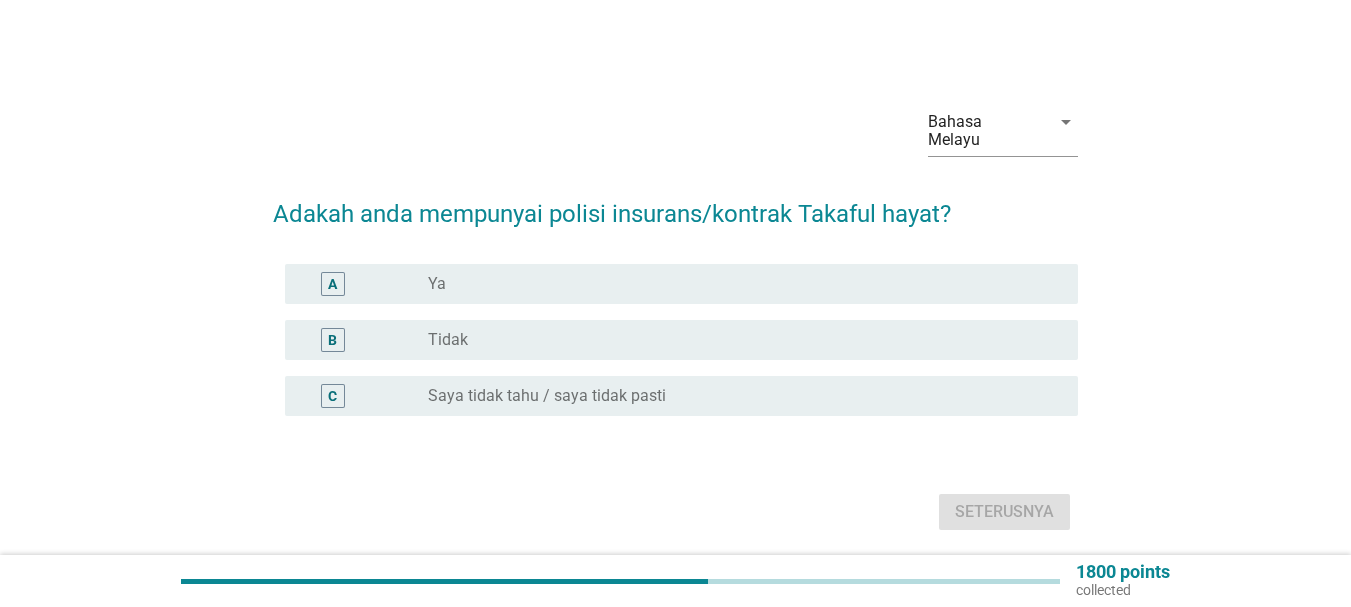 click on "B     radio_button_unchecked Tidak" at bounding box center [681, 340] 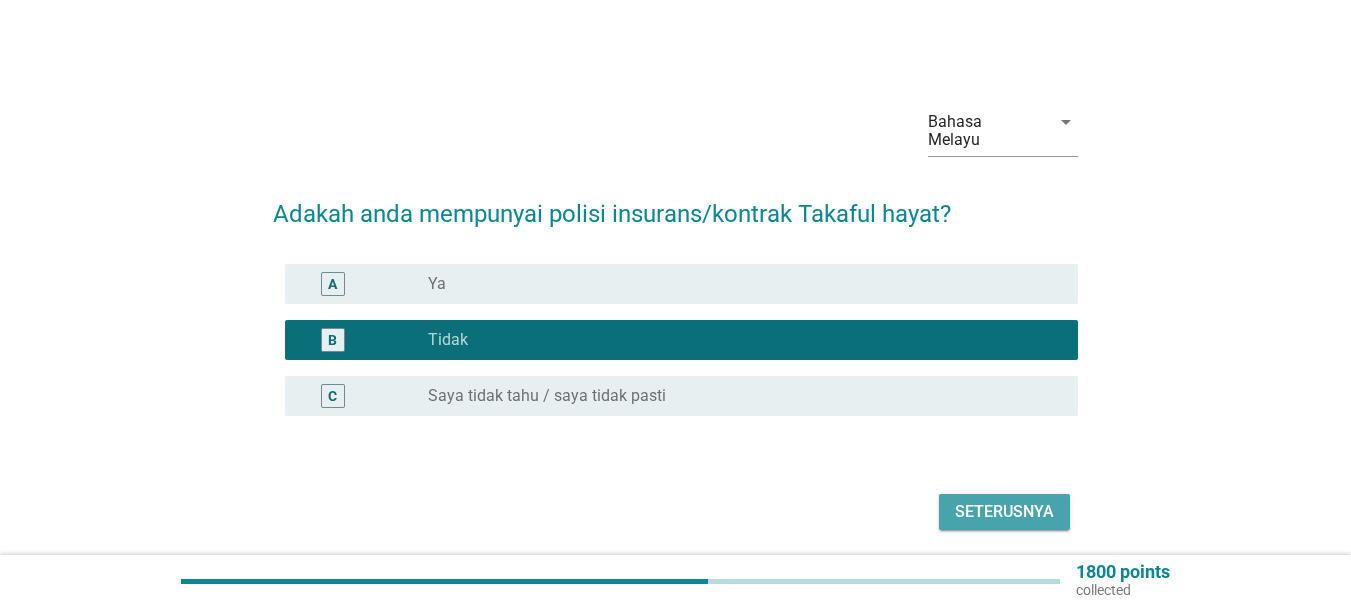 click on "Seterusnya" at bounding box center (1004, 512) 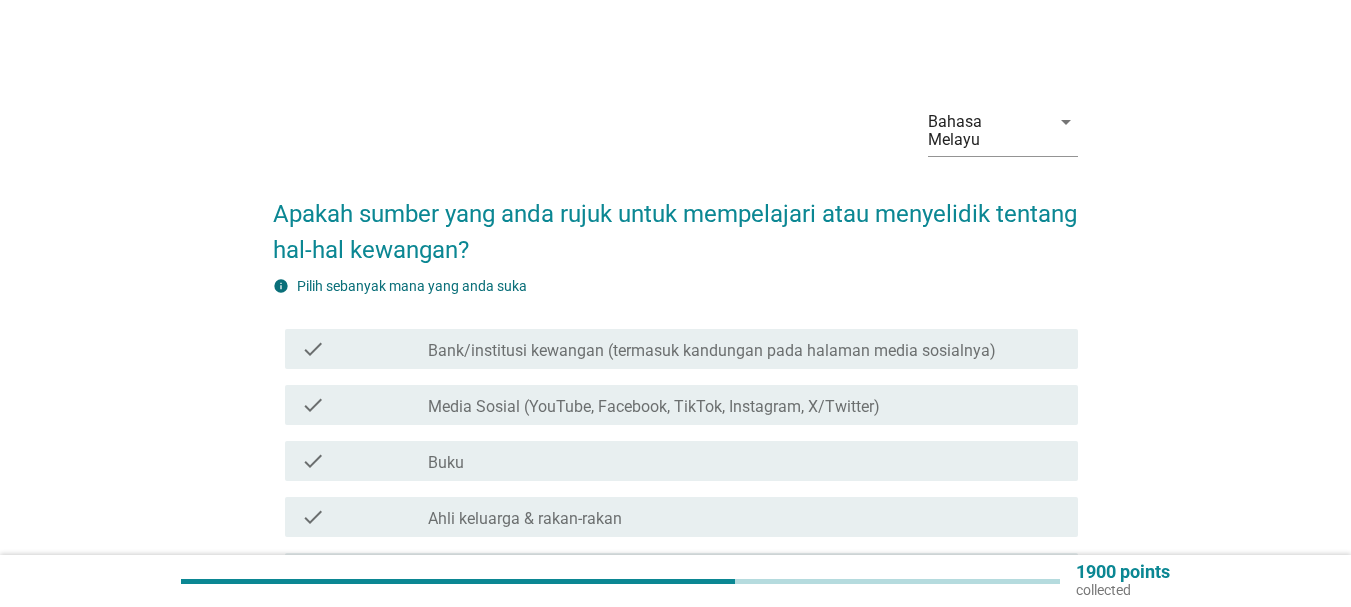 scroll, scrollTop: 200, scrollLeft: 0, axis: vertical 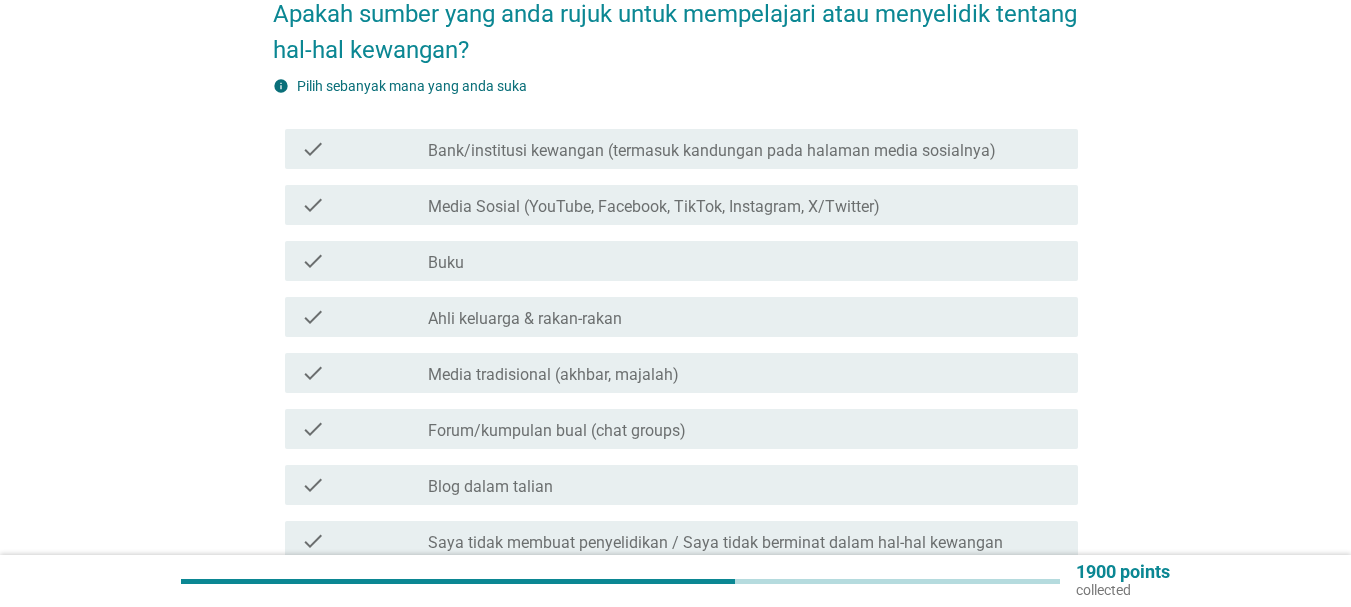 click on "Ahli keluarga & rakan-rakan" at bounding box center [525, 319] 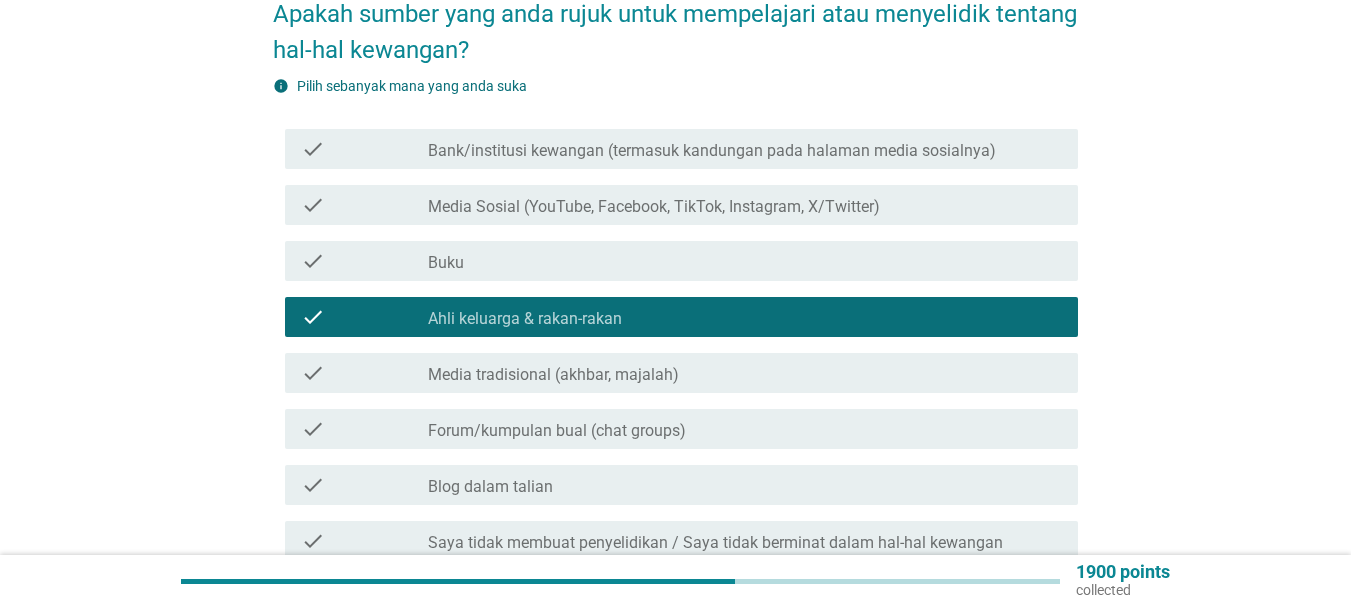 click on "Media tradisional (akhbar, majalah)" at bounding box center (553, 375) 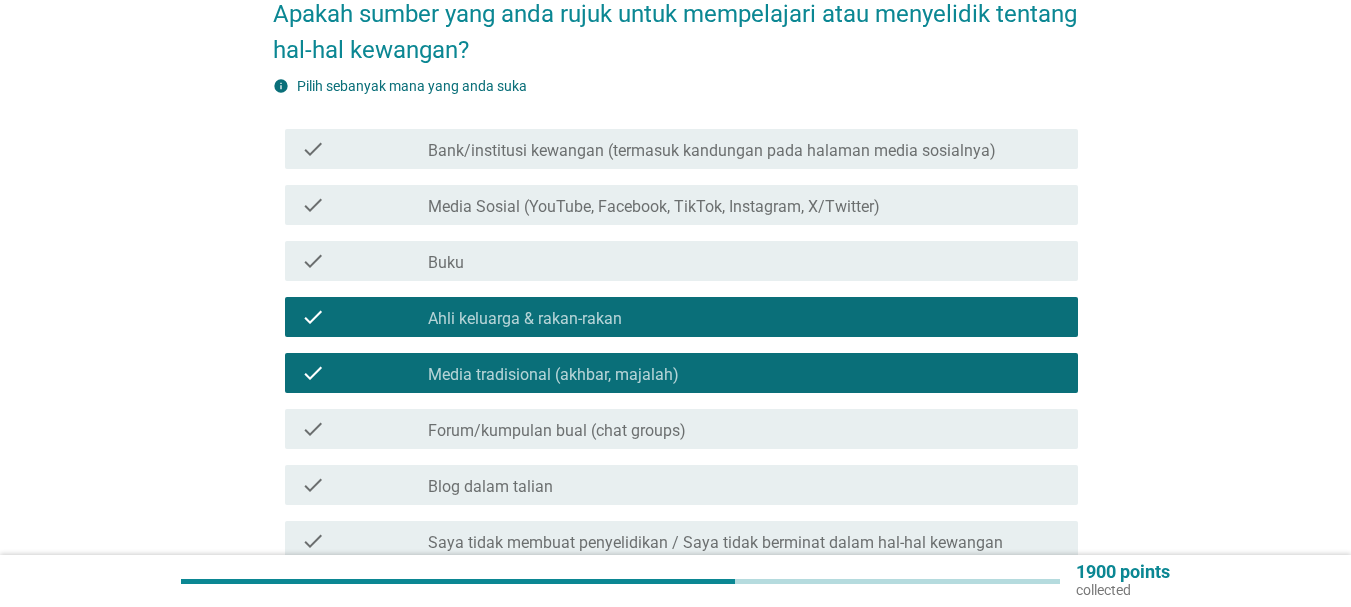 click on "check     check_box_outline_blank Bank/institusi kewangan (termasuk kandungan pada halaman media sosialnya)" at bounding box center [681, 149] 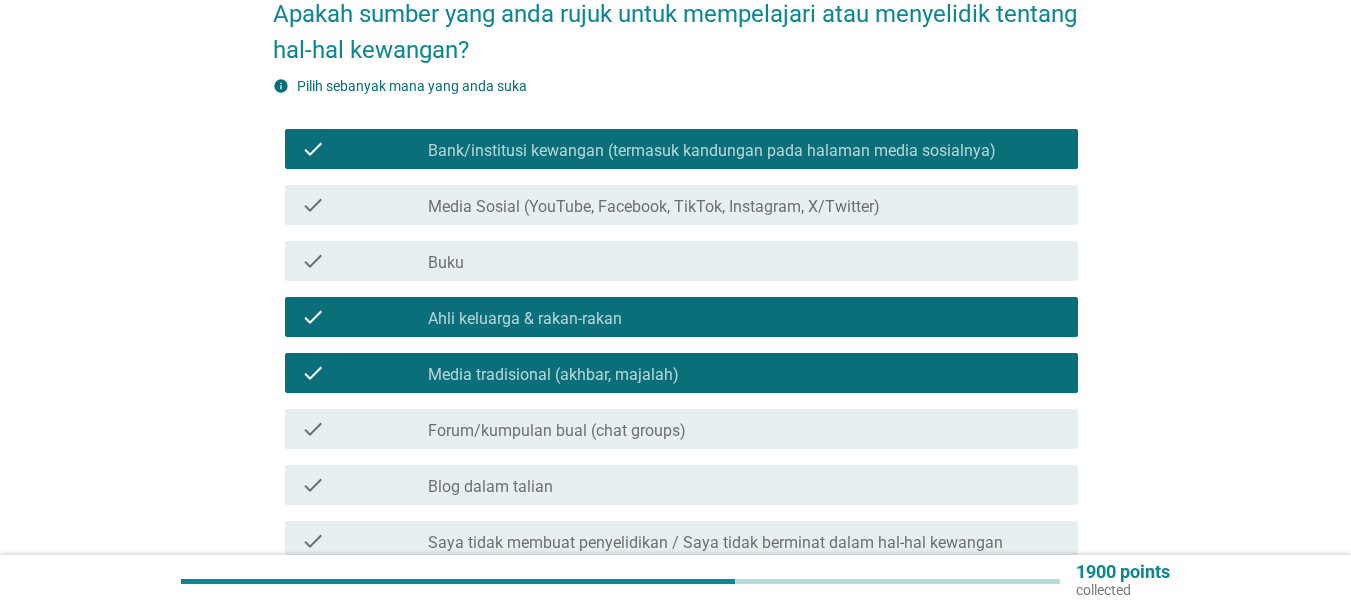 click on "Media Sosial (YouTube, Facebook, TikTok, Instagram, X/Twitter)" at bounding box center [654, 207] 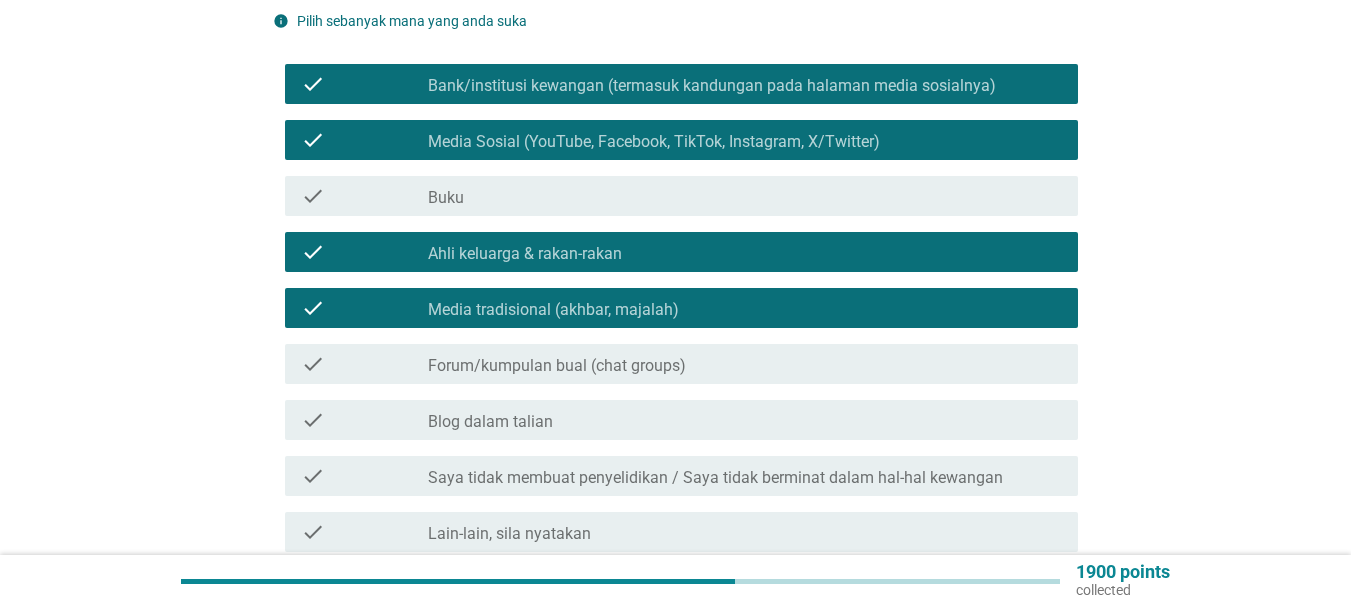 scroll, scrollTop: 300, scrollLeft: 0, axis: vertical 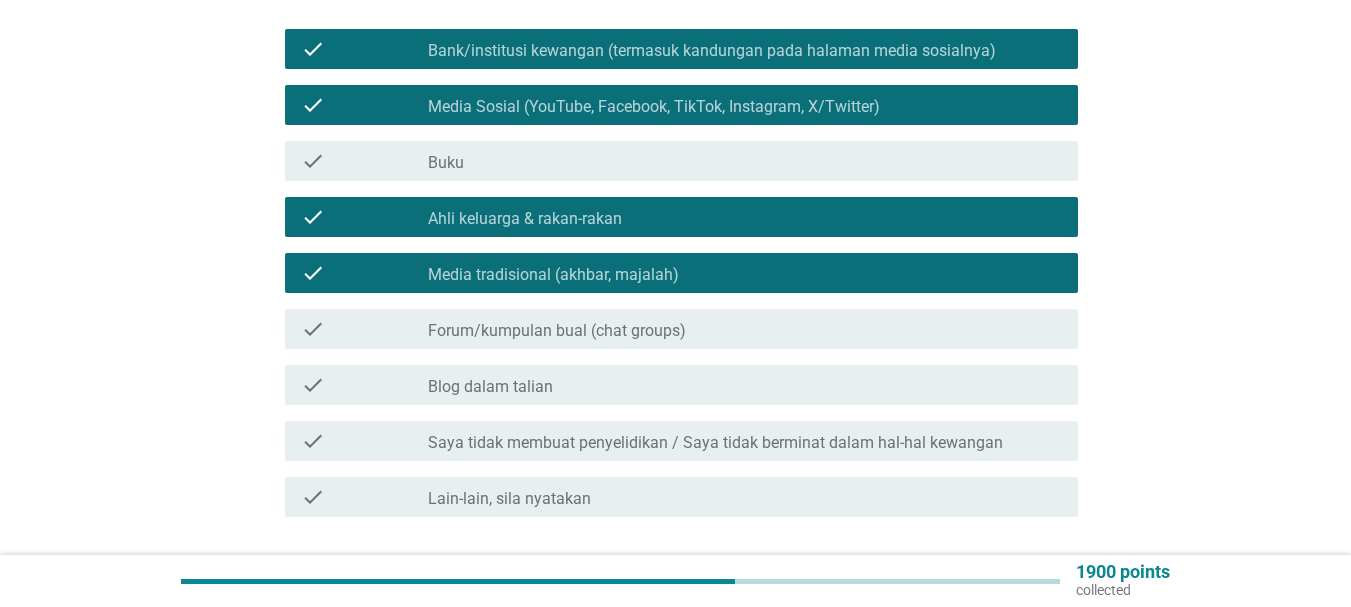 click on "check     check_box_outline_blank Forum/kumpulan bual (chat groups)" at bounding box center (681, 329) 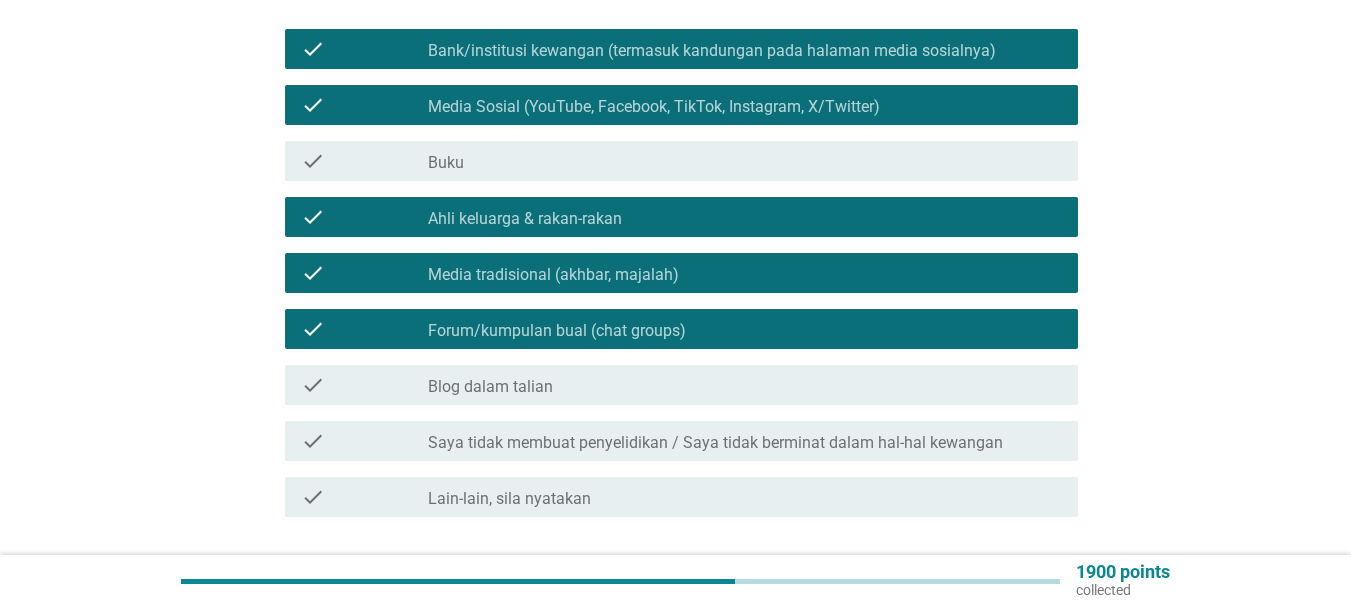 scroll, scrollTop: 430, scrollLeft: 0, axis: vertical 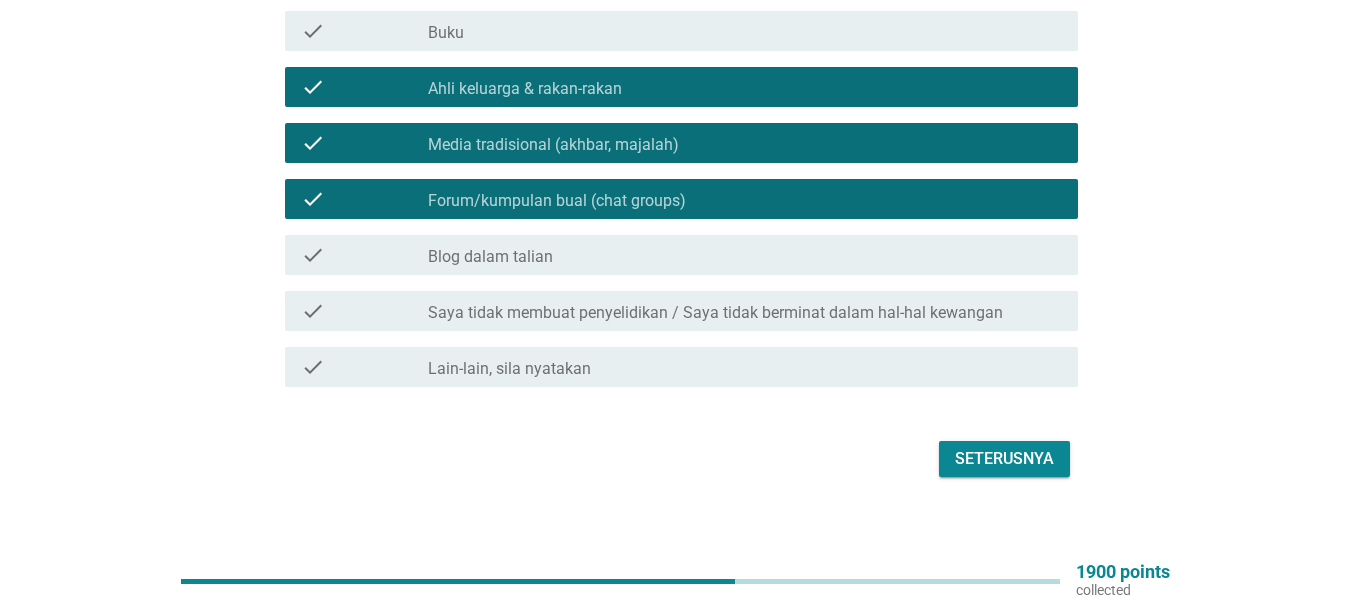 click on "Seterusnya" at bounding box center (1004, 459) 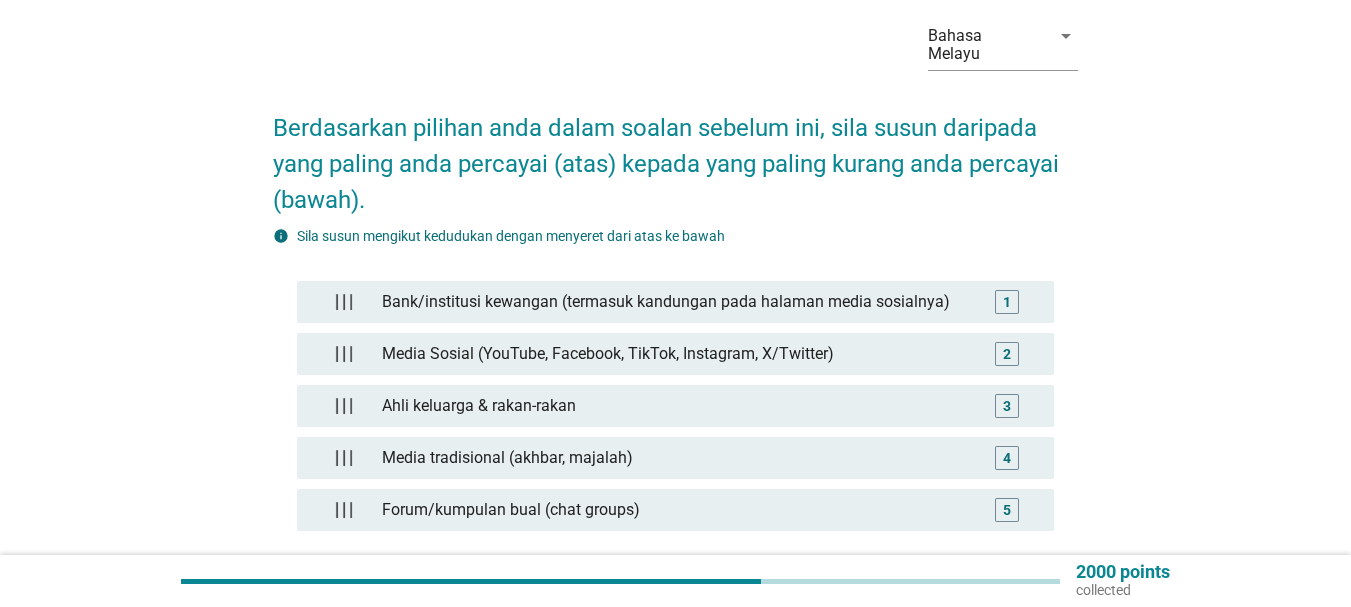 scroll, scrollTop: 100, scrollLeft: 0, axis: vertical 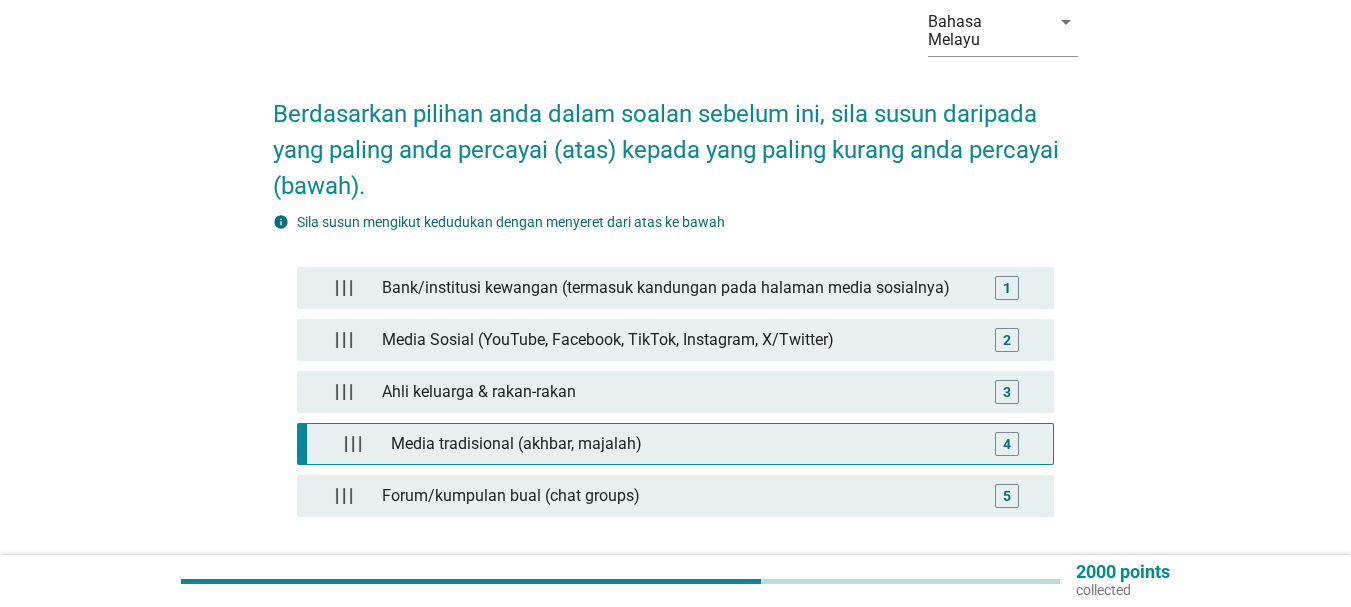 type 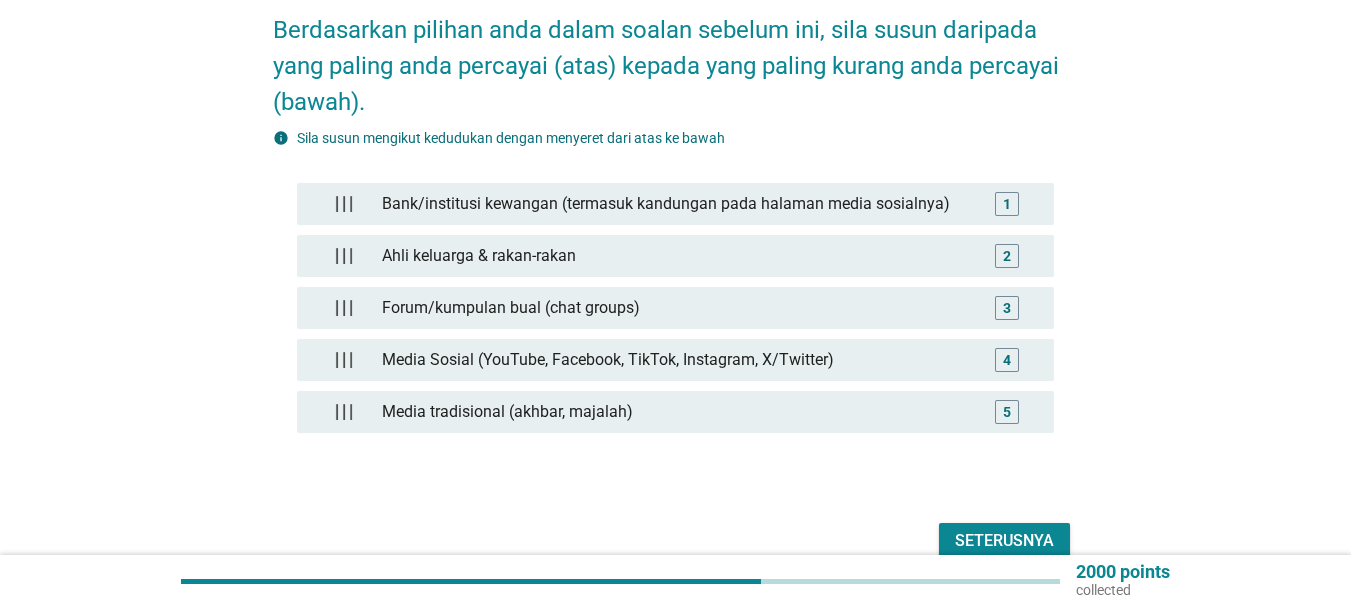 scroll, scrollTop: 266, scrollLeft: 0, axis: vertical 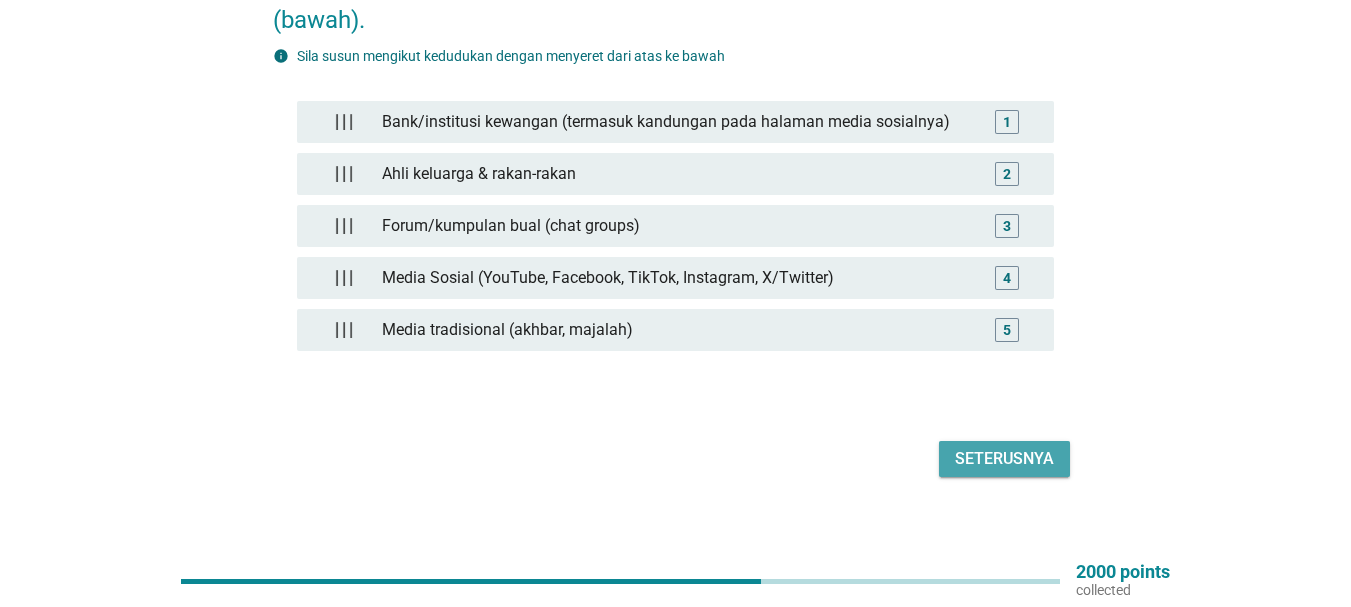 click on "Seterusnya" at bounding box center (1004, 459) 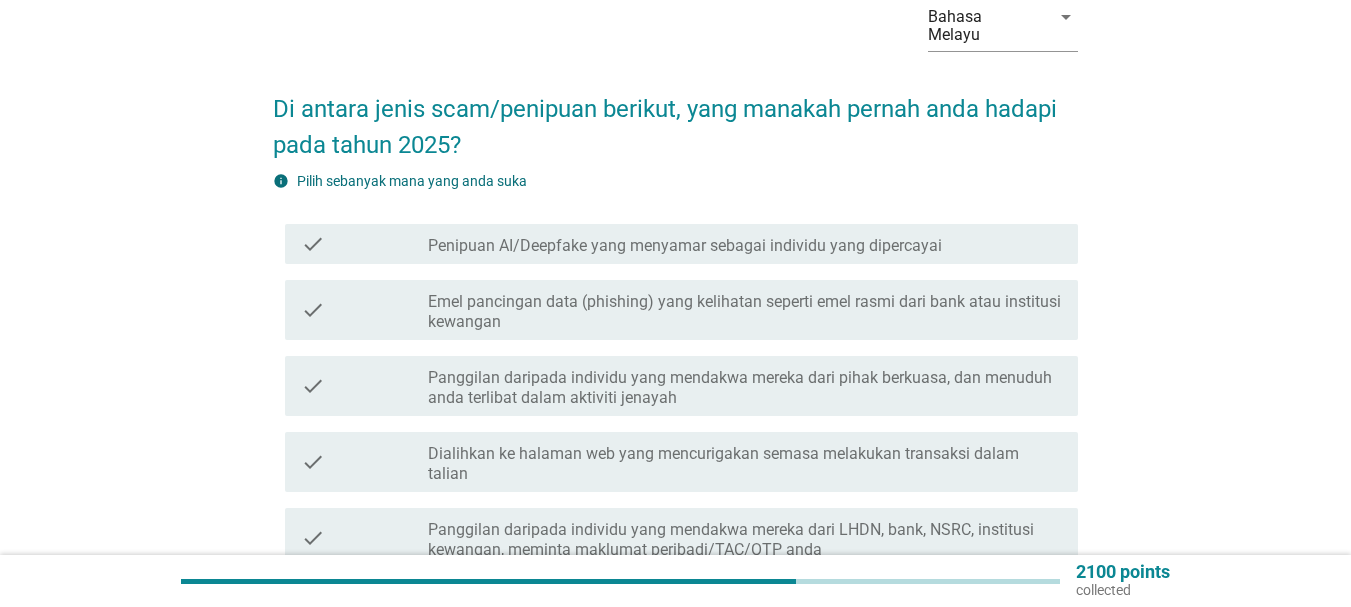 scroll, scrollTop: 200, scrollLeft: 0, axis: vertical 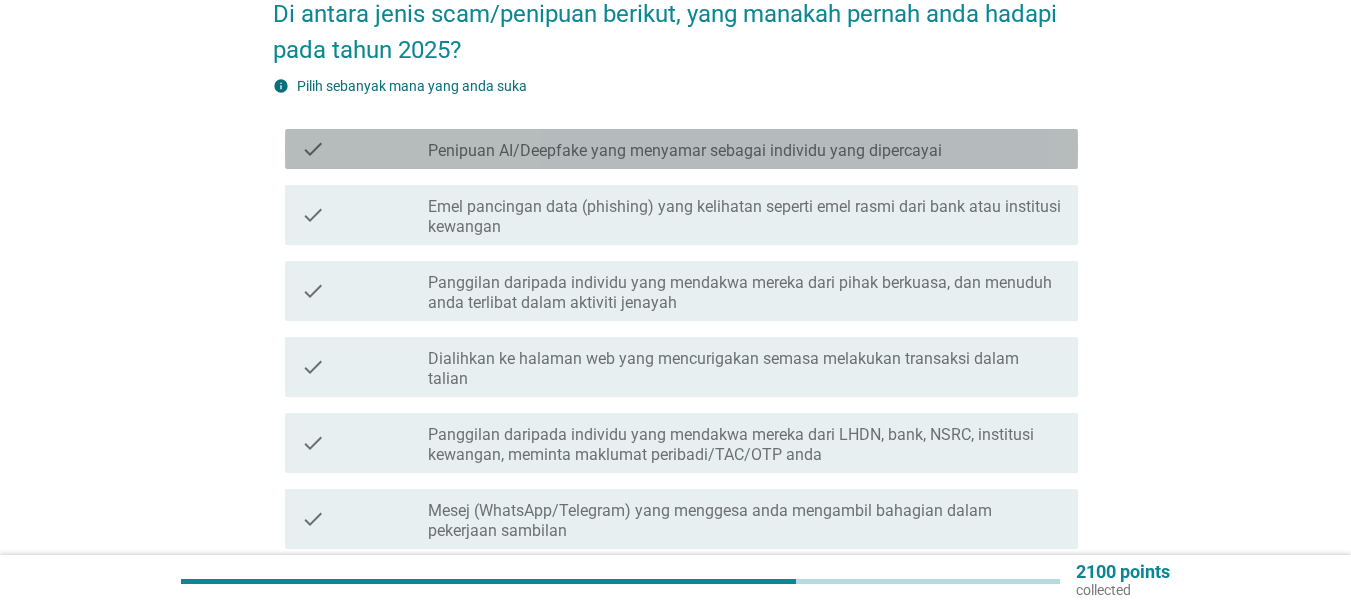 click on "Penipuan AI/Deepfake yang menyamar sebagai individu yang dipercayai" at bounding box center (685, 151) 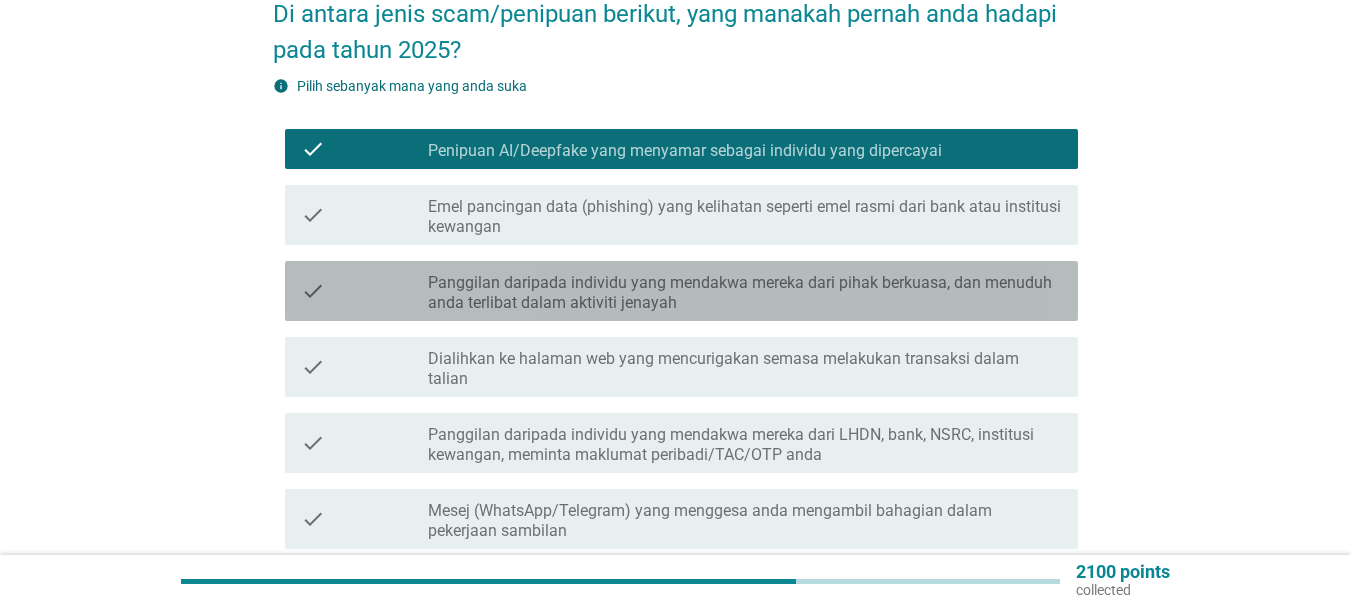 click on "Panggilan daripada individu yang mendakwa mereka dari pihak berkuasa, dan menuduh anda terlibat dalam aktiviti jenayah" at bounding box center [745, 293] 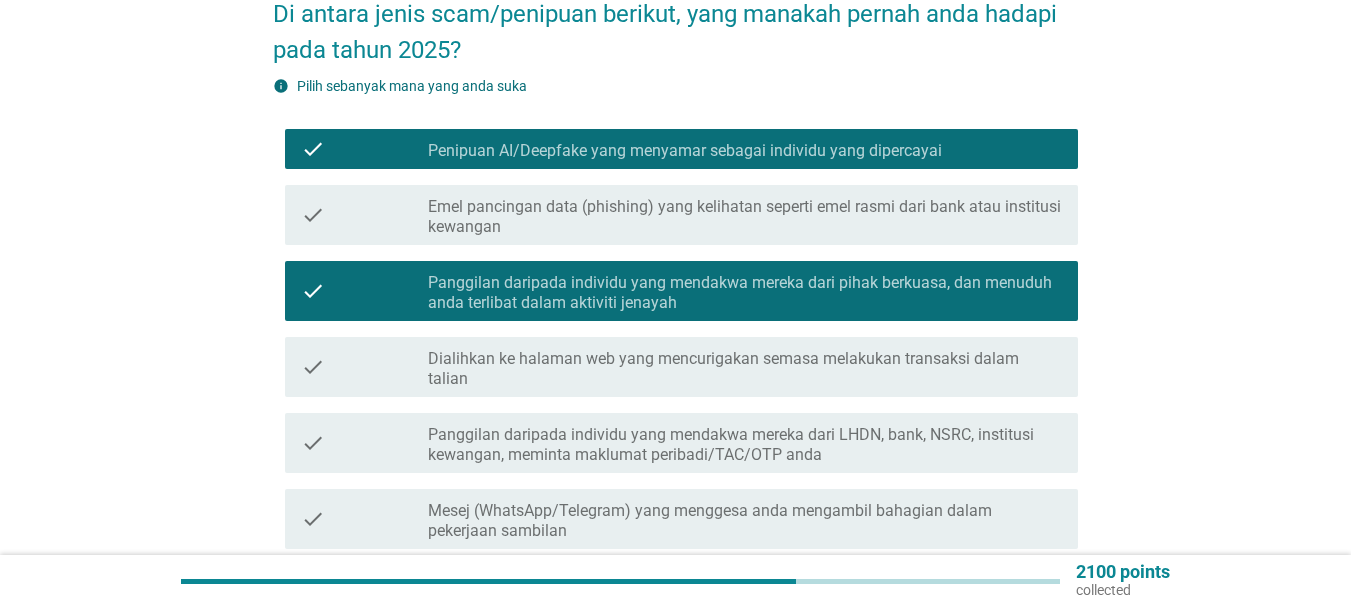 click on "Panggilan daripada individu yang mendakwa mereka dari LHDN, bank, NSRC, institusi kewangan, meminta maklumat peribadi/TAC/OTP anda" at bounding box center [745, 445] 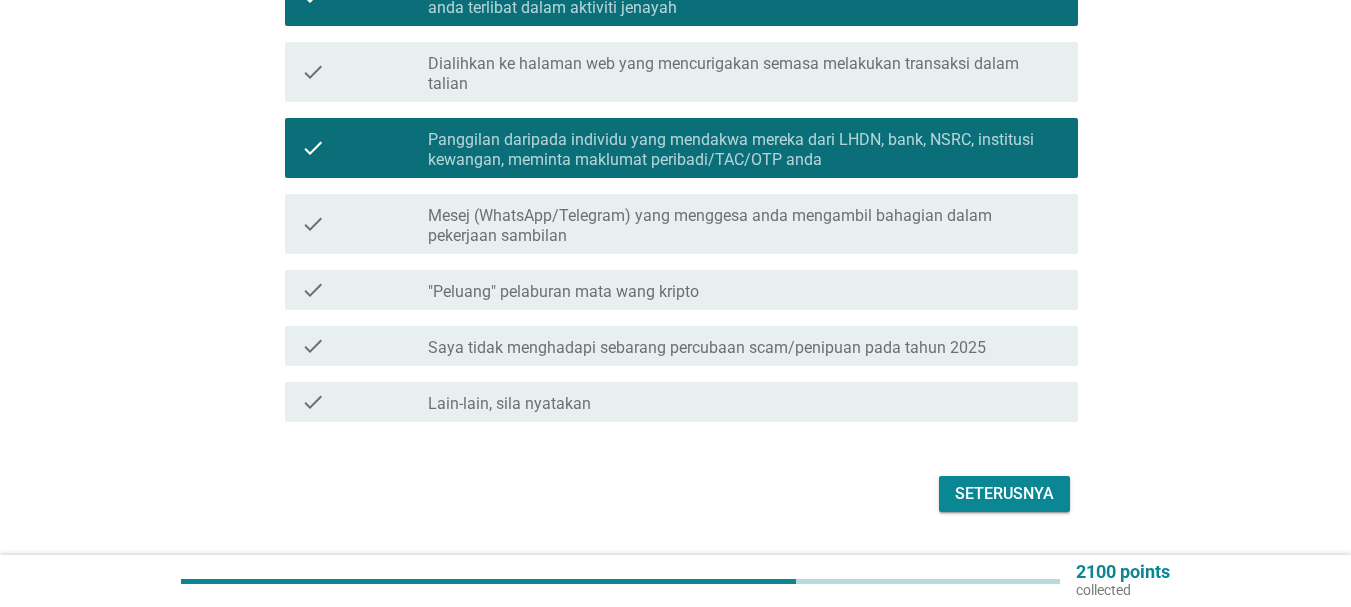 scroll, scrollTop: 510, scrollLeft: 0, axis: vertical 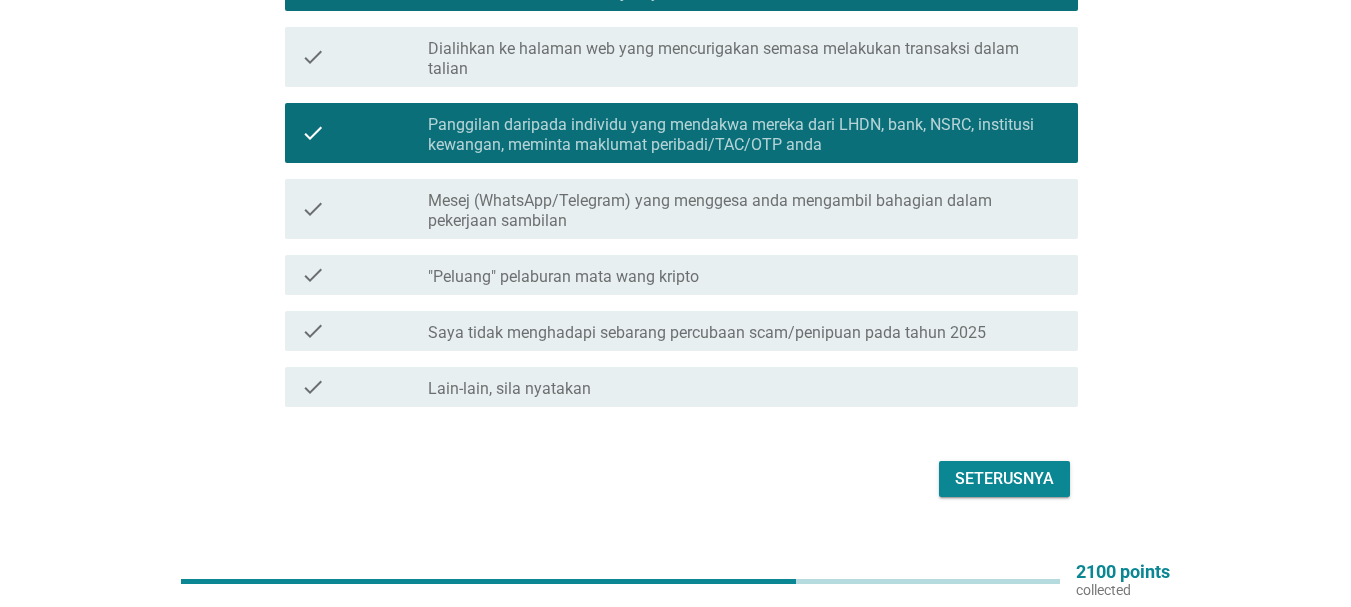 click on "Mesej (WhatsApp/Telegram) yang menggesa anda mengambil bahagian dalam pekerjaan sambilan" at bounding box center [745, 211] 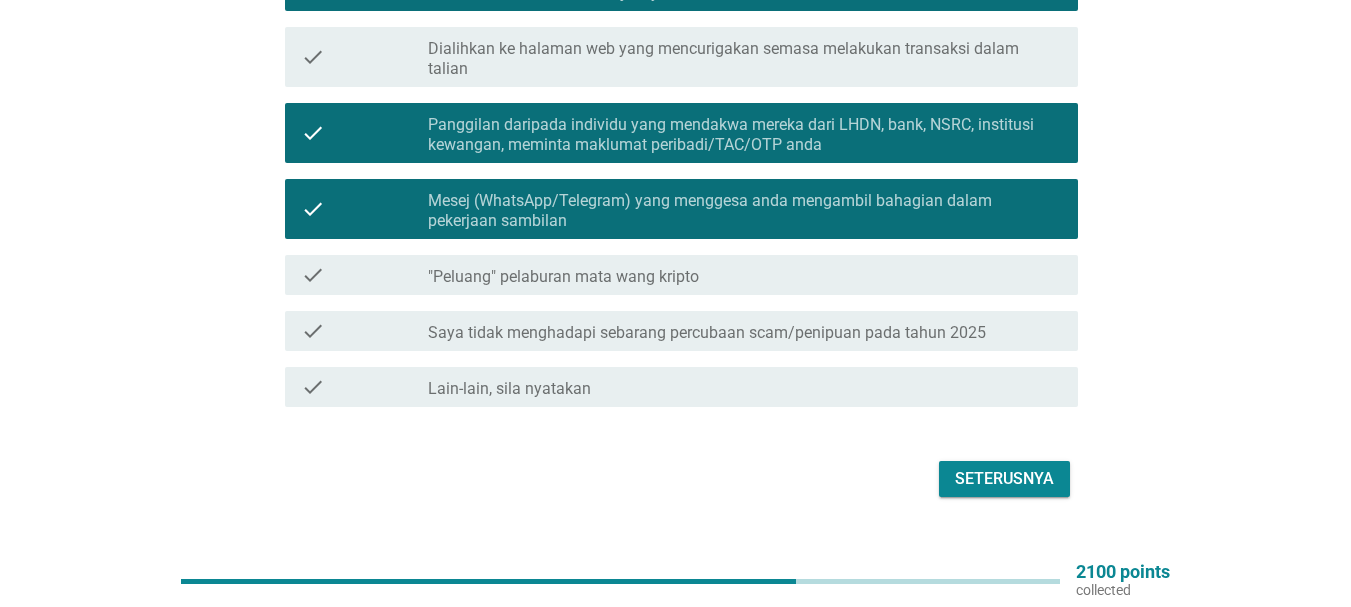 click on ""Peluang" pelaburan mata wang kripto" at bounding box center (563, 277) 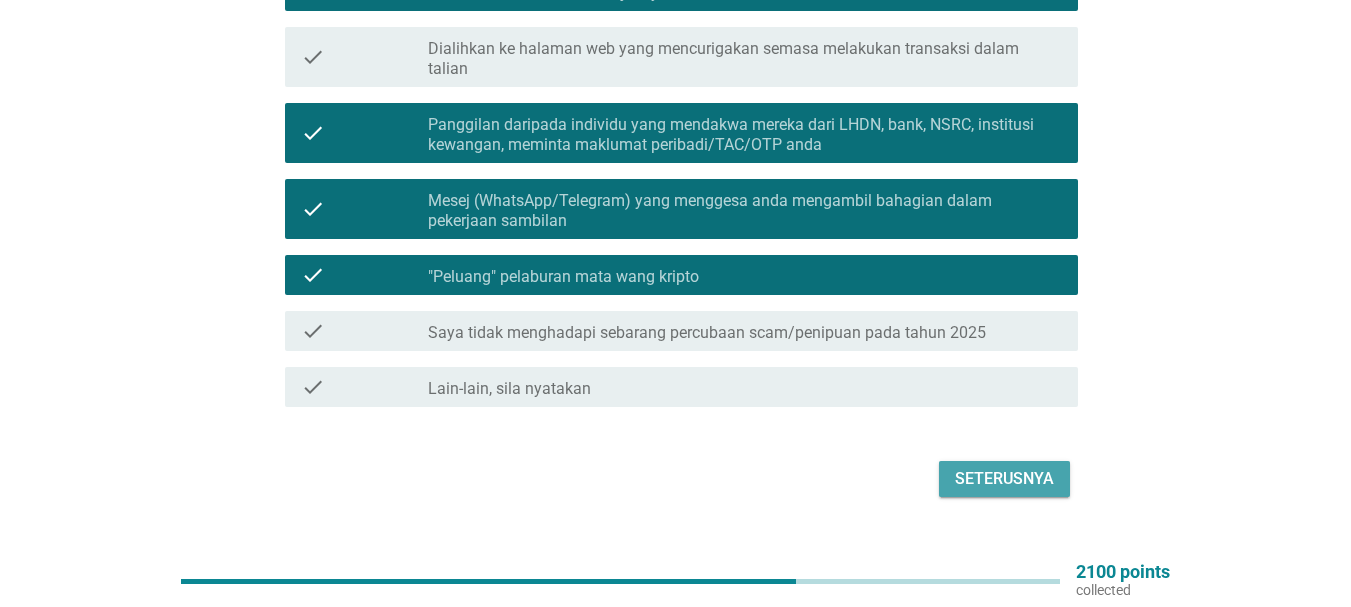 click on "Seterusnya" at bounding box center [1004, 479] 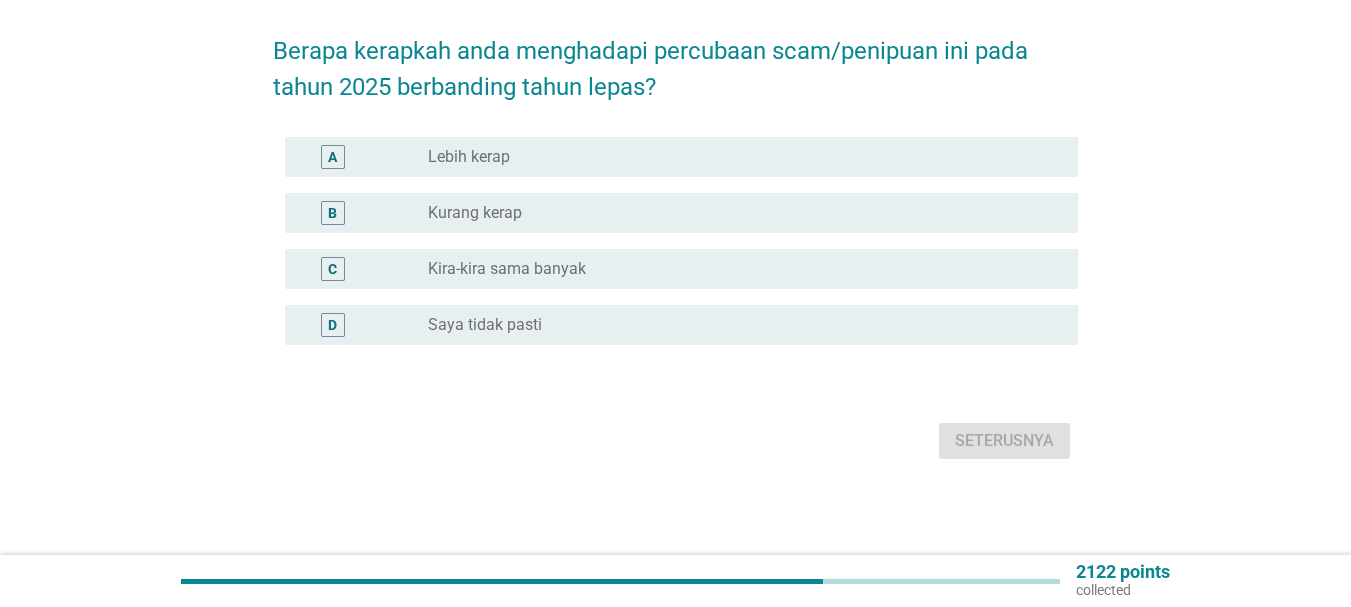 scroll, scrollTop: 0, scrollLeft: 0, axis: both 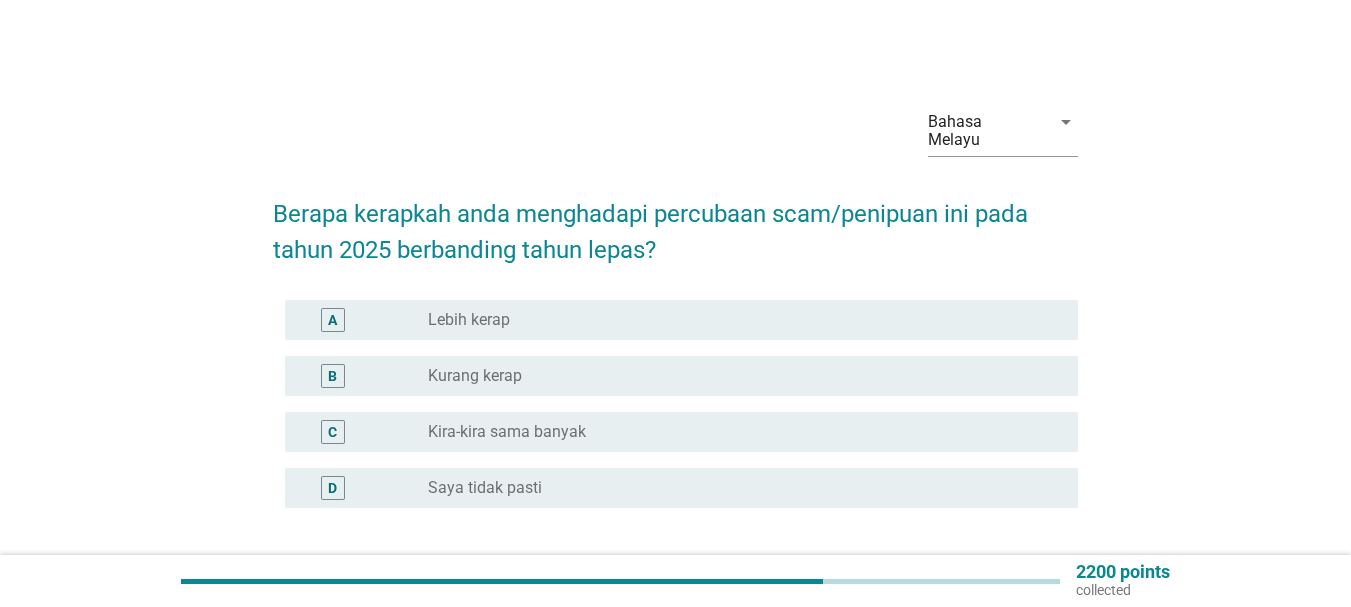 click on "Kurang kerap" at bounding box center [475, 376] 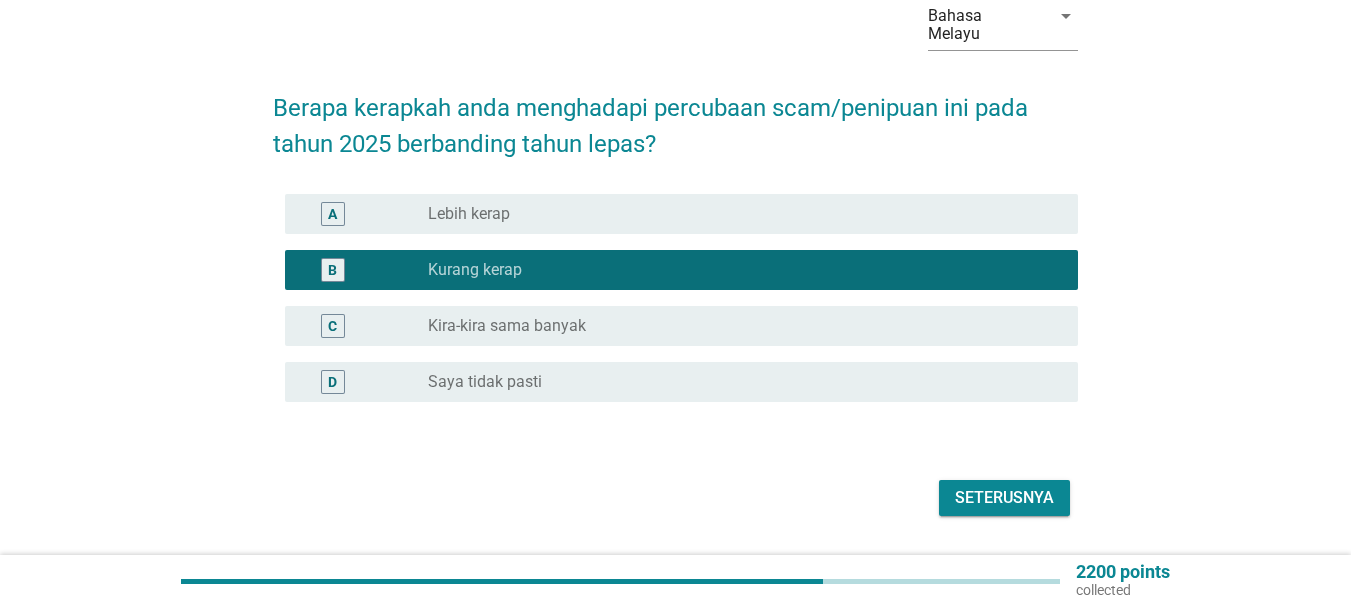 scroll, scrollTop: 145, scrollLeft: 0, axis: vertical 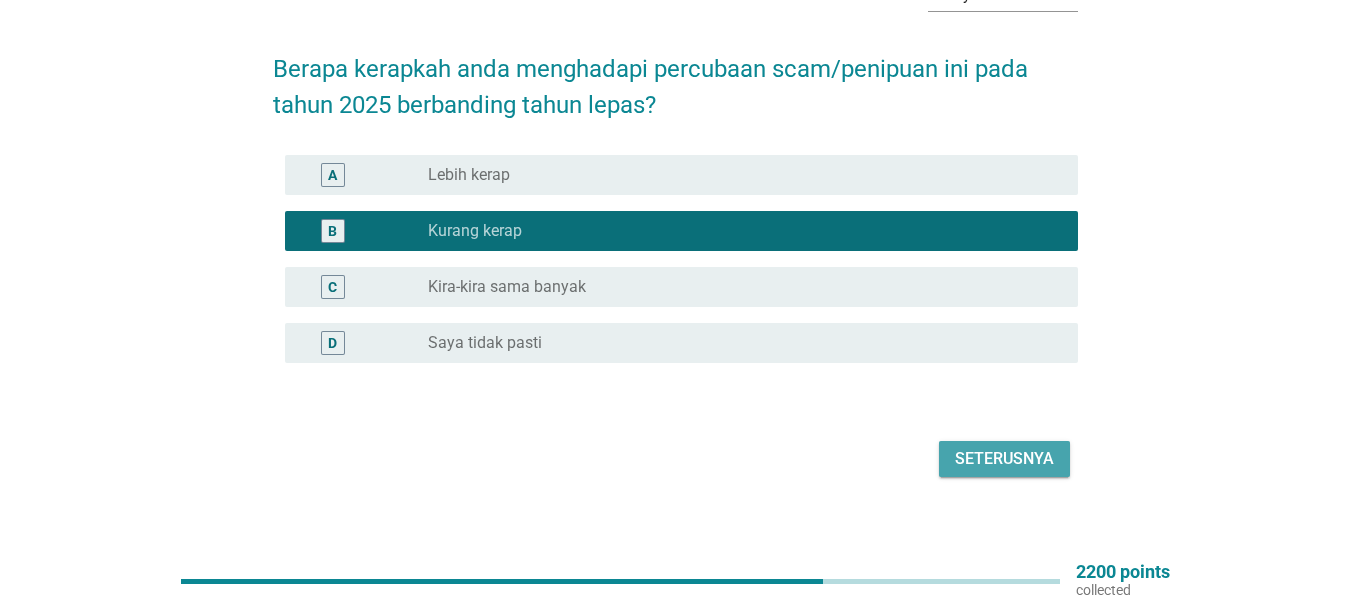 click on "Seterusnya" at bounding box center (1004, 459) 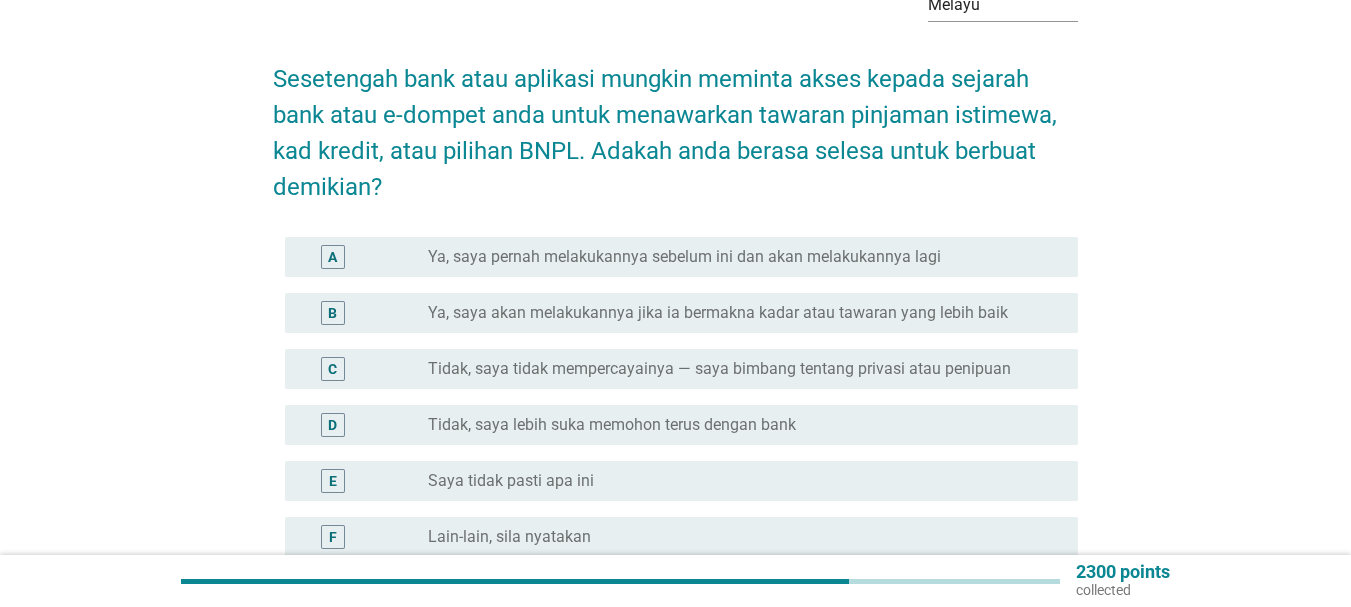 scroll, scrollTop: 100, scrollLeft: 0, axis: vertical 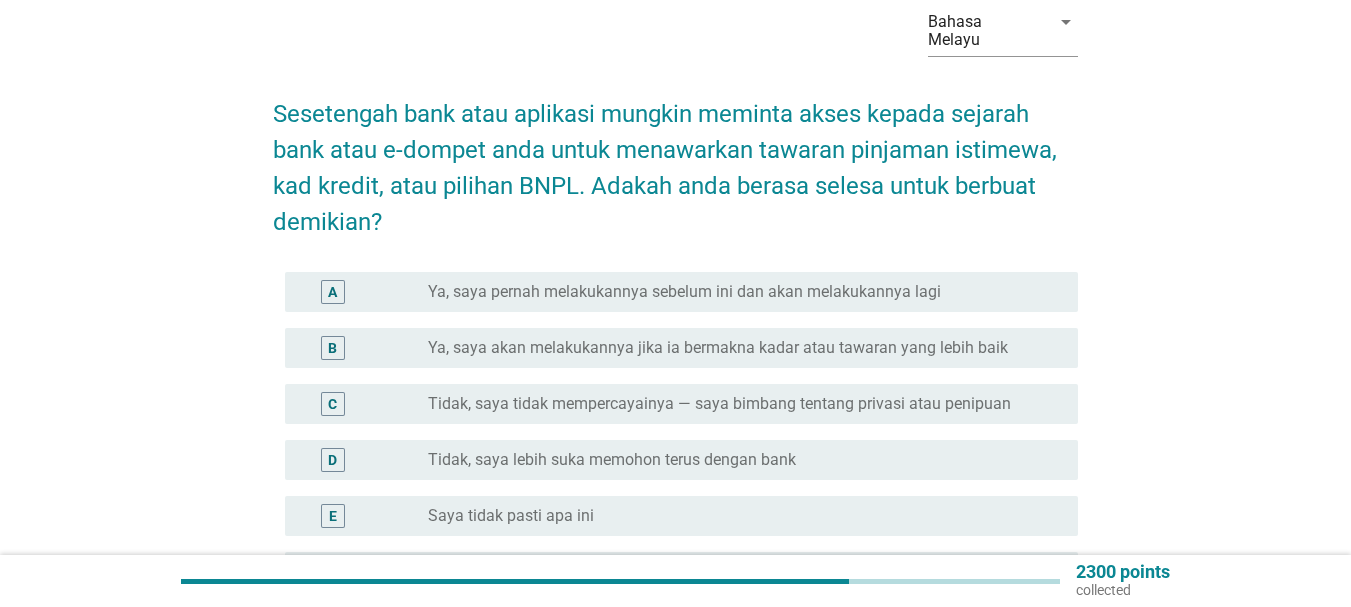 click on "Ya, saya akan melakukannya jika ia bermakna kadar atau tawaran yang lebih baik" at bounding box center [718, 348] 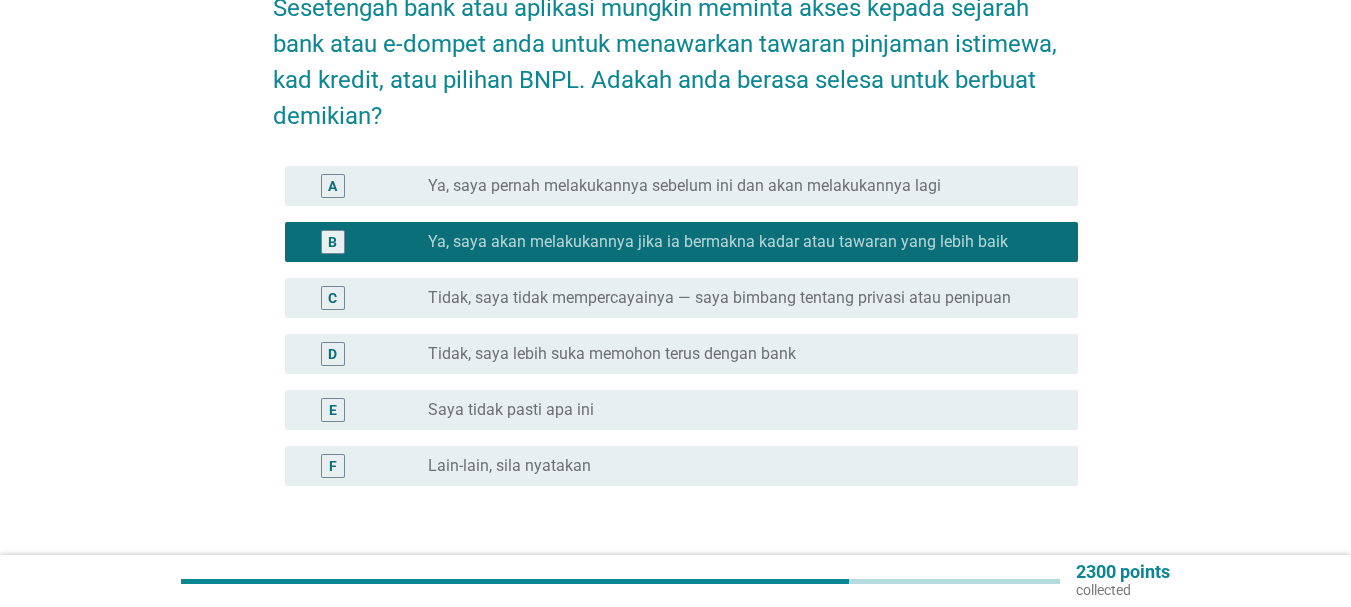 scroll, scrollTop: 329, scrollLeft: 0, axis: vertical 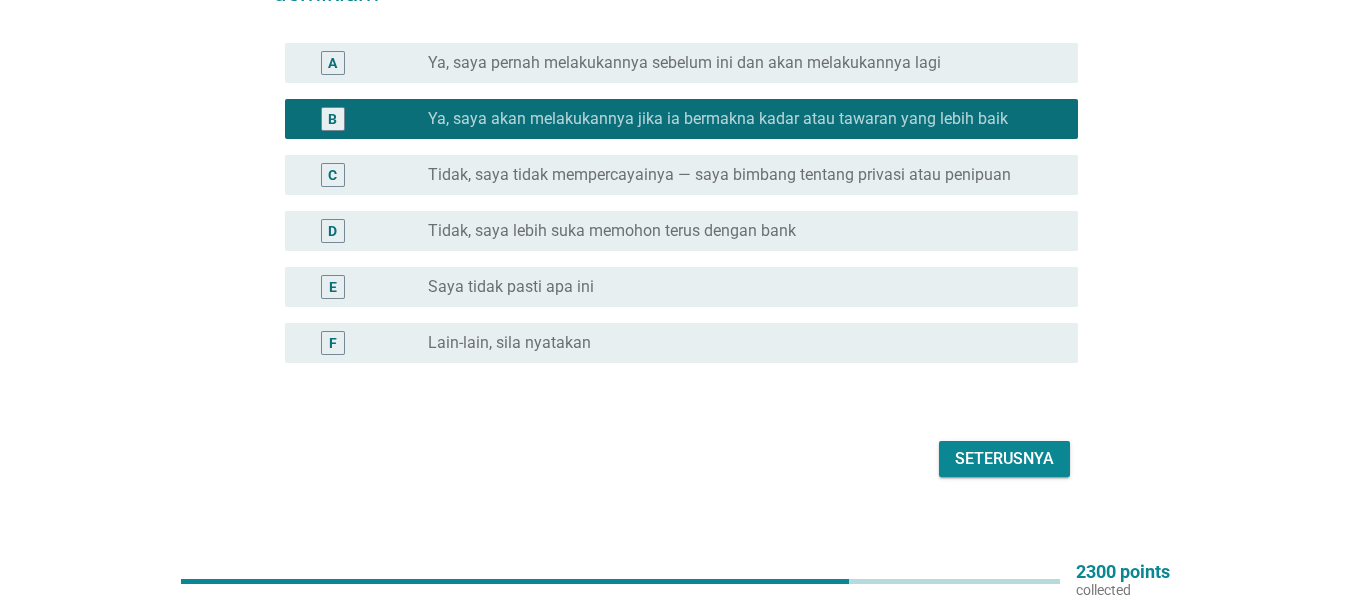 click on "Seterusnya" at bounding box center [675, 459] 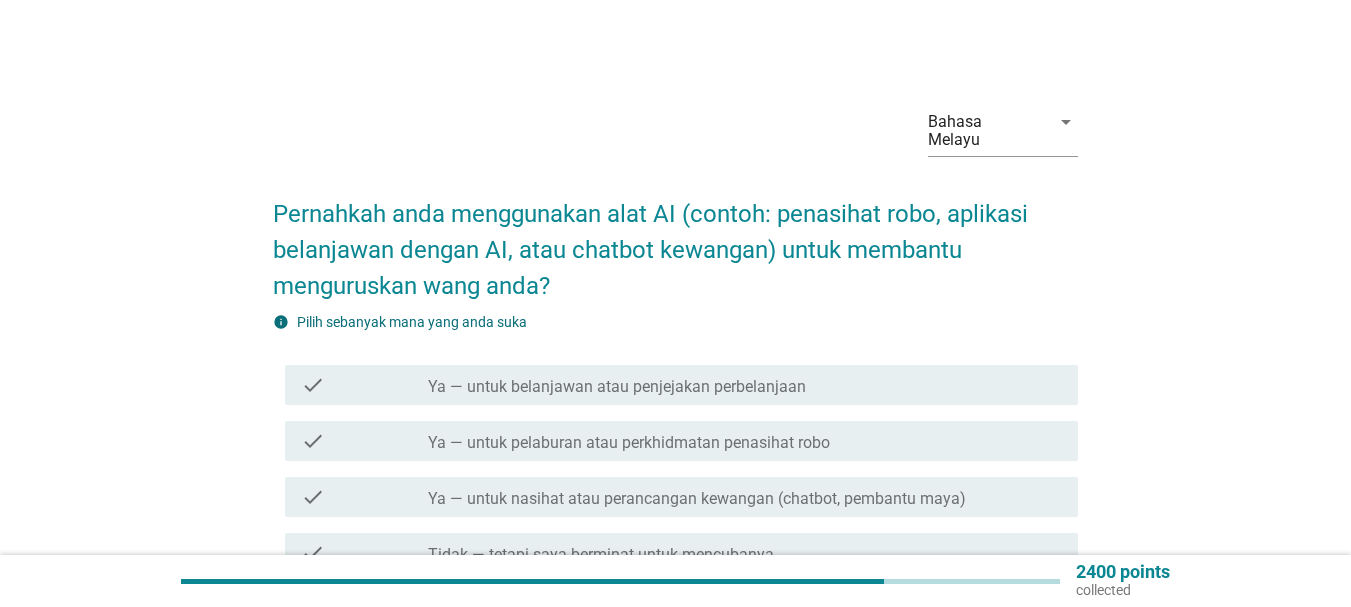 scroll, scrollTop: 100, scrollLeft: 0, axis: vertical 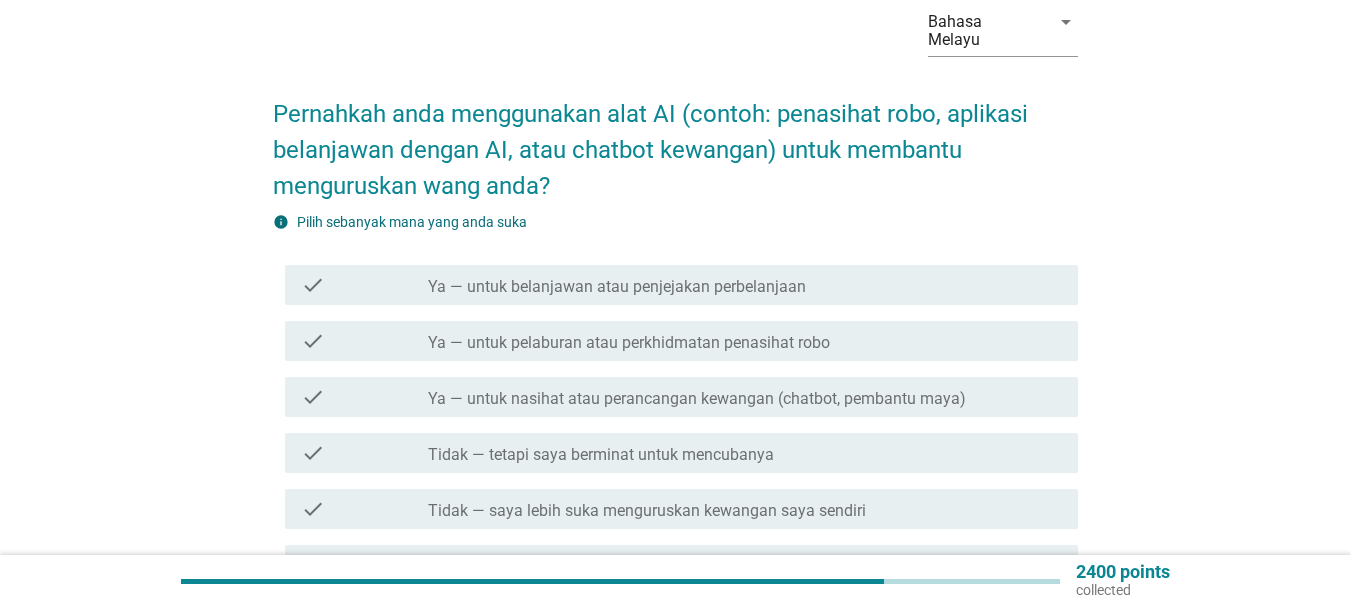click on "Ya — untuk belanjawan atau penjejakan perbelanjaan" at bounding box center (617, 287) 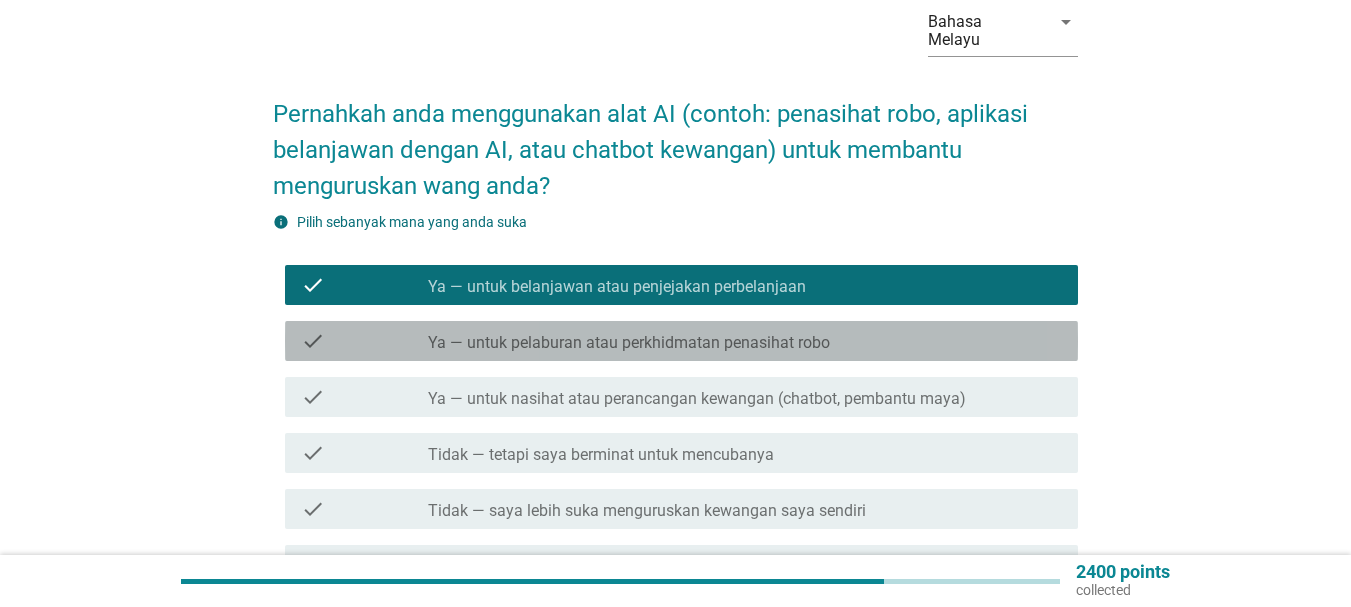 click on "check     check_box_outline_blank Ya — untuk pelaburan atau perkhidmatan penasihat robo" at bounding box center [681, 341] 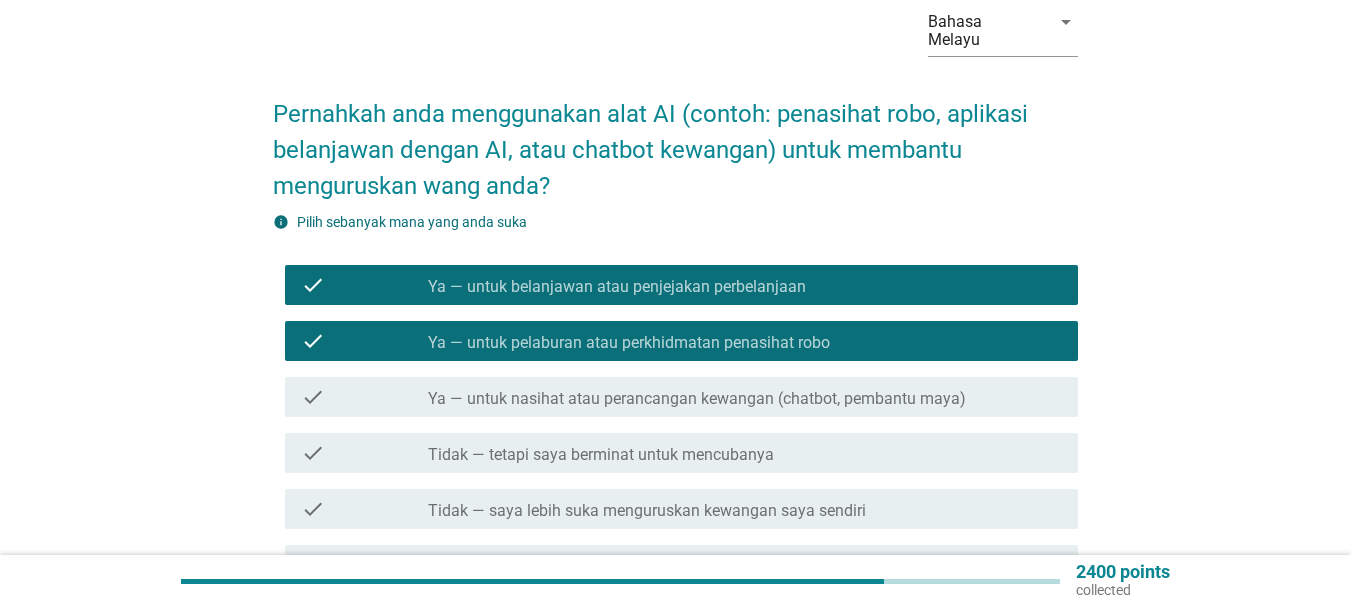 click on "Ya — untuk nasihat atau perancangan kewangan (chatbot, pembantu maya)" at bounding box center (697, 399) 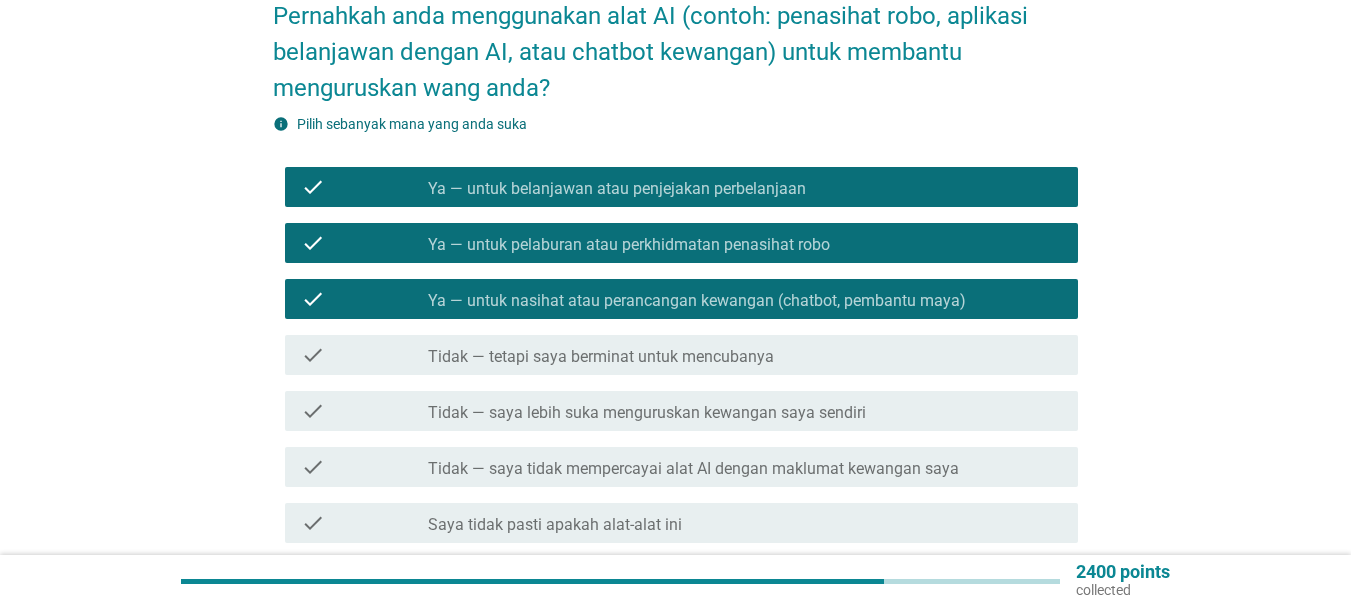 scroll, scrollTop: 400, scrollLeft: 0, axis: vertical 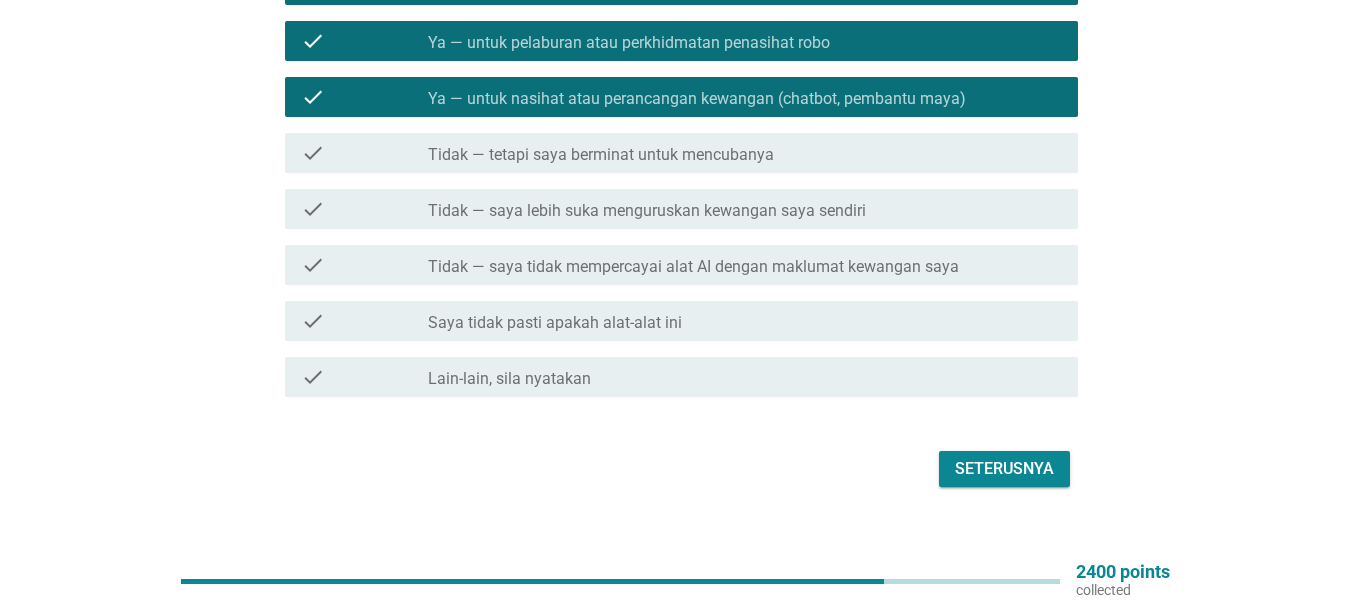 click on "Seterusnya" at bounding box center [1004, 469] 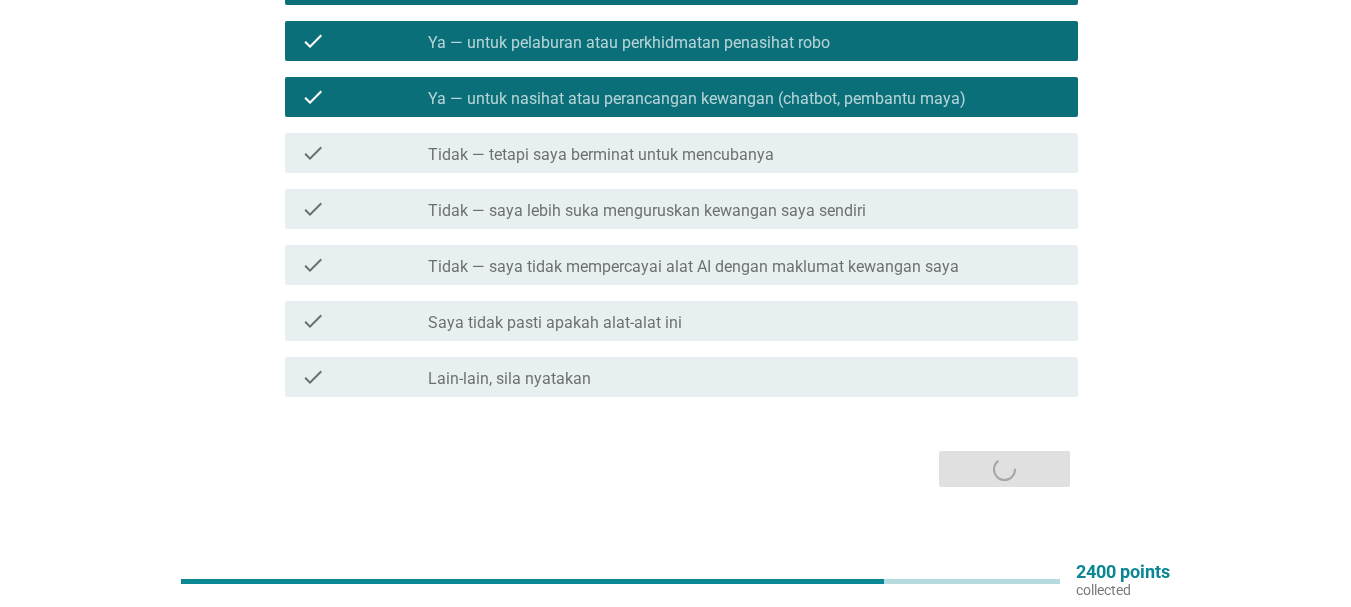 scroll, scrollTop: 0, scrollLeft: 0, axis: both 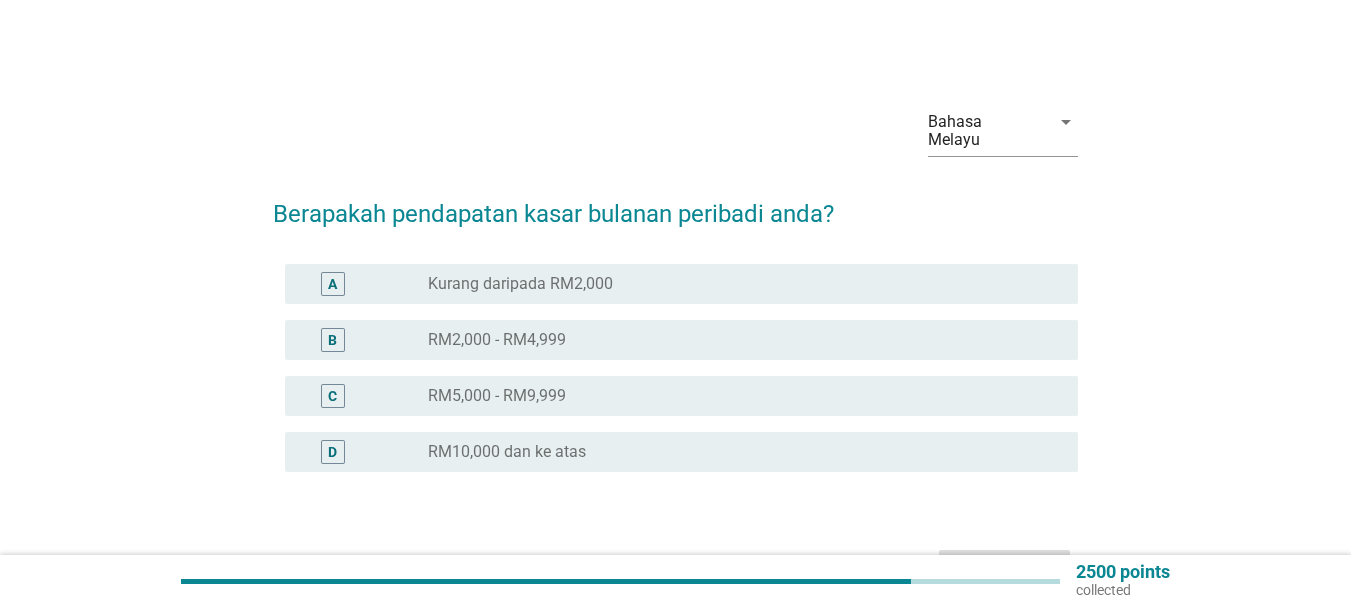 click on "radio_button_unchecked RM2,000 - RM4,999" at bounding box center [737, 340] 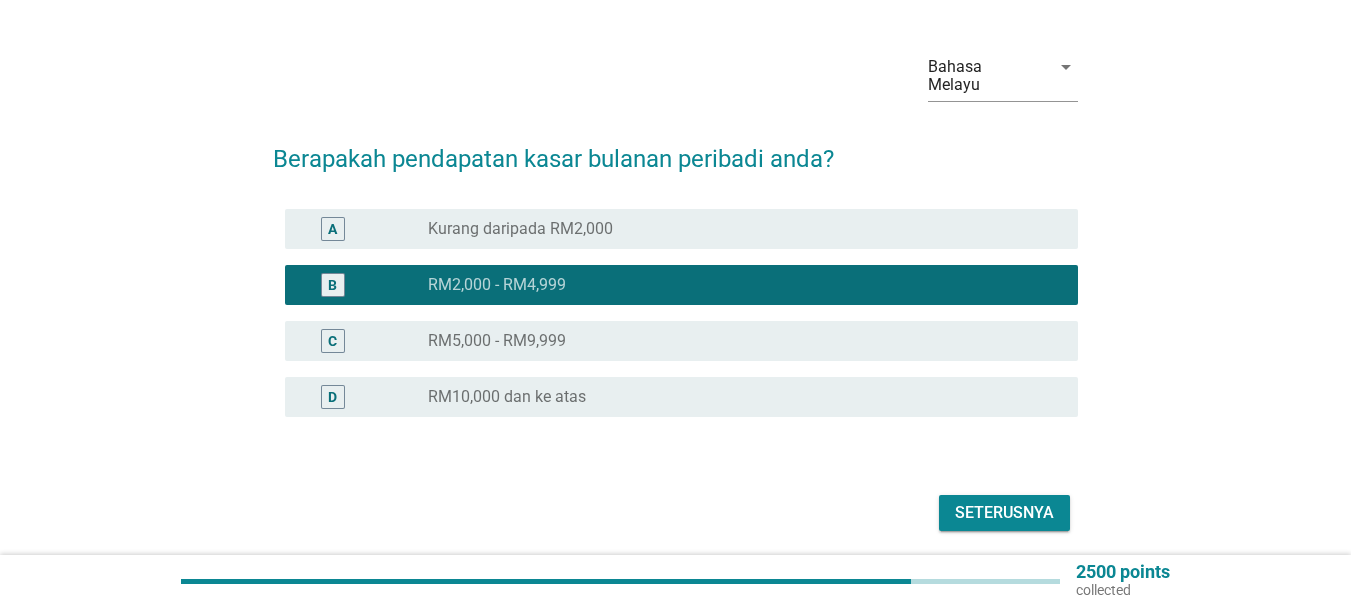 scroll, scrollTop: 109, scrollLeft: 0, axis: vertical 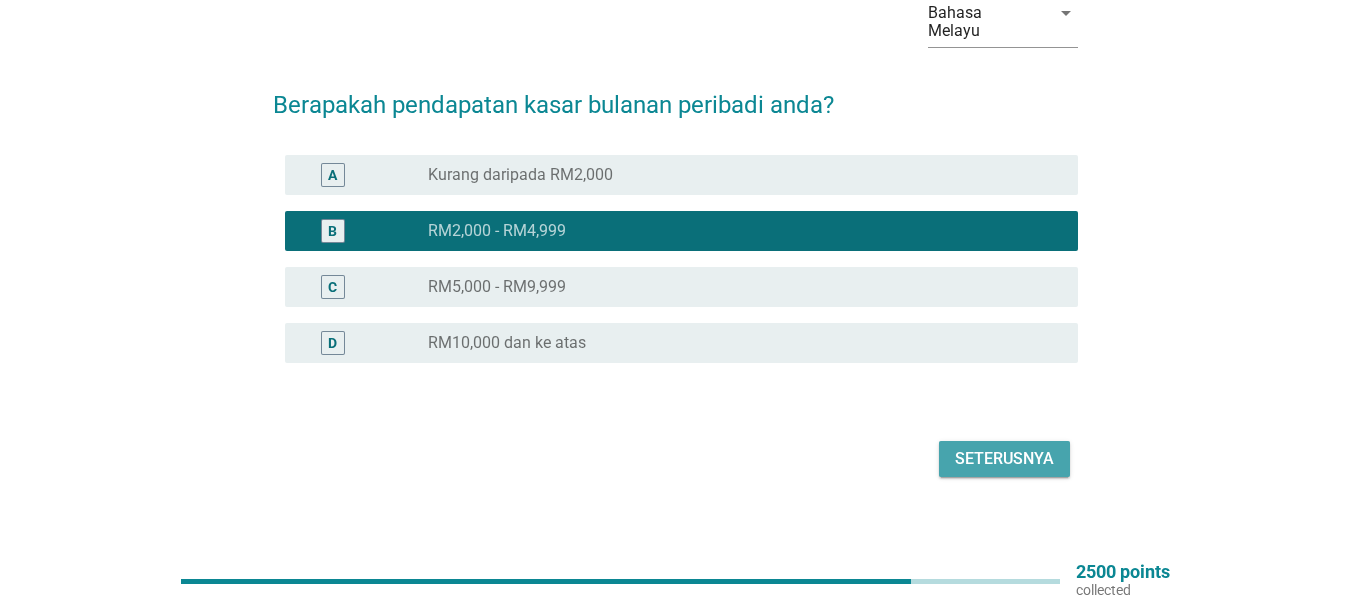 click on "Seterusnya" at bounding box center (1004, 459) 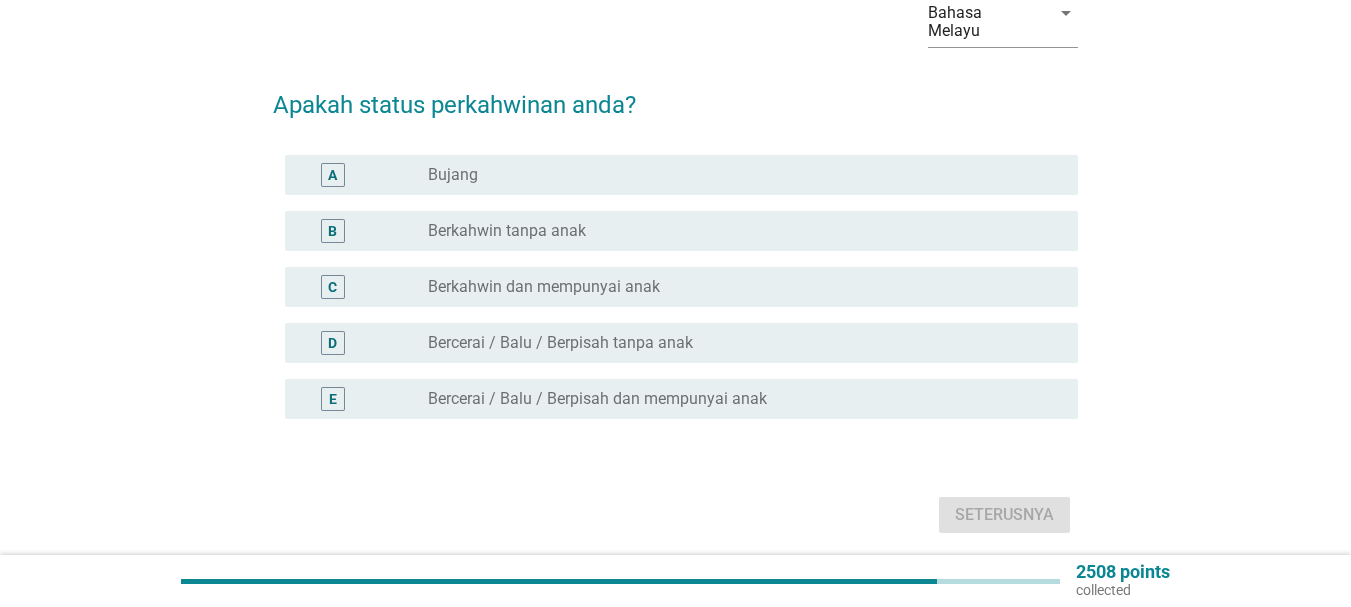 scroll, scrollTop: 0, scrollLeft: 0, axis: both 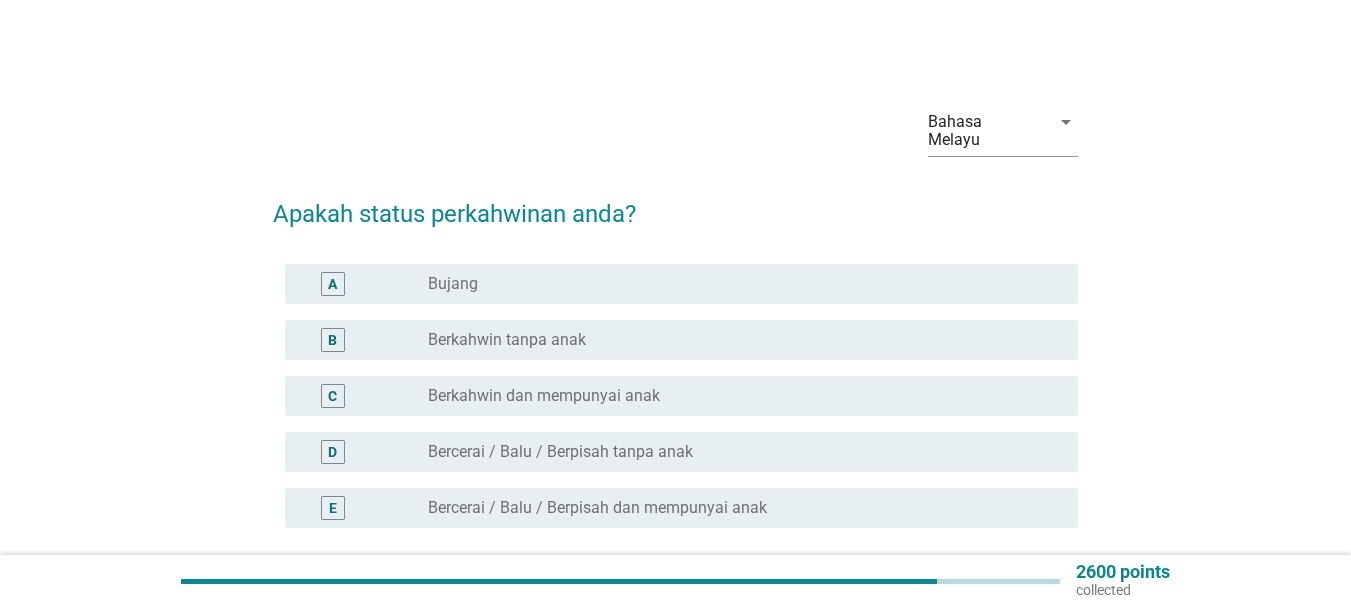 click on "Bercerai / Balu / Berpisah dan mempunyai anak" at bounding box center [597, 508] 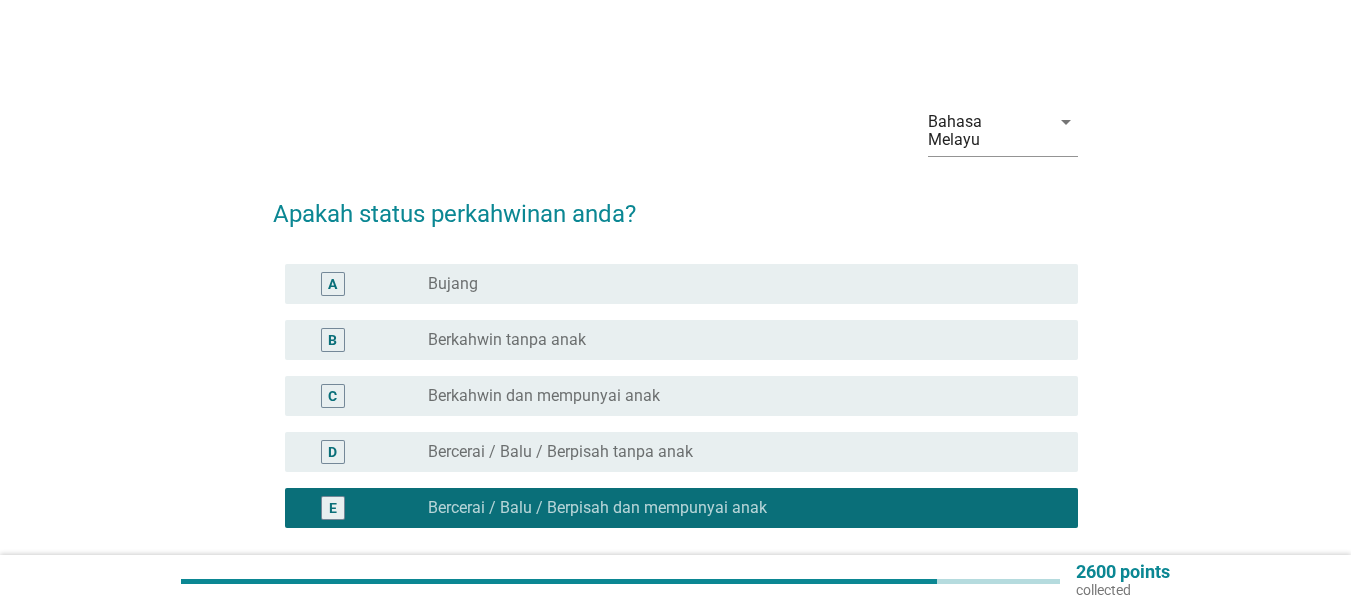 scroll, scrollTop: 165, scrollLeft: 0, axis: vertical 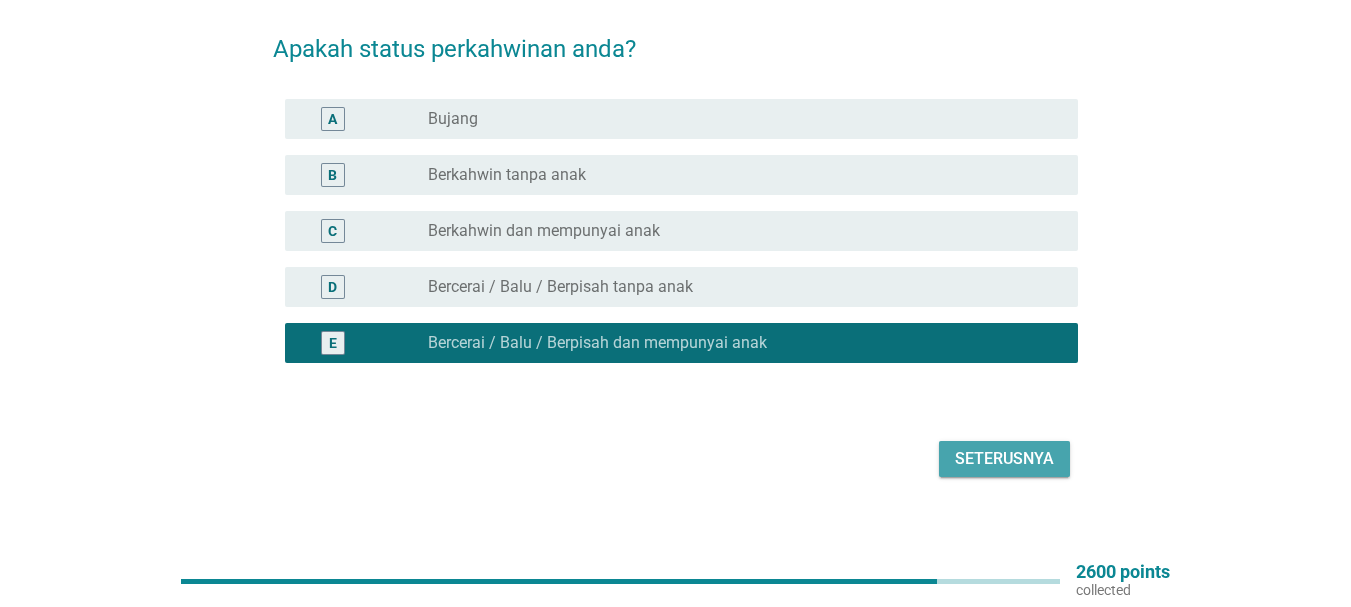 click on "Seterusnya" at bounding box center [1004, 459] 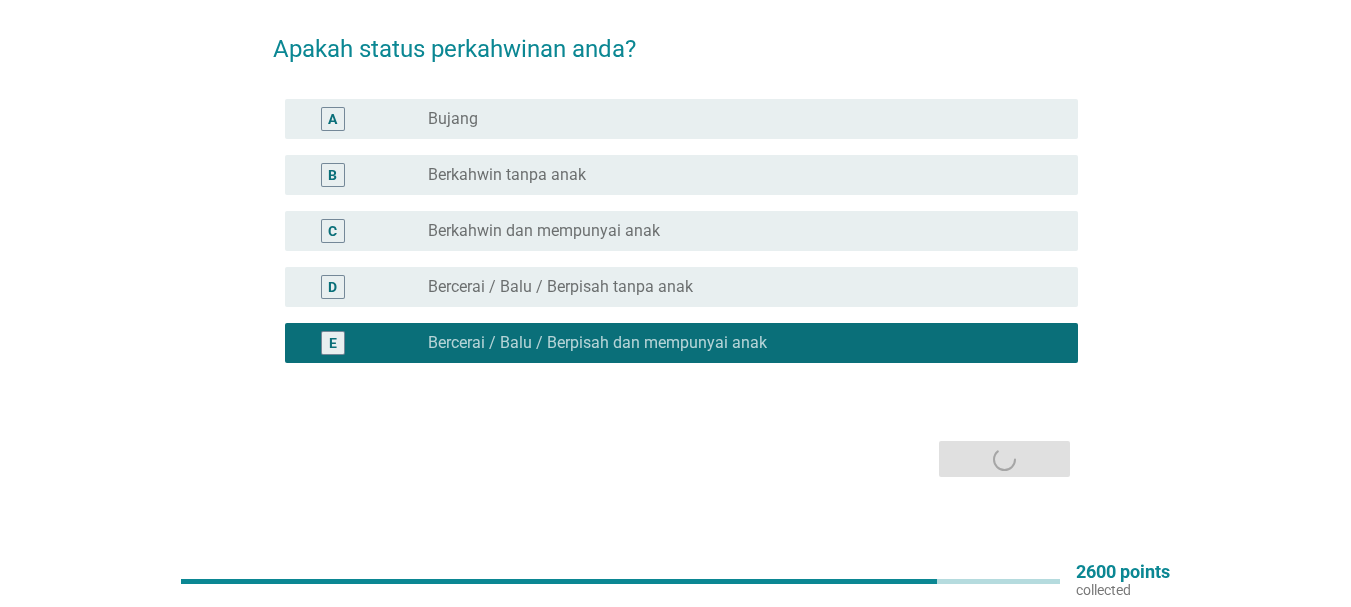scroll, scrollTop: 0, scrollLeft: 0, axis: both 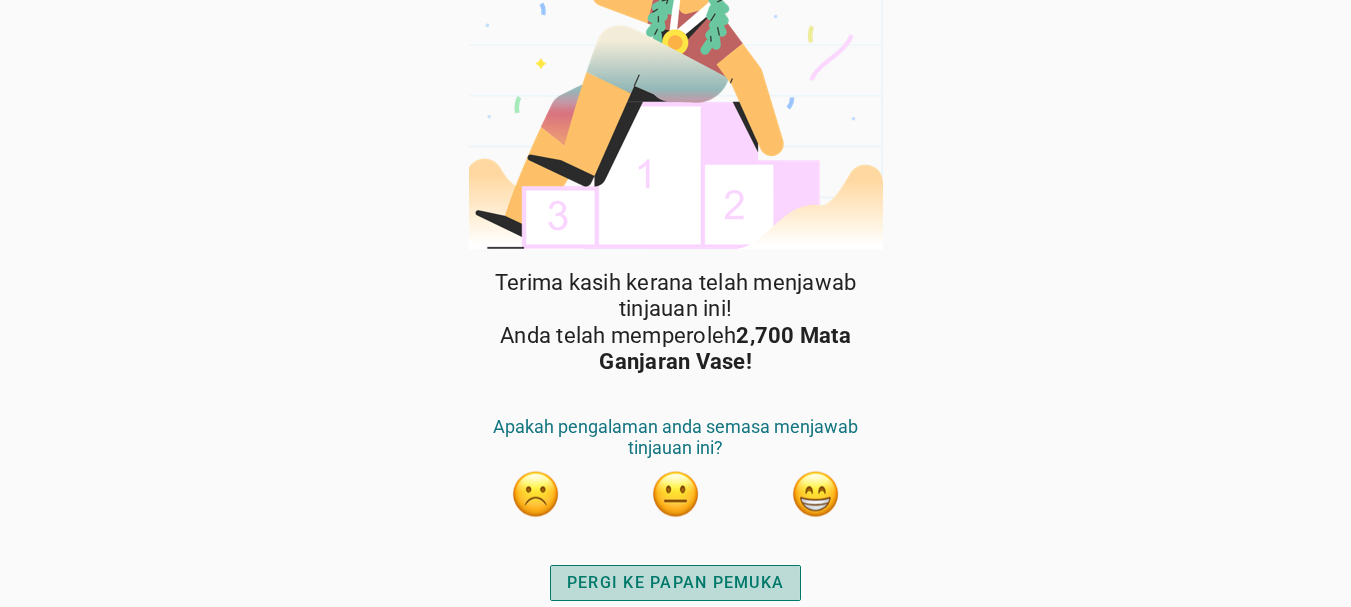 click on "PERGI KE PAPAN PEMUKA" at bounding box center [675, 583] 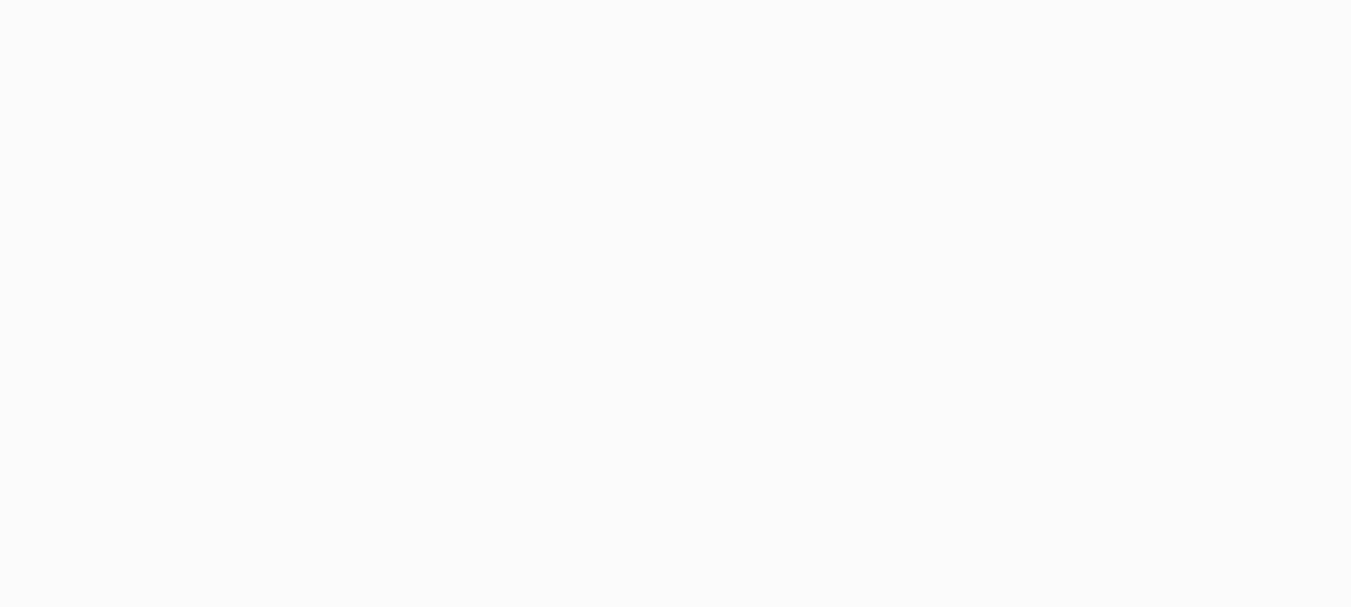 scroll, scrollTop: 0, scrollLeft: 0, axis: both 